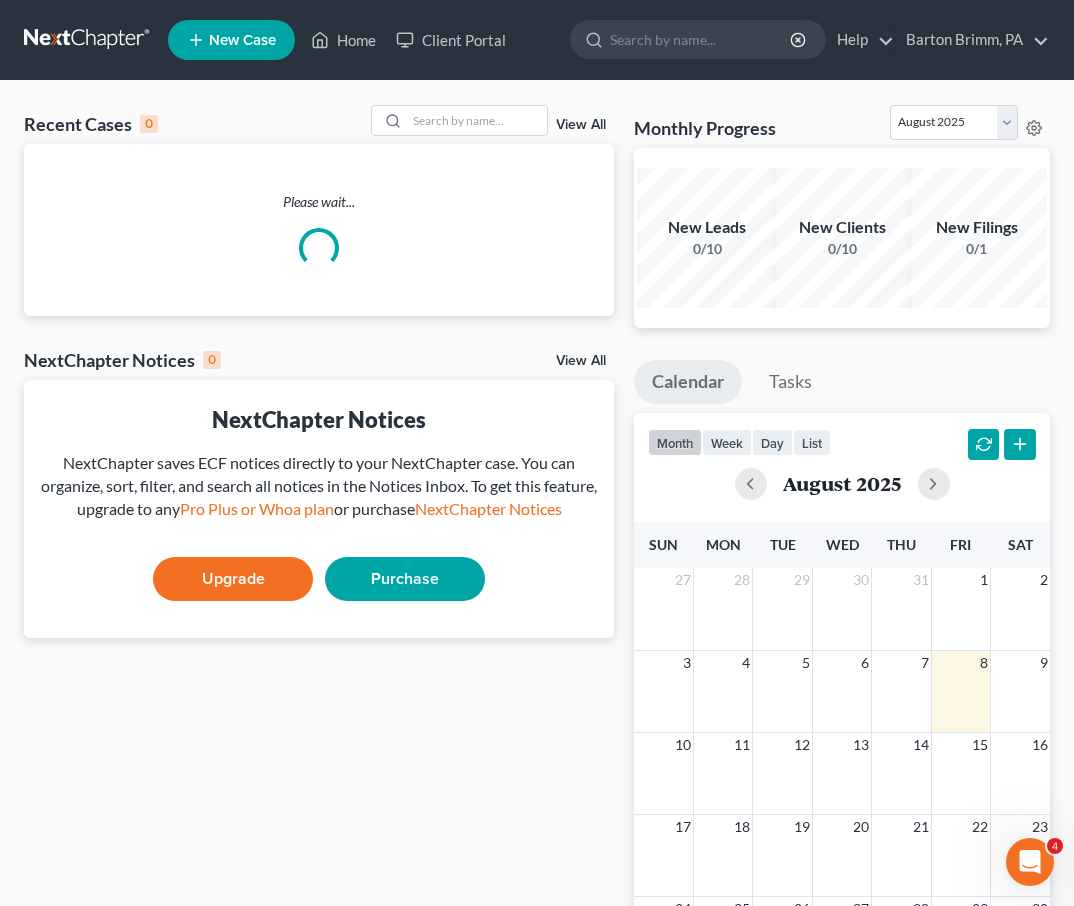scroll, scrollTop: 0, scrollLeft: 0, axis: both 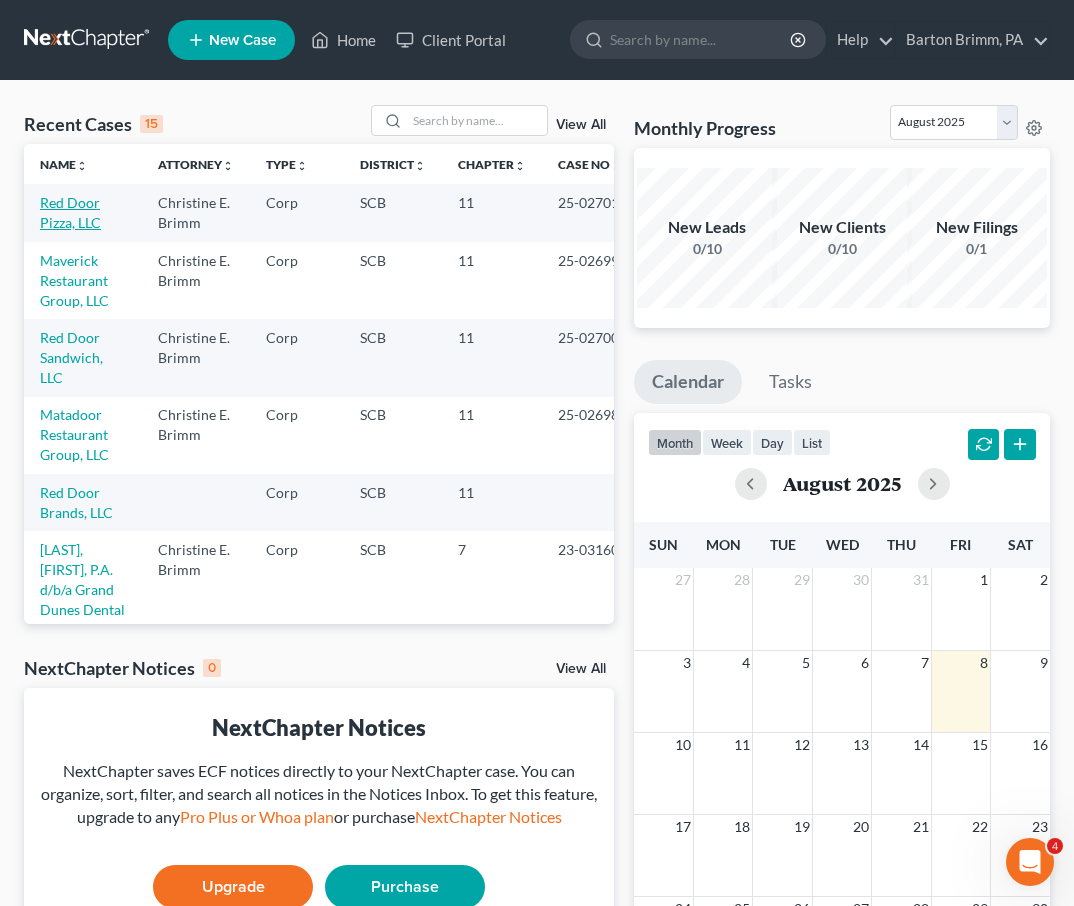 click on "Red Door Pizza, LLC" at bounding box center [70, 212] 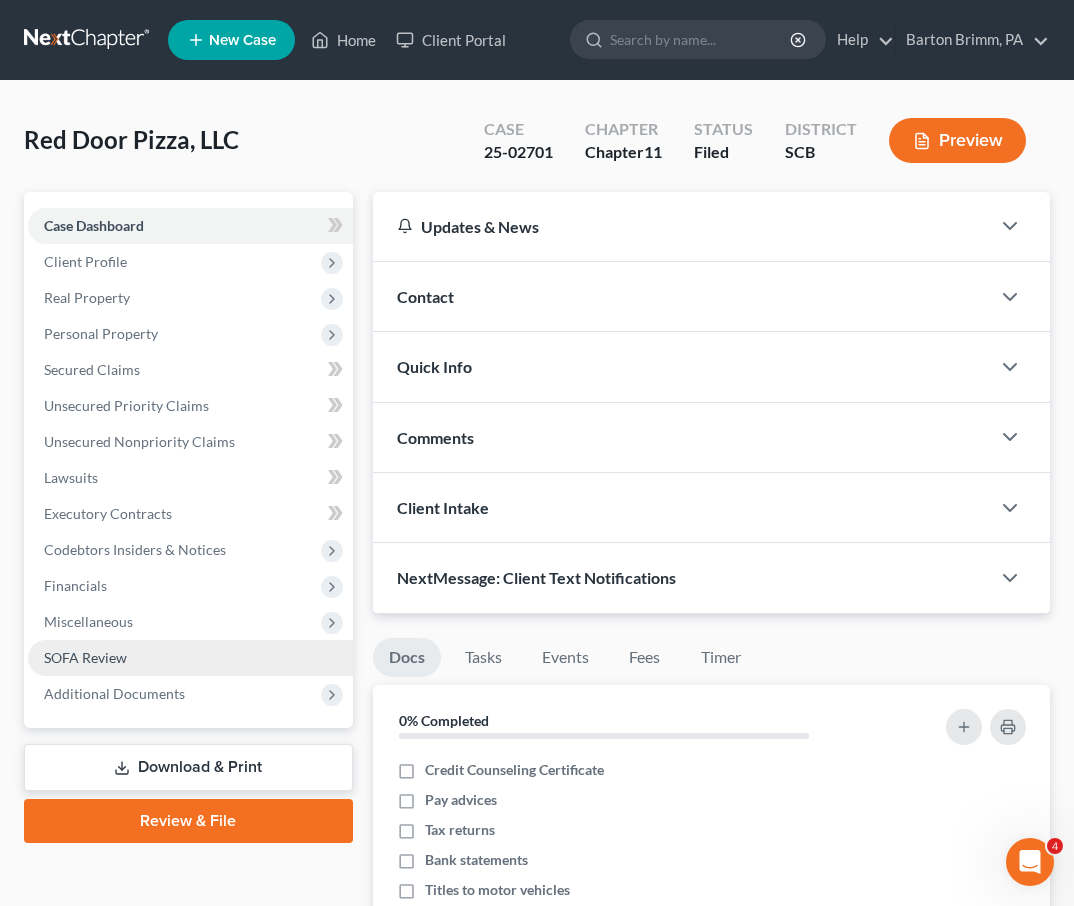 click on "SOFA Review" at bounding box center [85, 657] 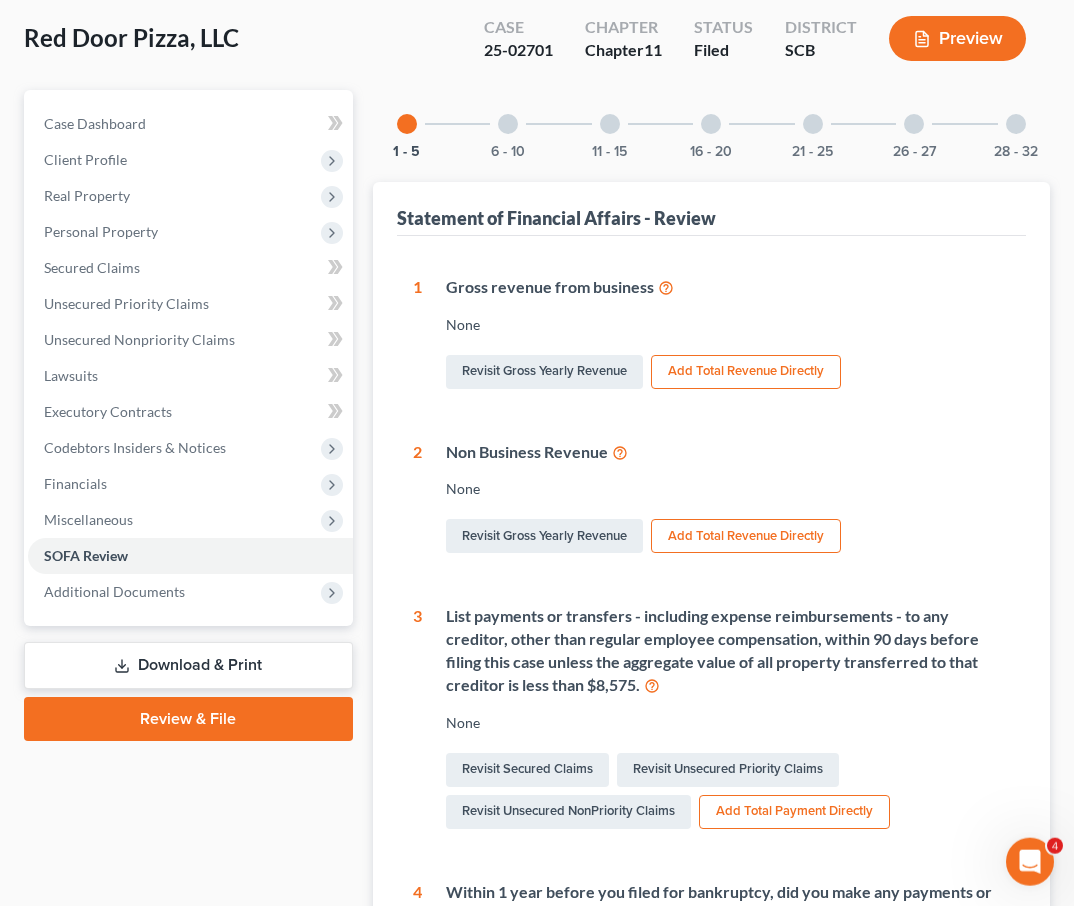 scroll, scrollTop: 204, scrollLeft: 0, axis: vertical 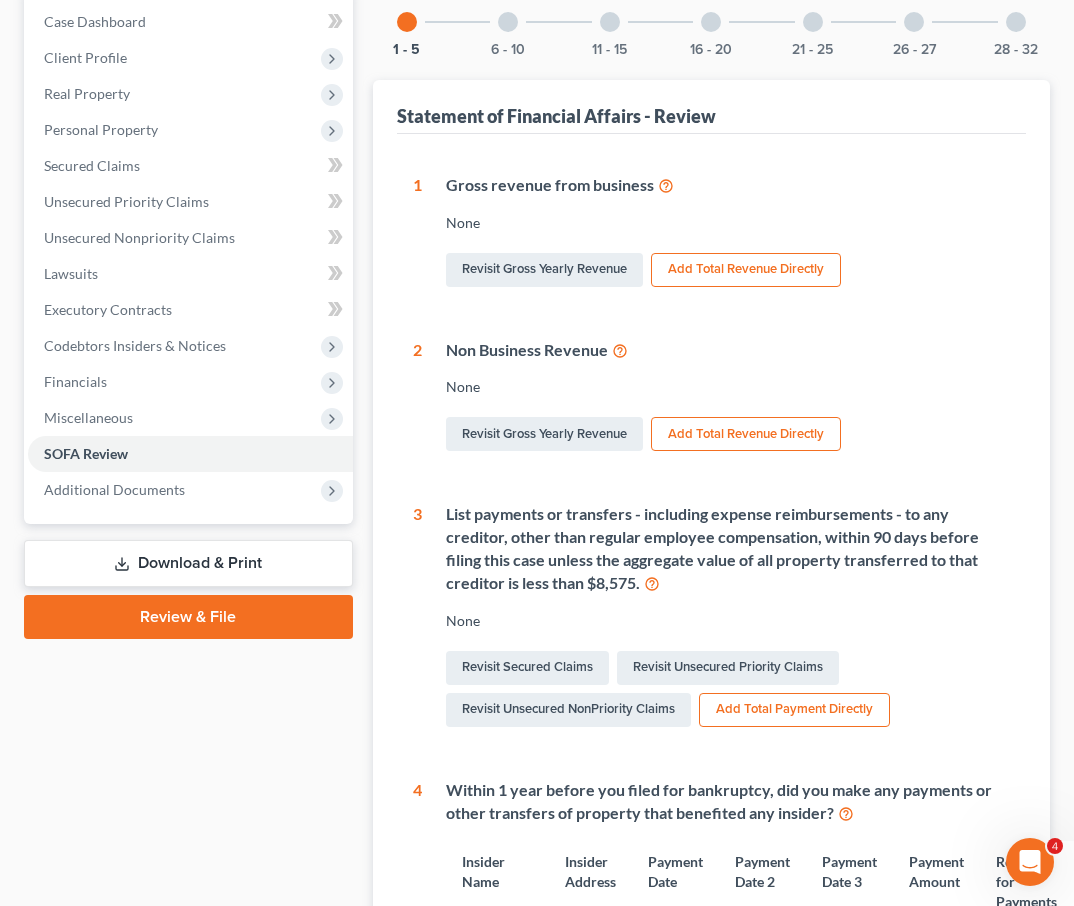 click on "Add Total Payment Directly" at bounding box center [794, 710] 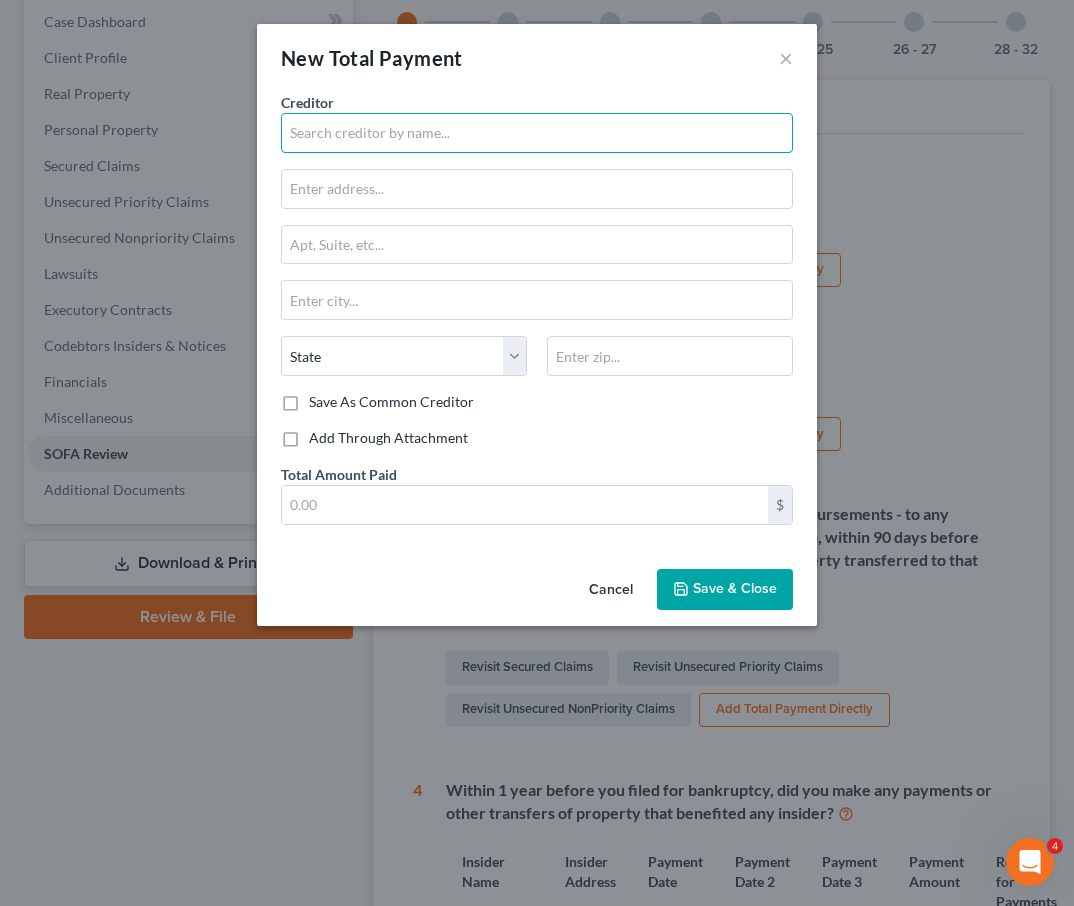 click at bounding box center [537, 133] 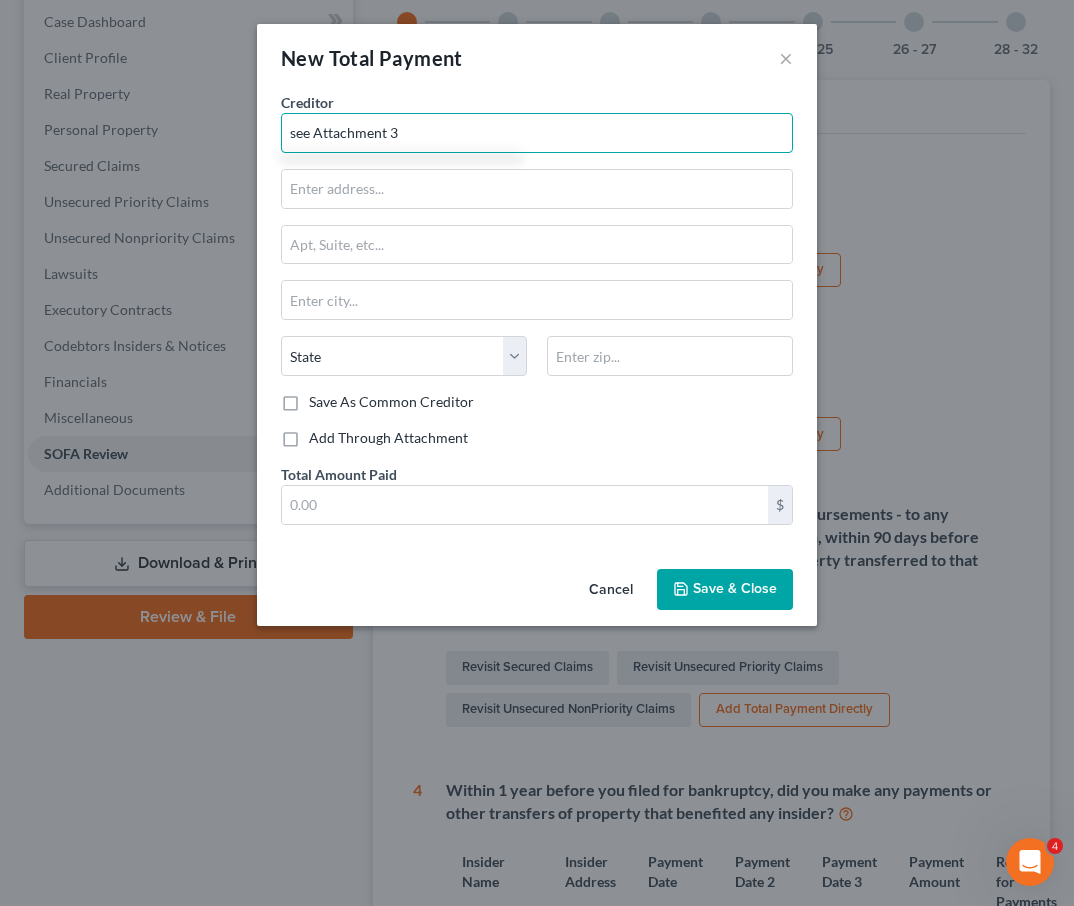 type on "see Attachment 3" 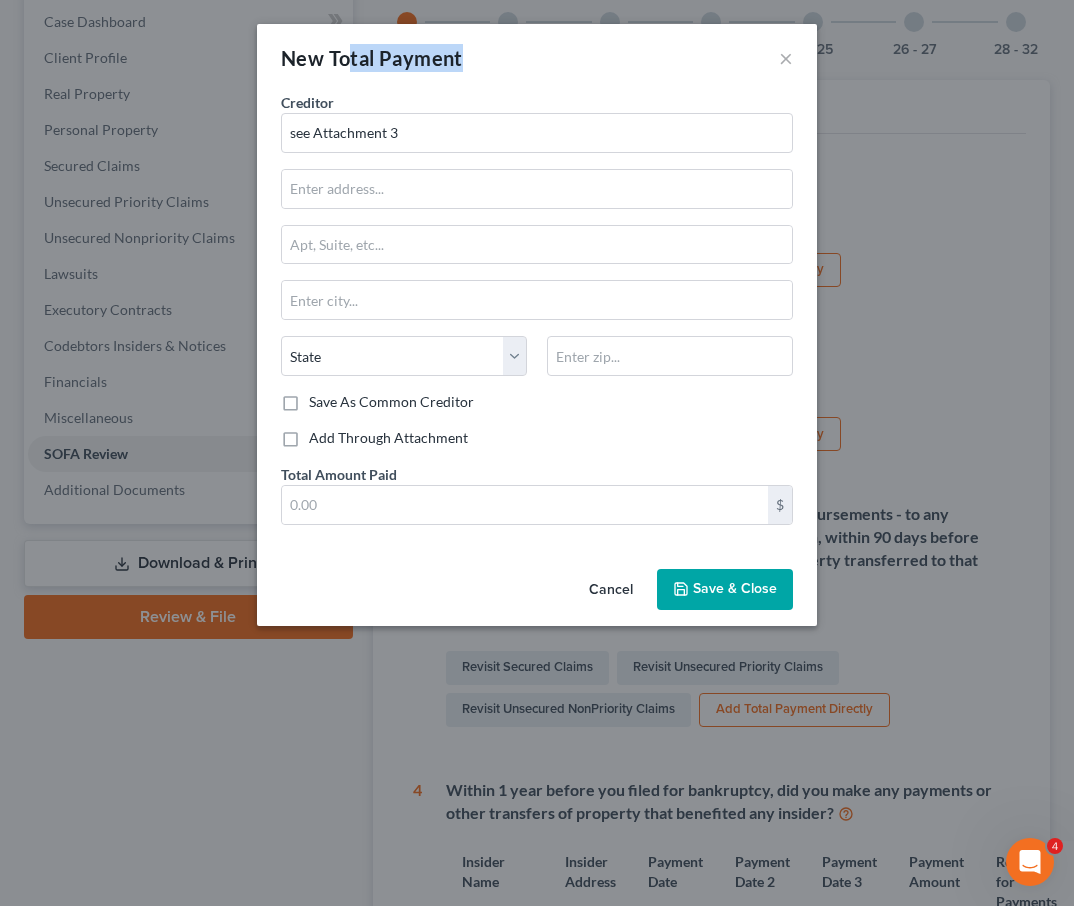drag, startPoint x: 487, startPoint y: 31, endPoint x: 356, endPoint y: 58, distance: 133.75351 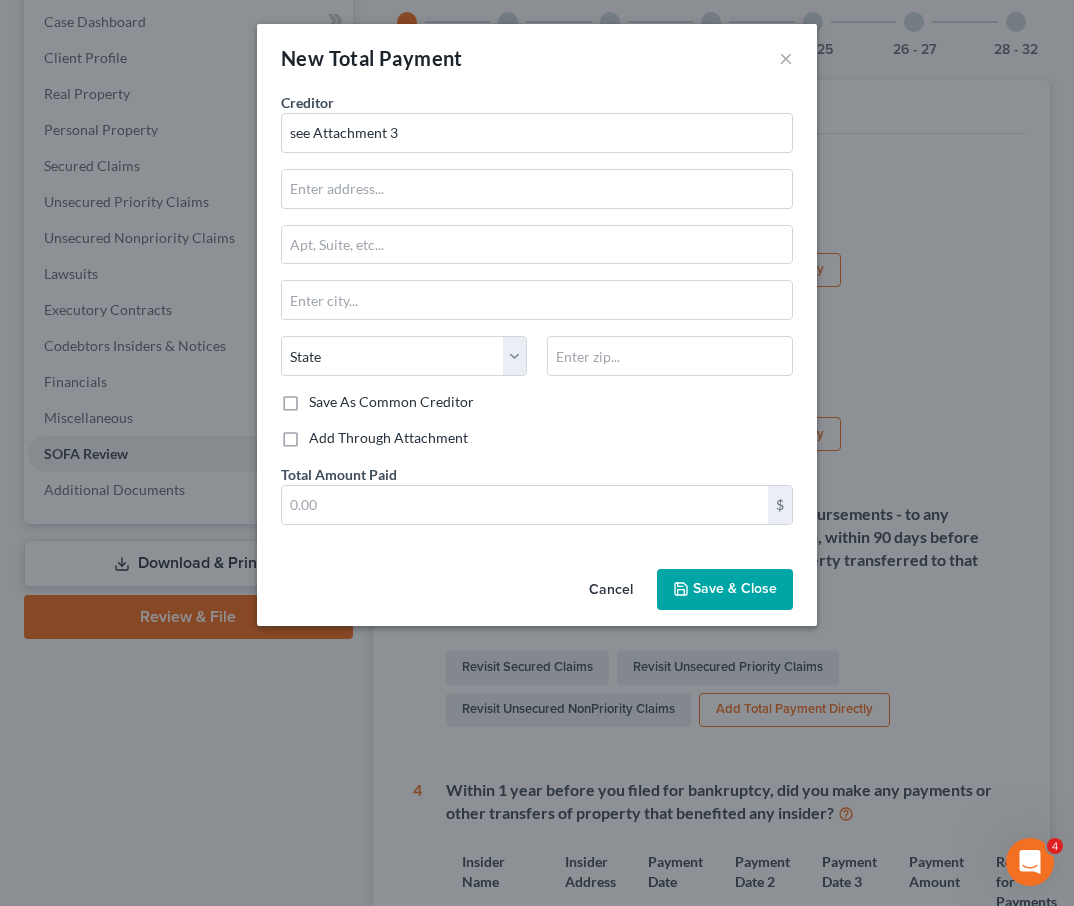 click on "New   Total Payment ×" at bounding box center [537, 58] 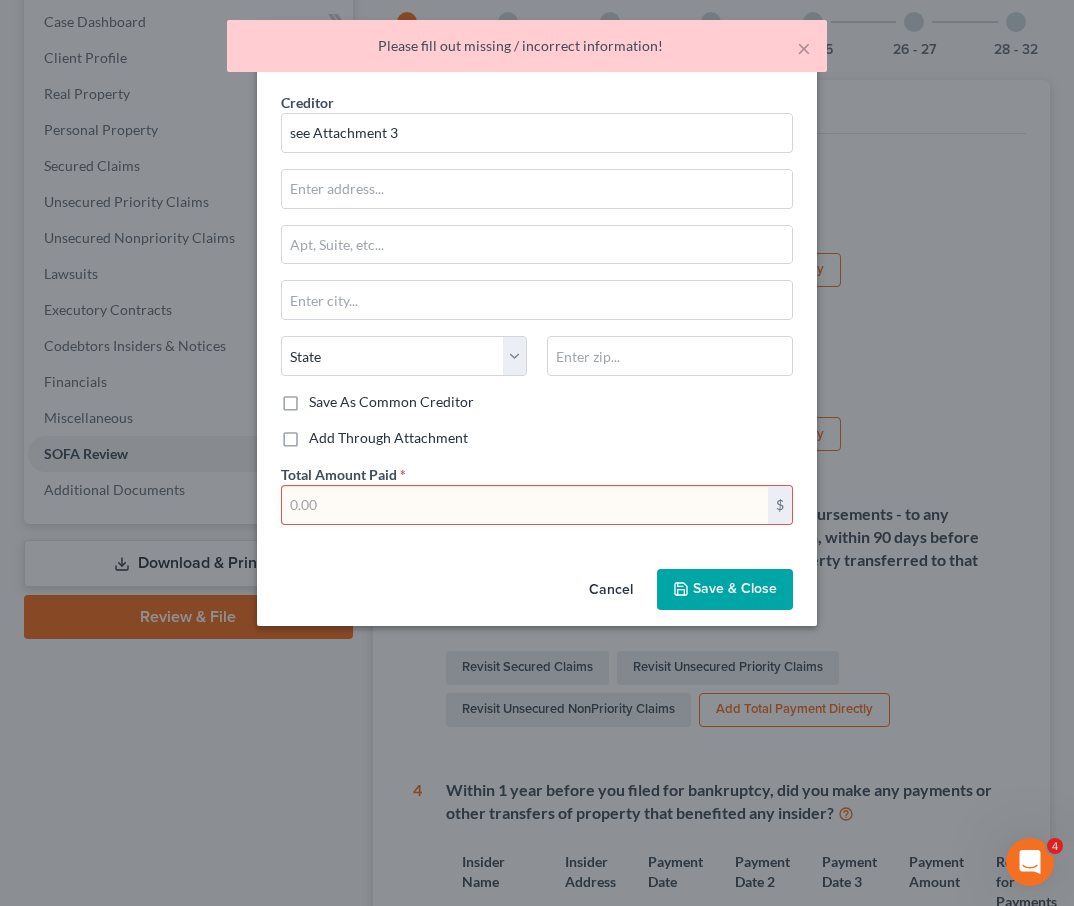 click at bounding box center [525, 505] 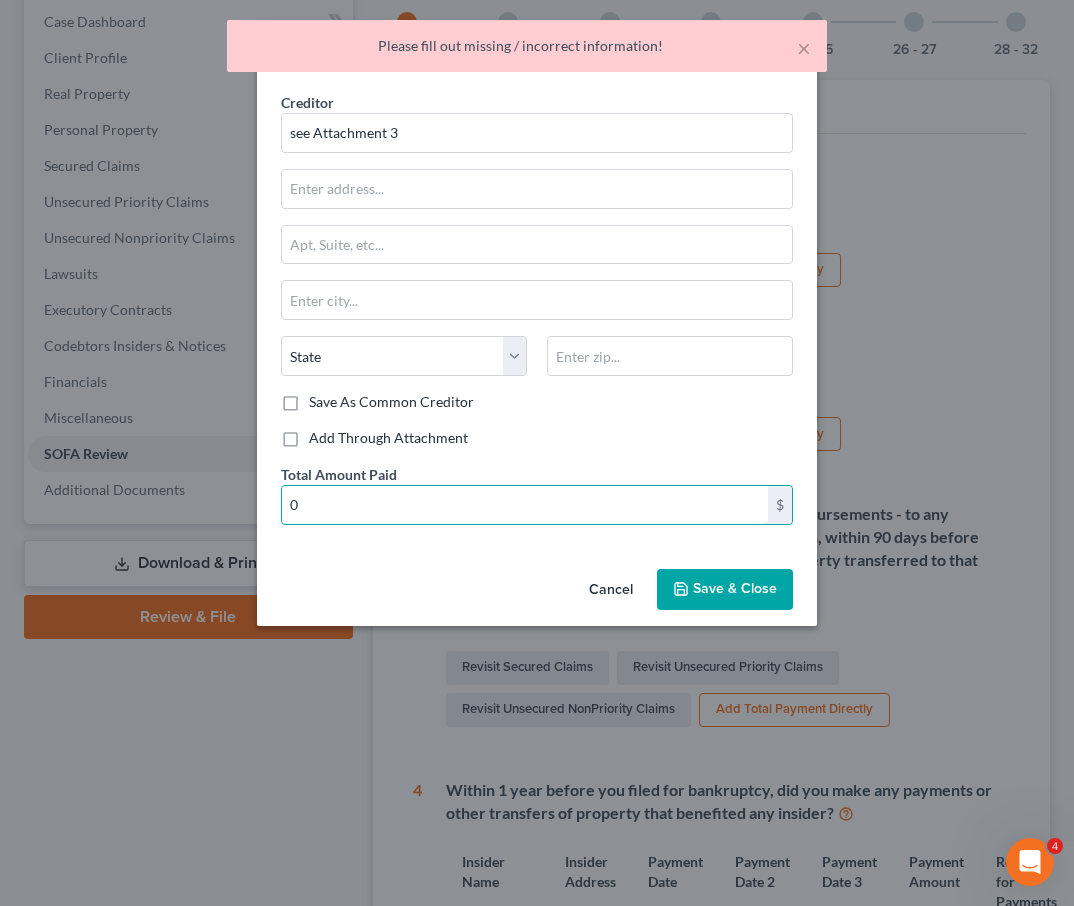 type on "0" 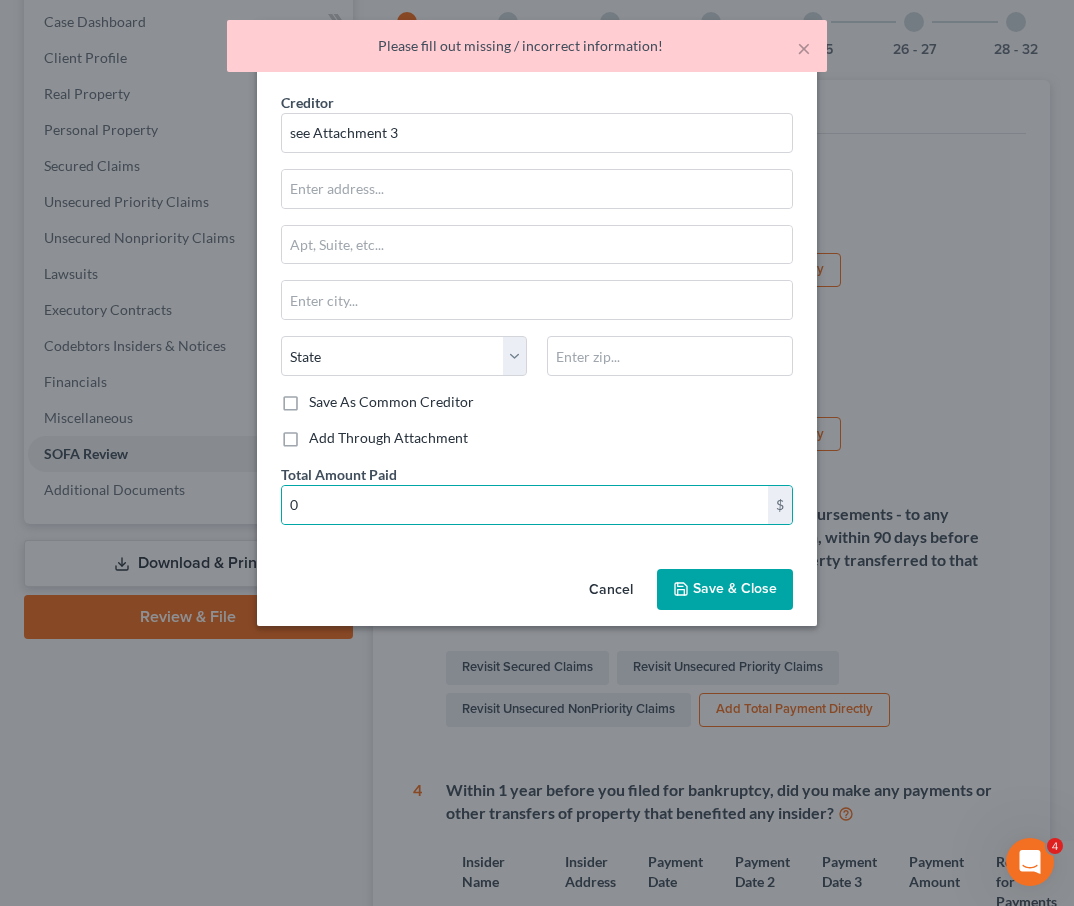 click on "Save & Close" at bounding box center (735, 589) 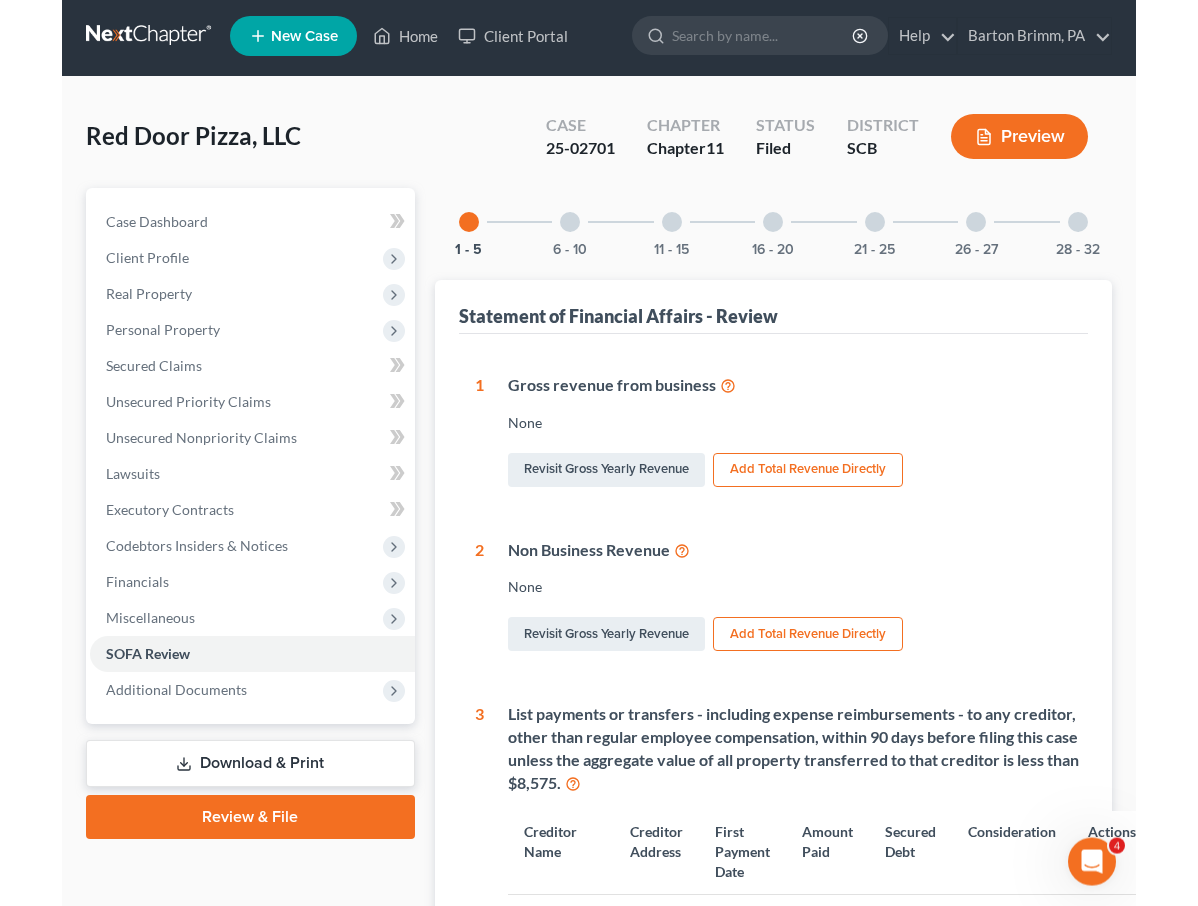 scroll, scrollTop: 306, scrollLeft: 0, axis: vertical 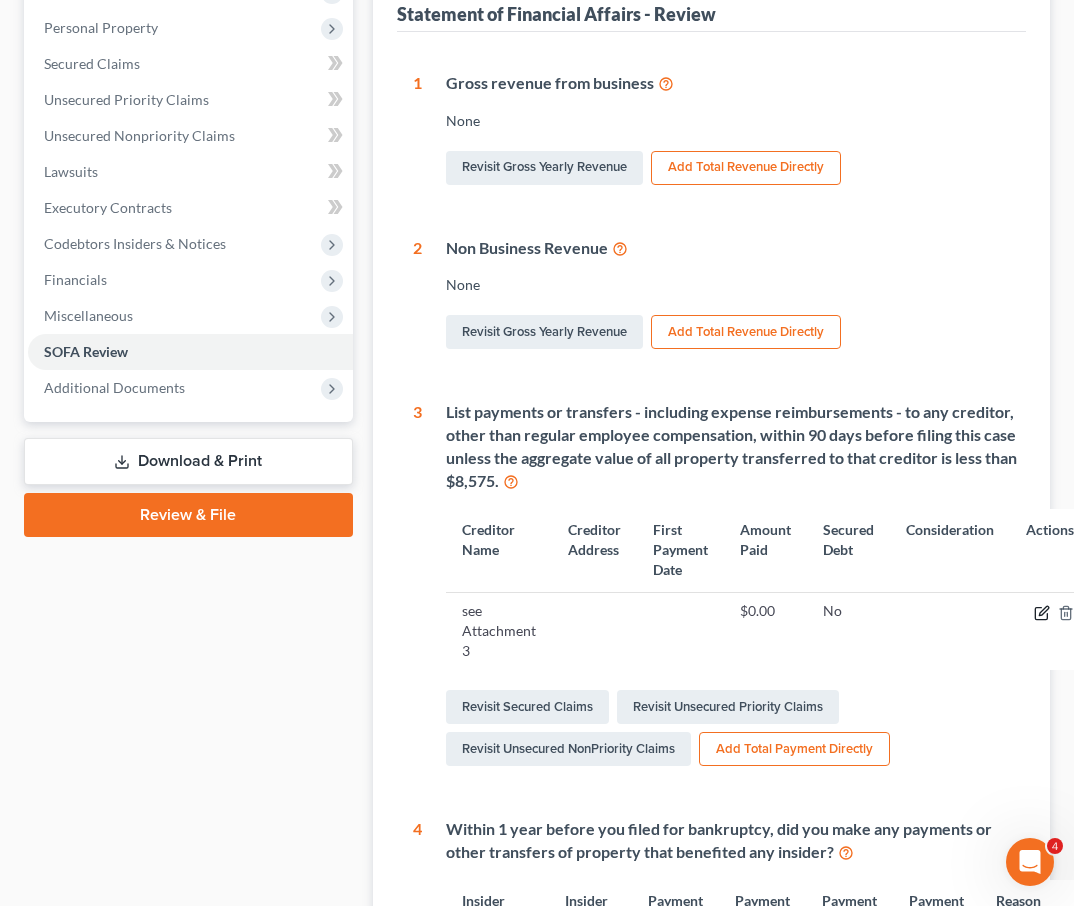 click 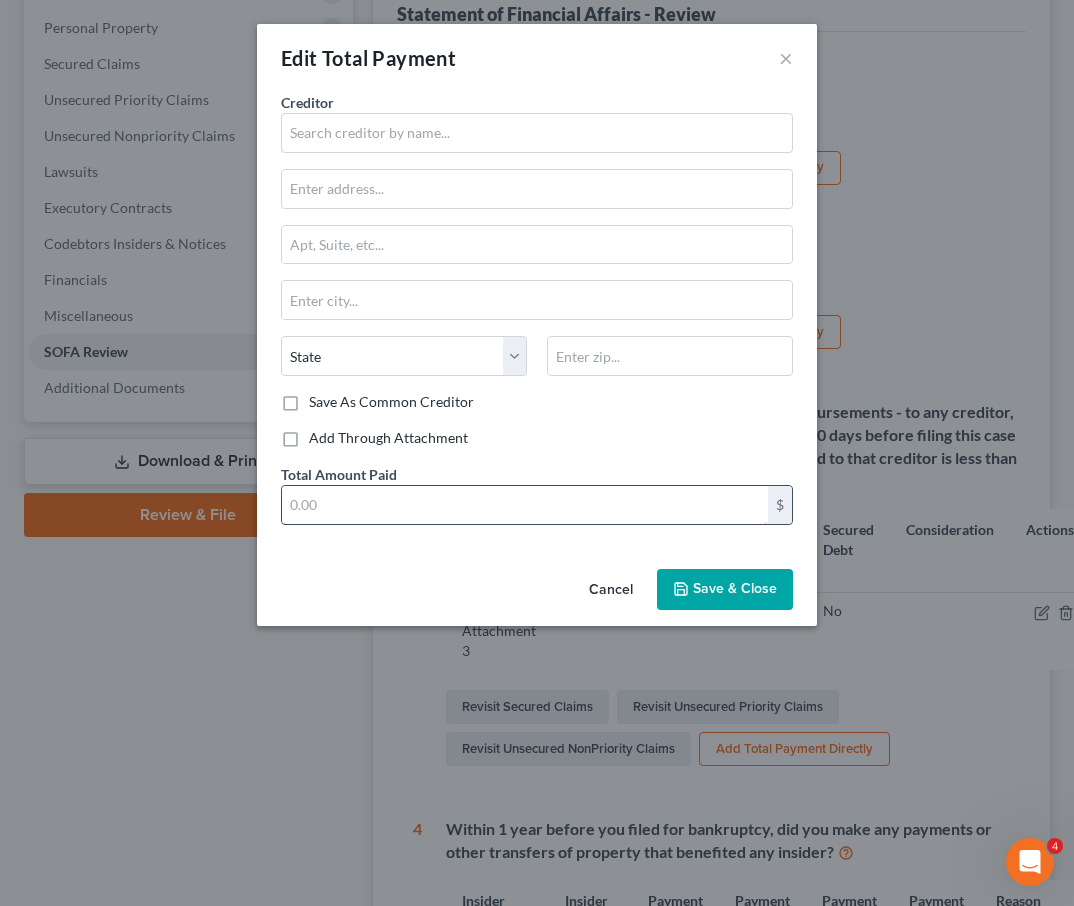 click at bounding box center (525, 505) 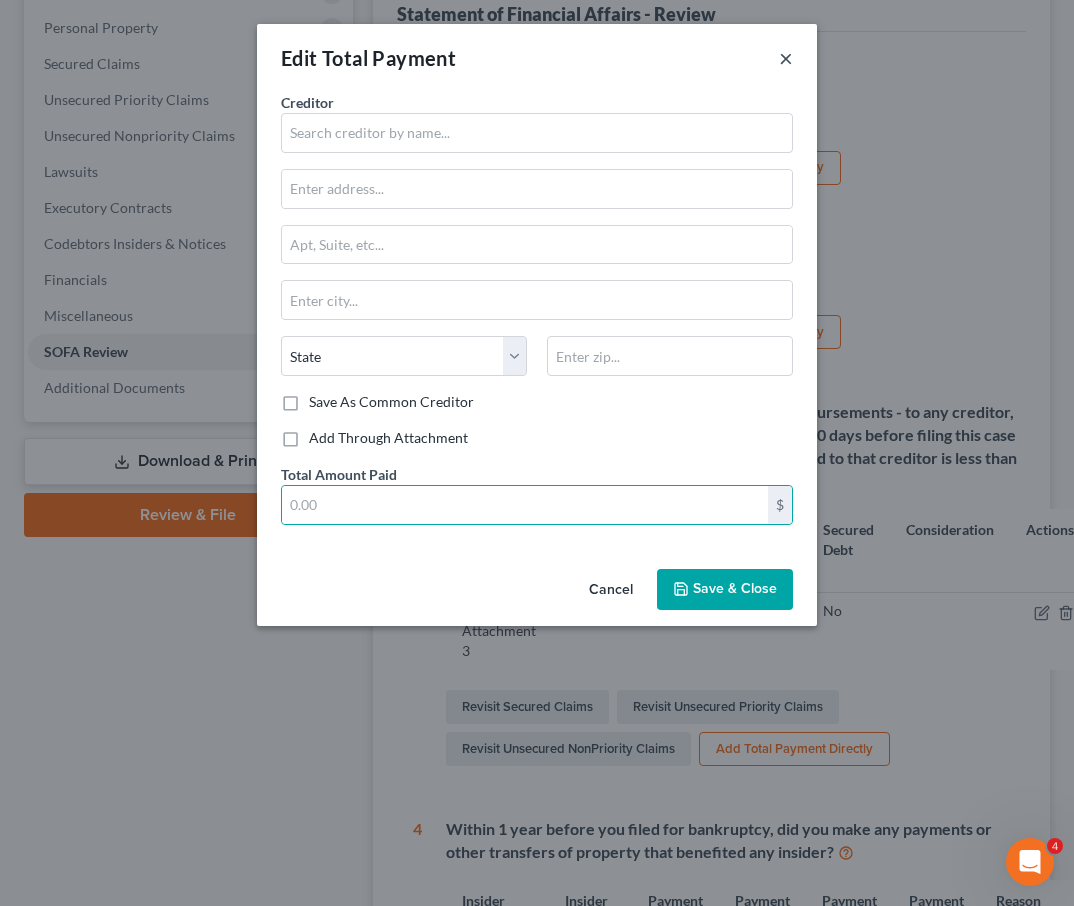 click on "×" at bounding box center (786, 58) 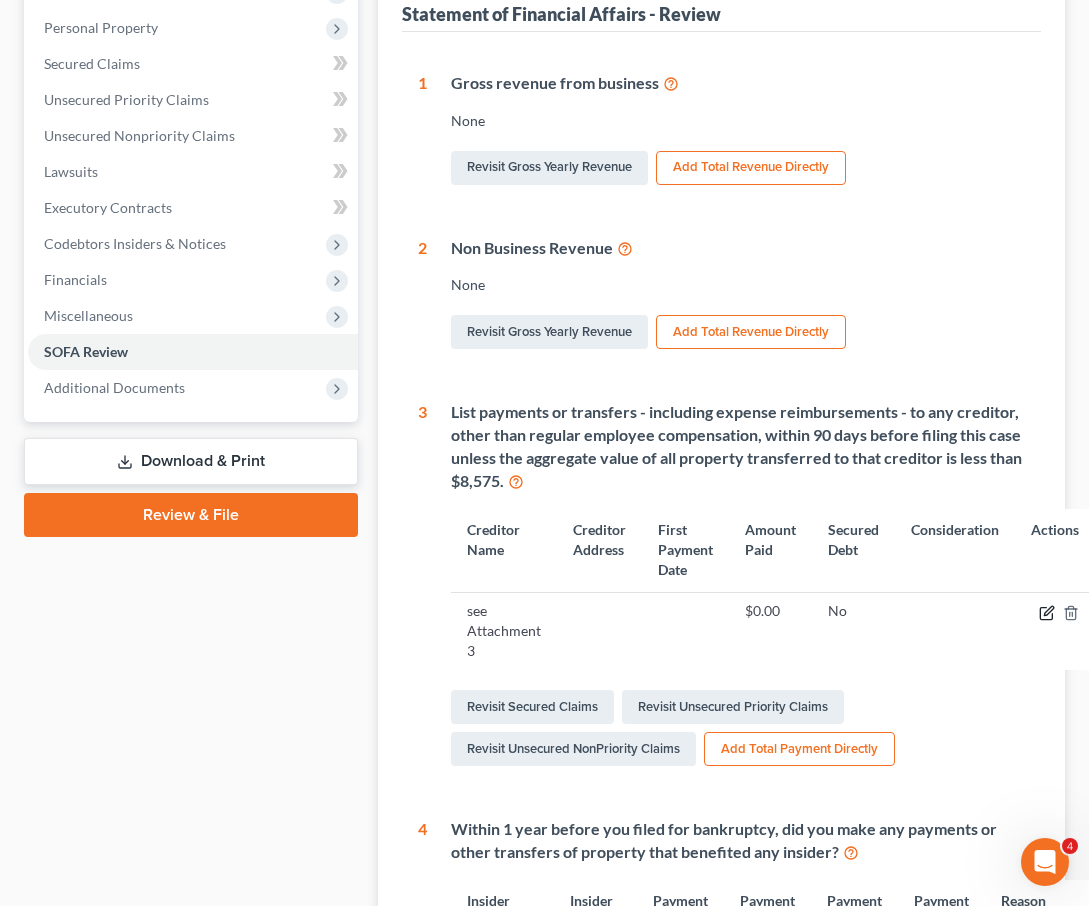 click 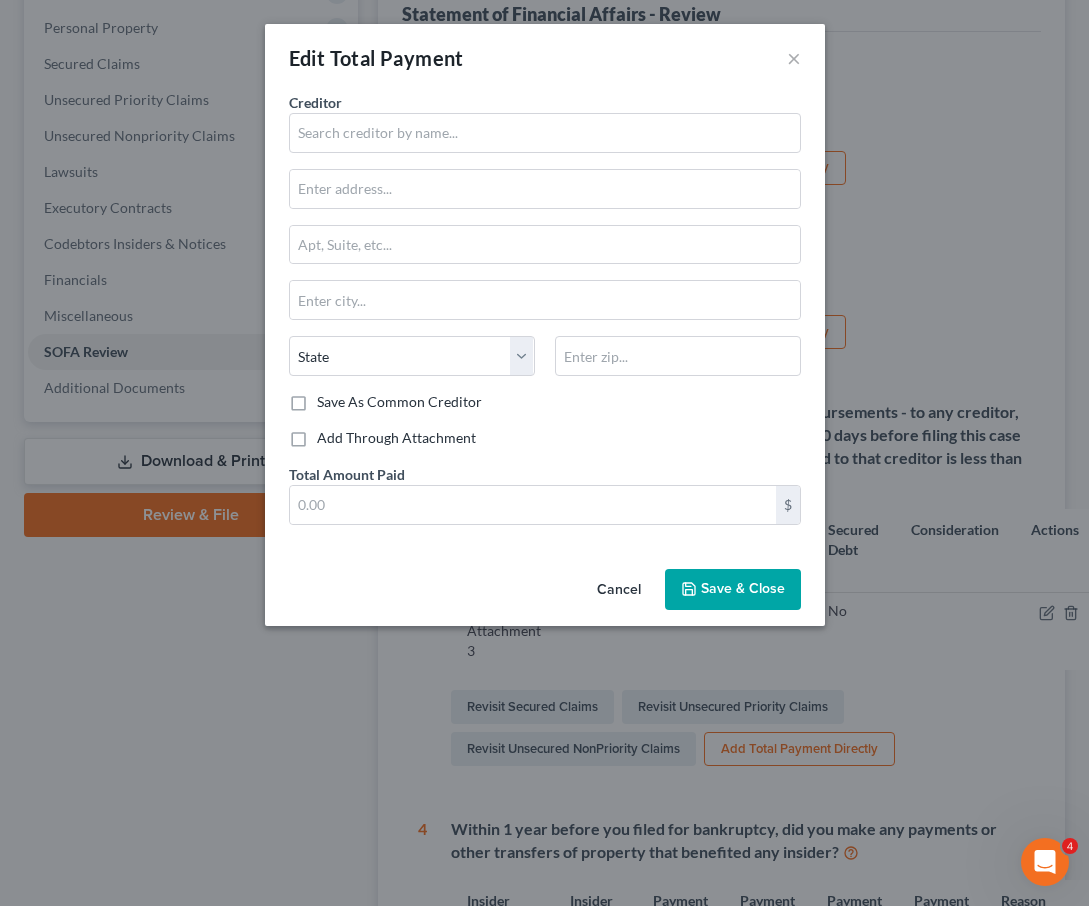 click on "Cancel" at bounding box center [619, 591] 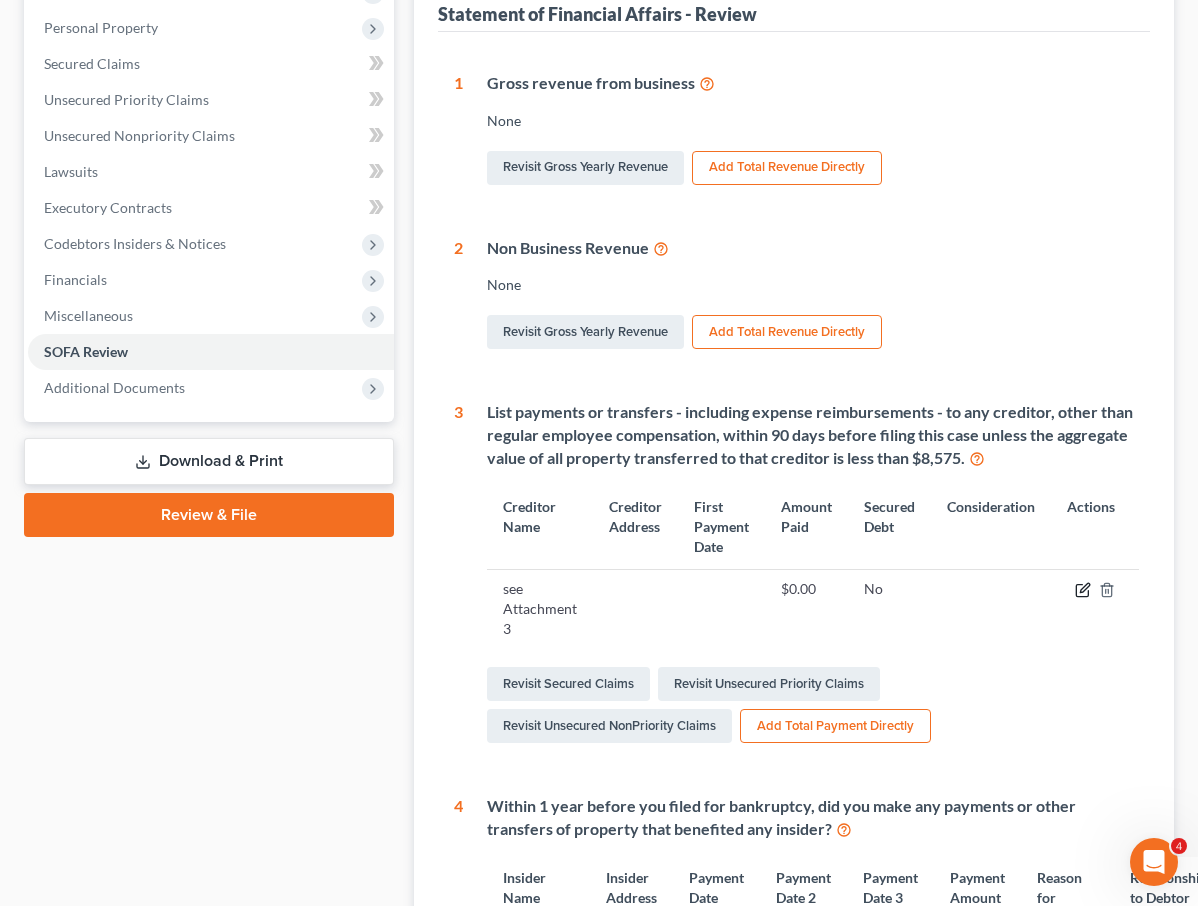 click 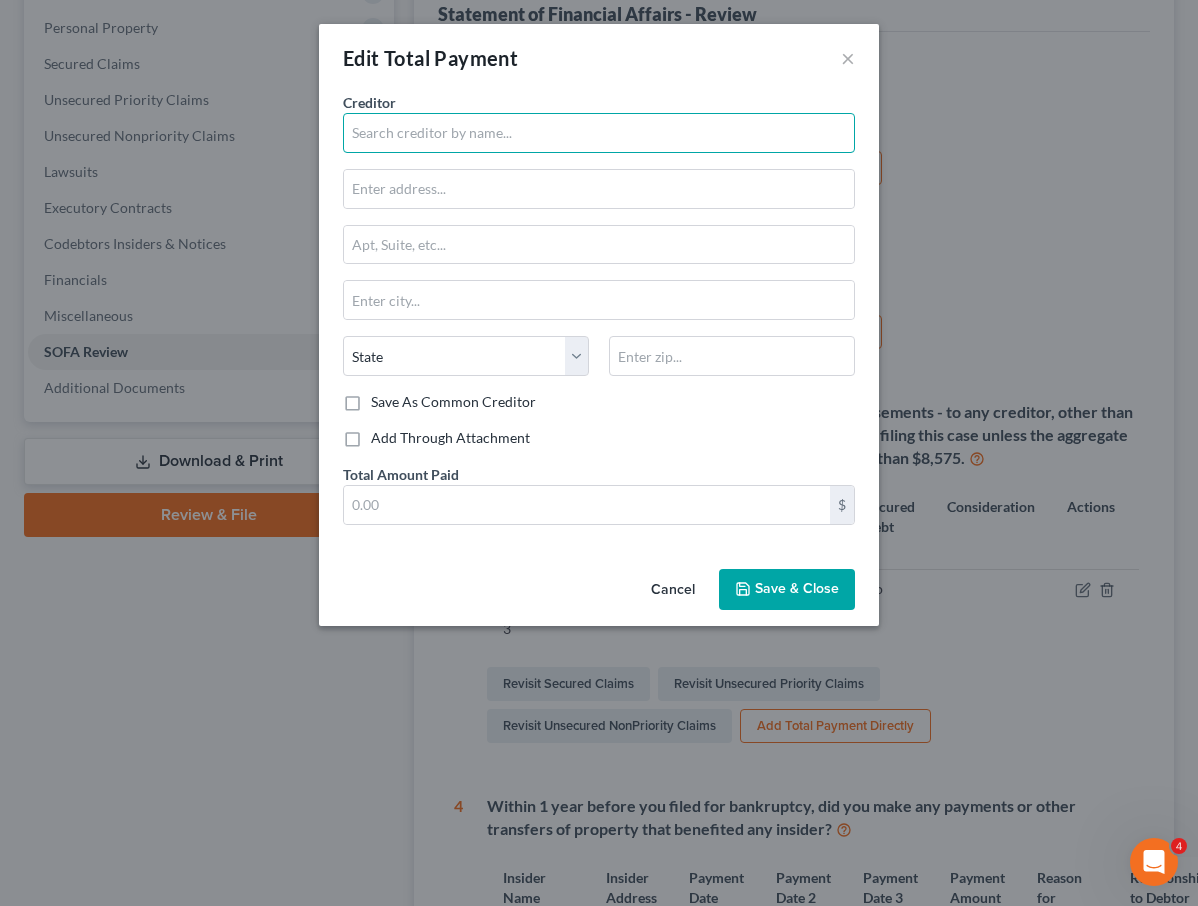 click at bounding box center [599, 133] 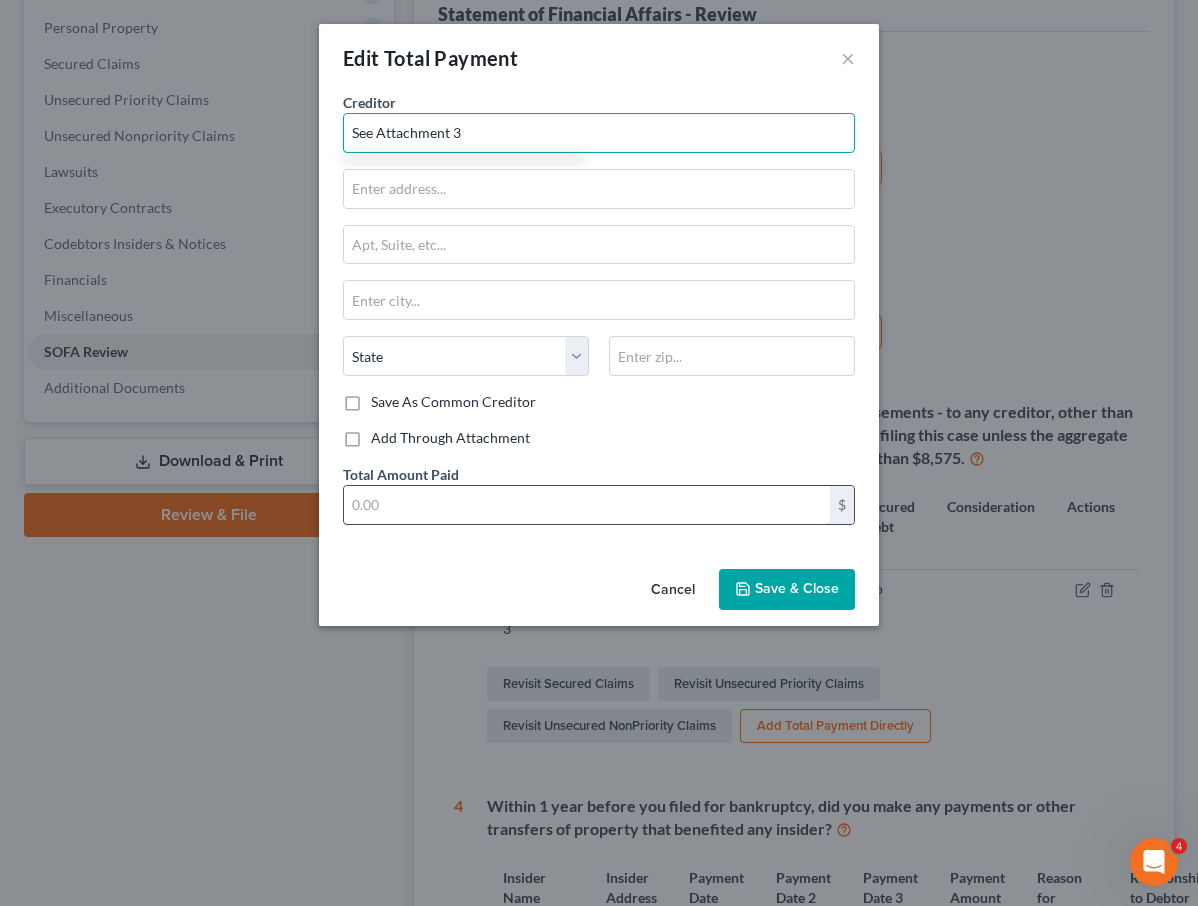 type on "See Attachment 3" 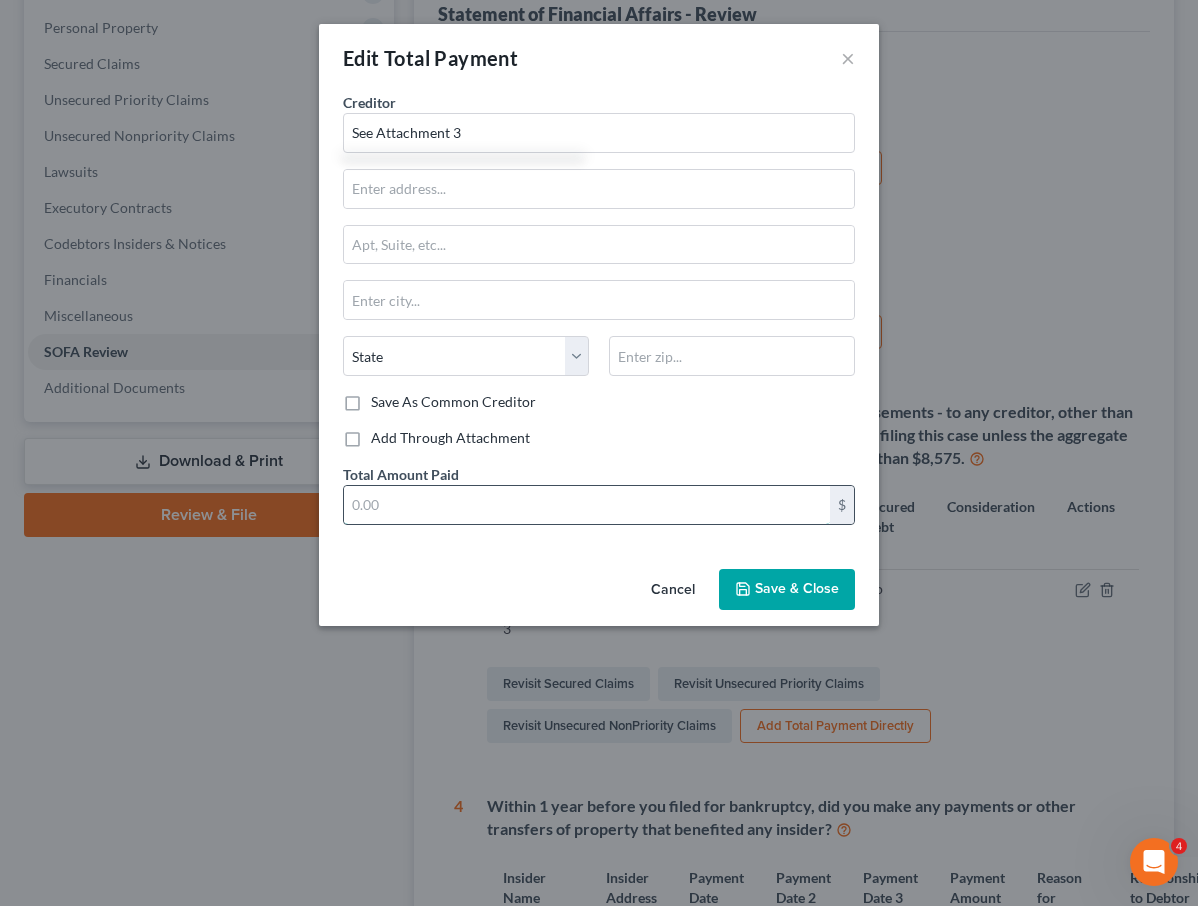 click at bounding box center [587, 505] 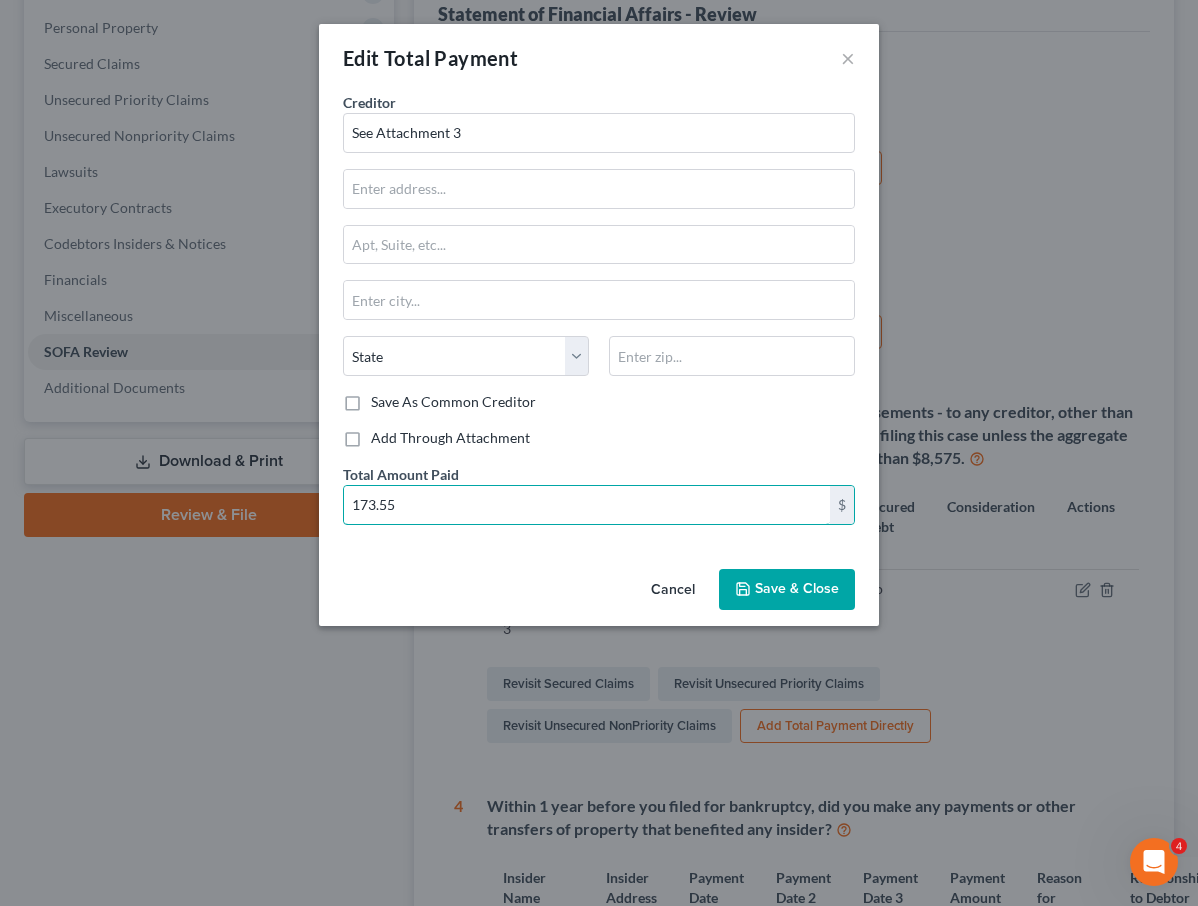 type on "173.55" 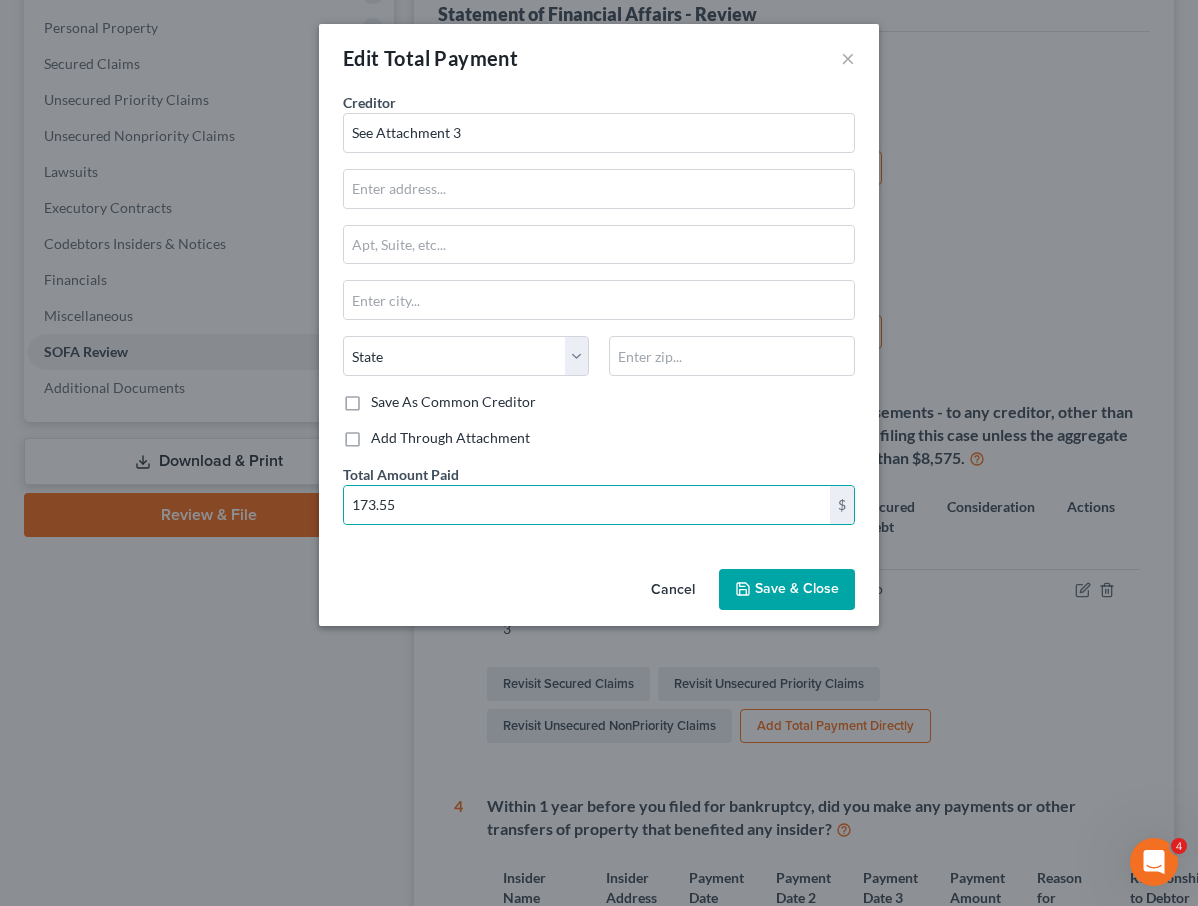 click on "Add Through Attachment" at bounding box center [450, 438] 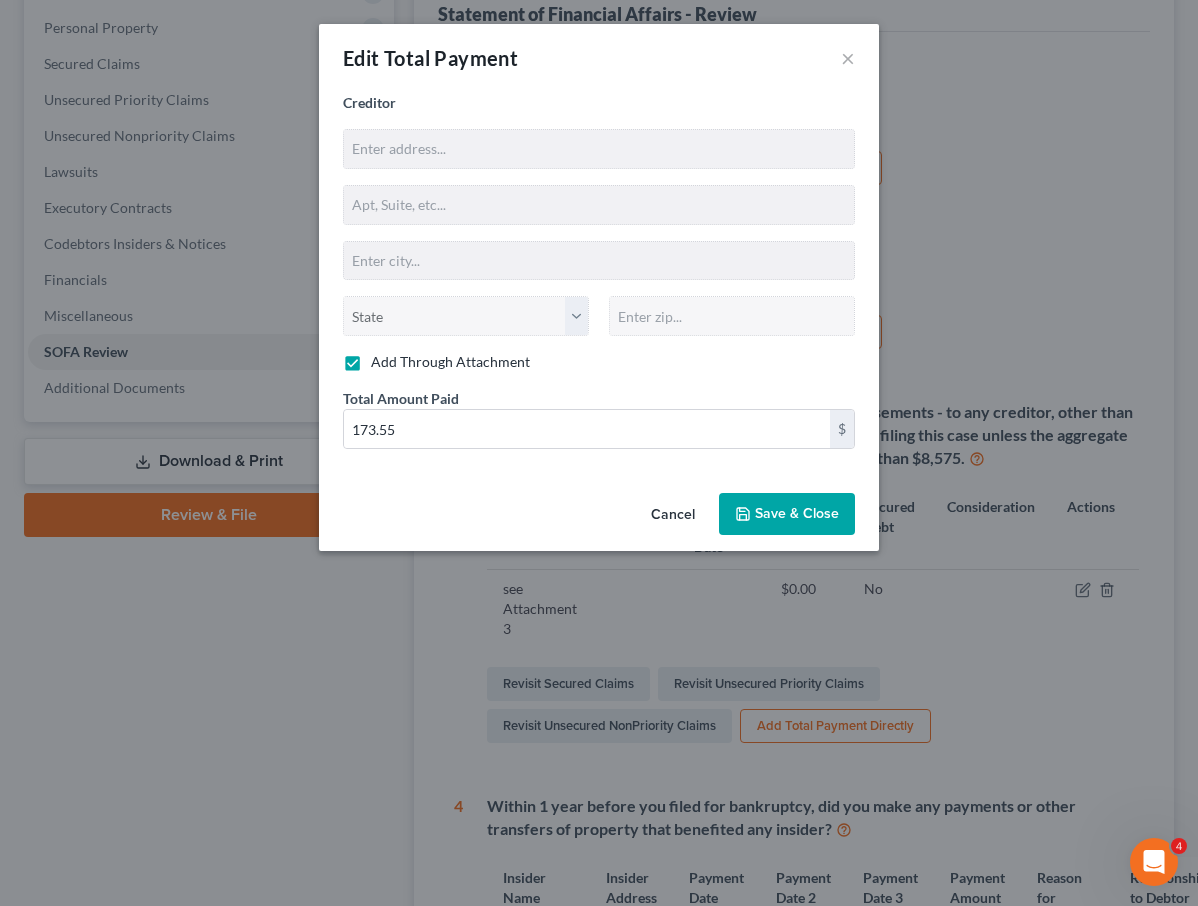 click on "Save & Close" at bounding box center [797, 513] 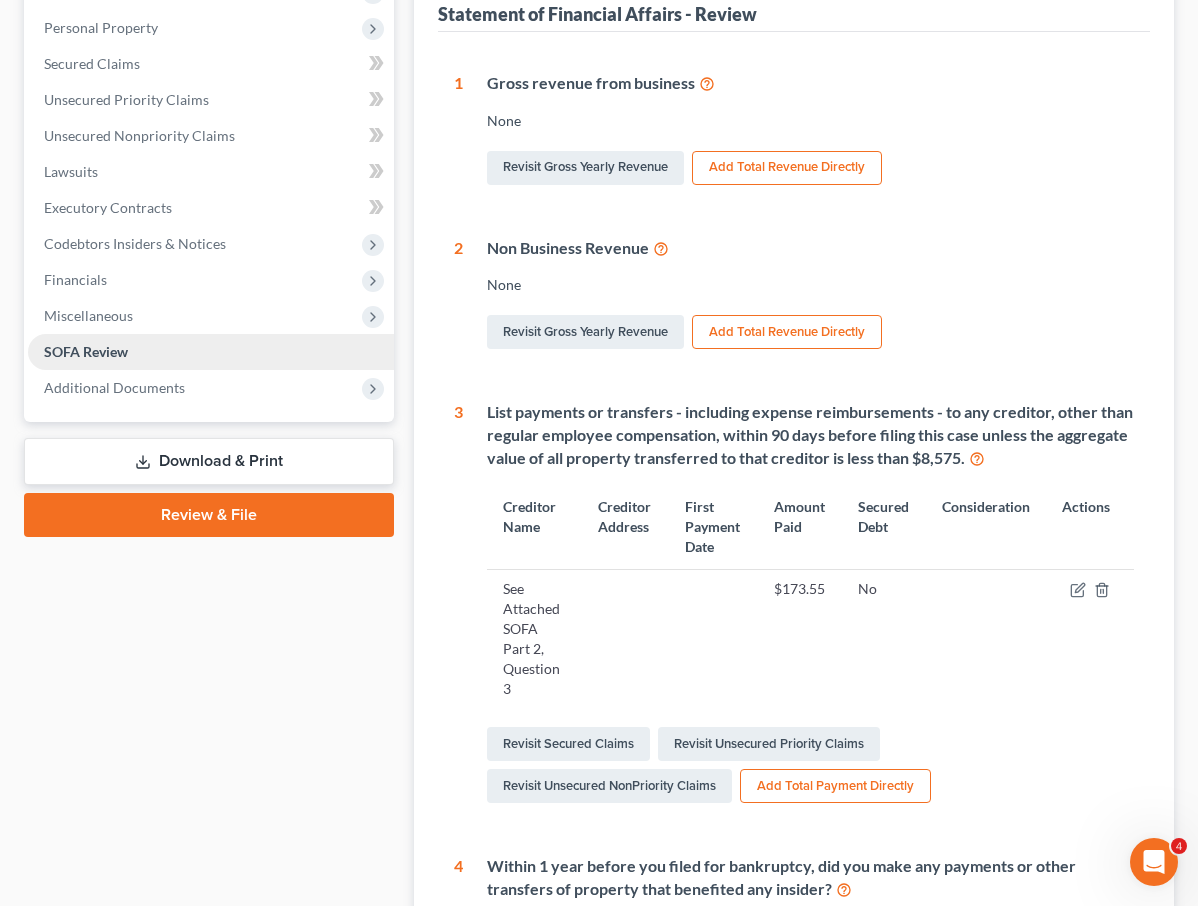 scroll, scrollTop: 0, scrollLeft: 0, axis: both 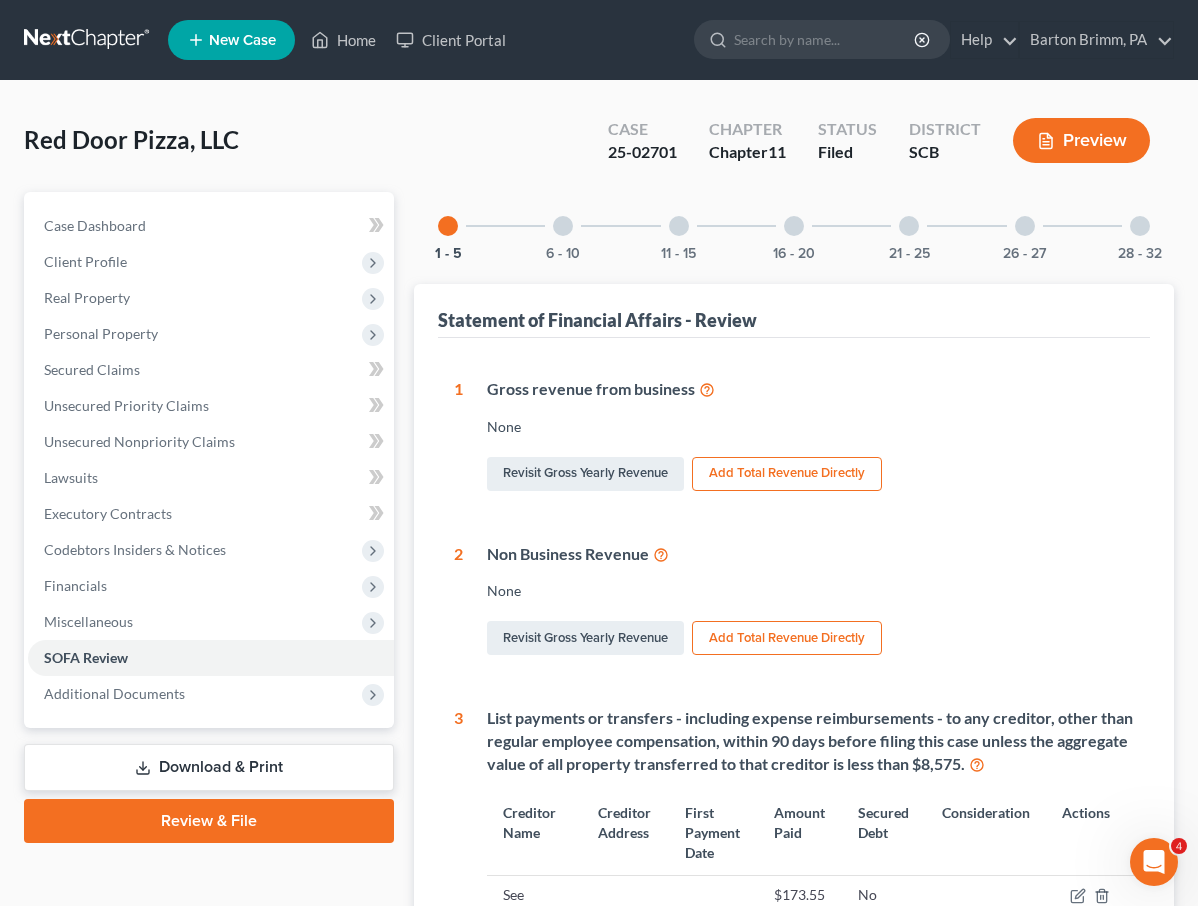 click on "Preview" at bounding box center [1081, 140] 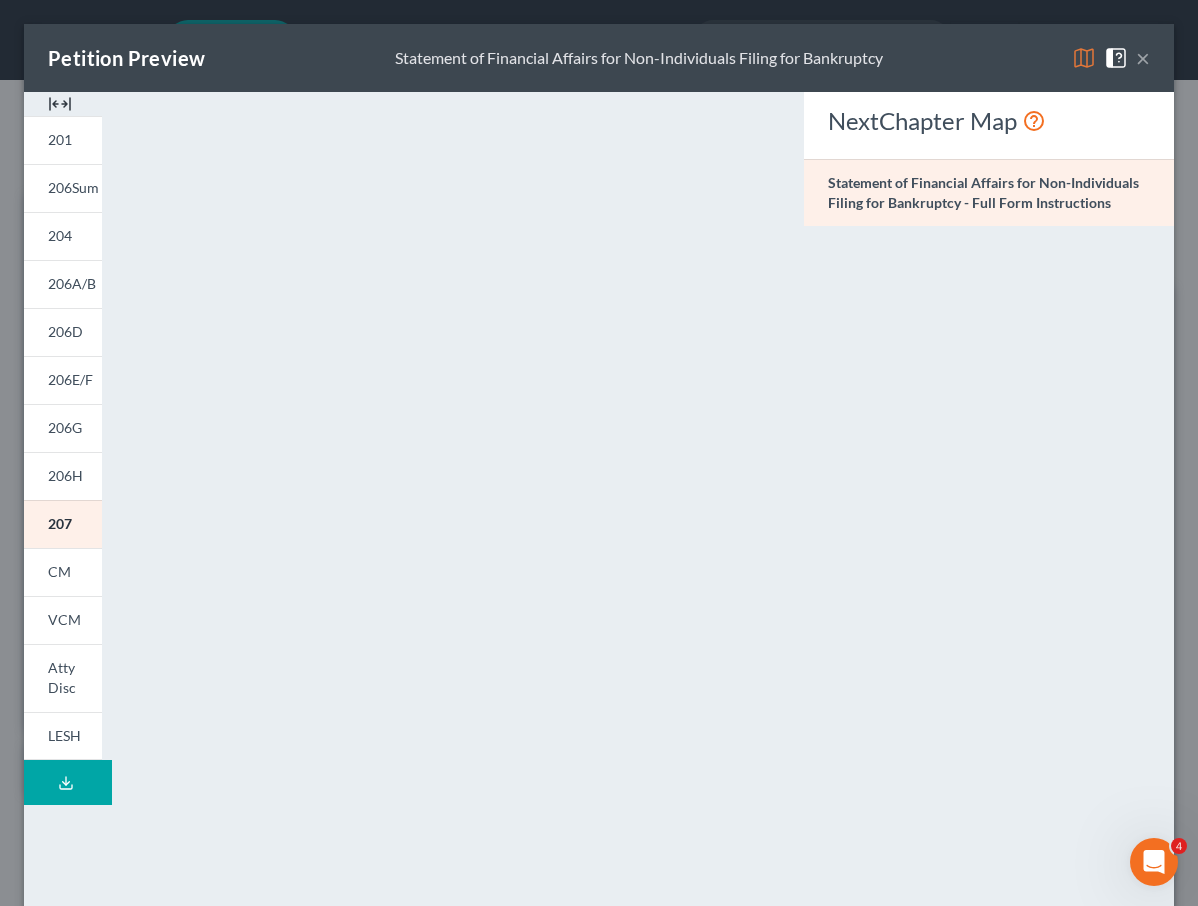 click on "×" at bounding box center (1143, 58) 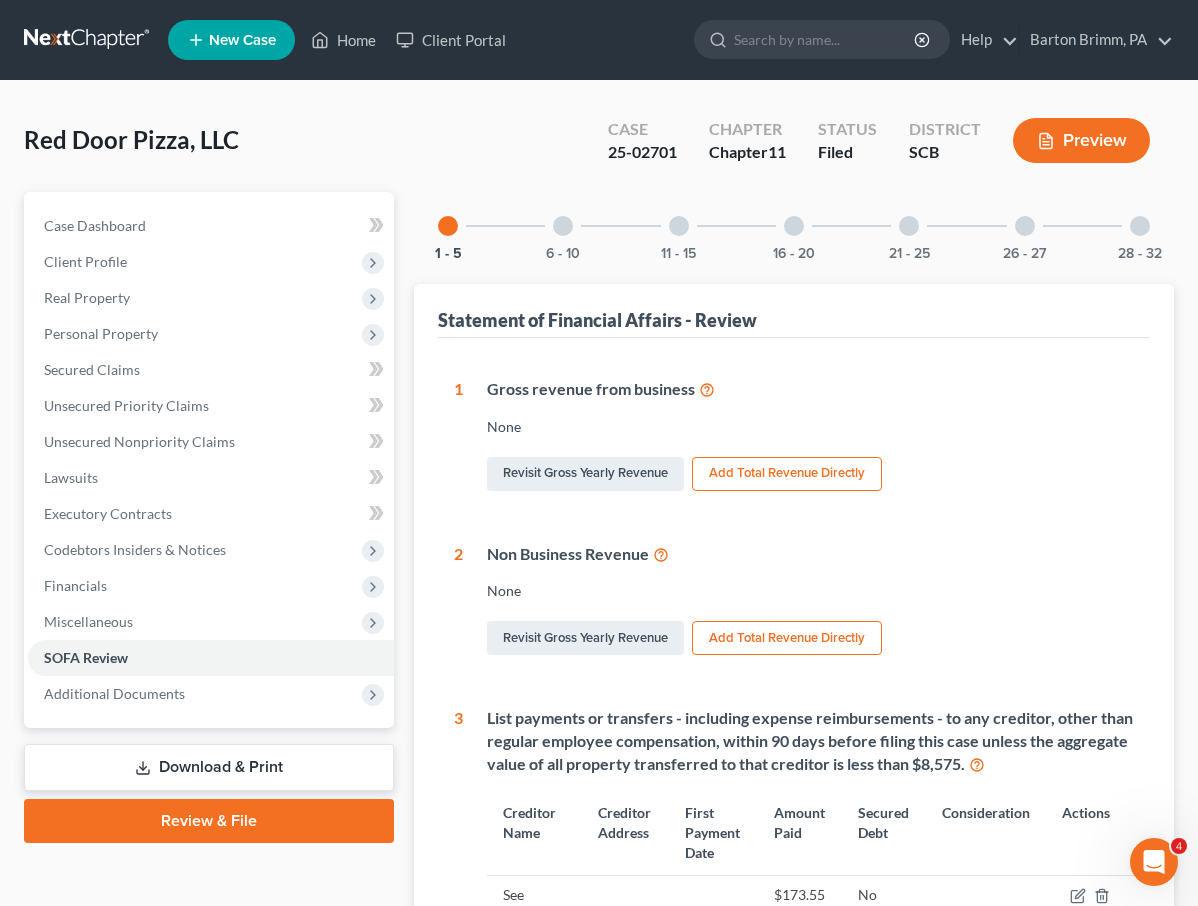 click at bounding box center (88, 40) 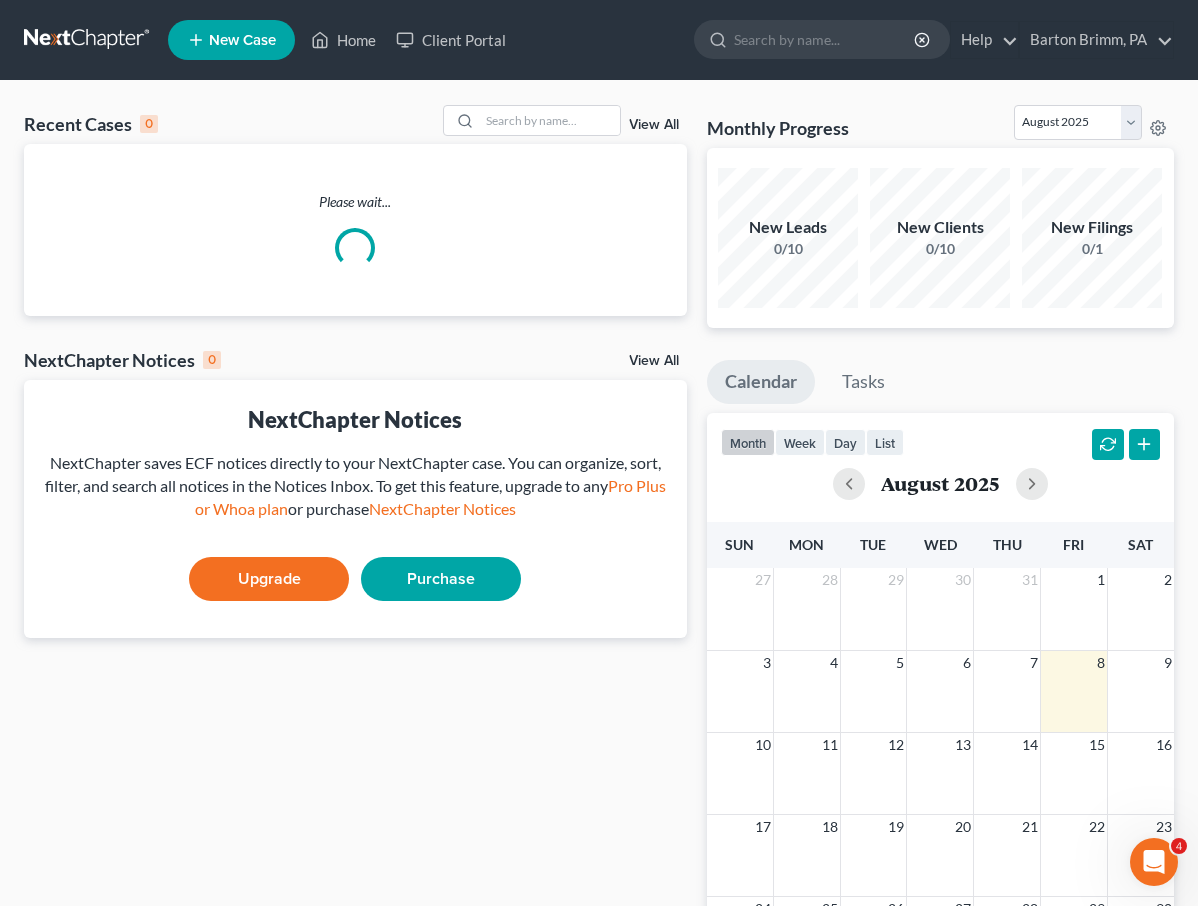 scroll, scrollTop: 0, scrollLeft: 0, axis: both 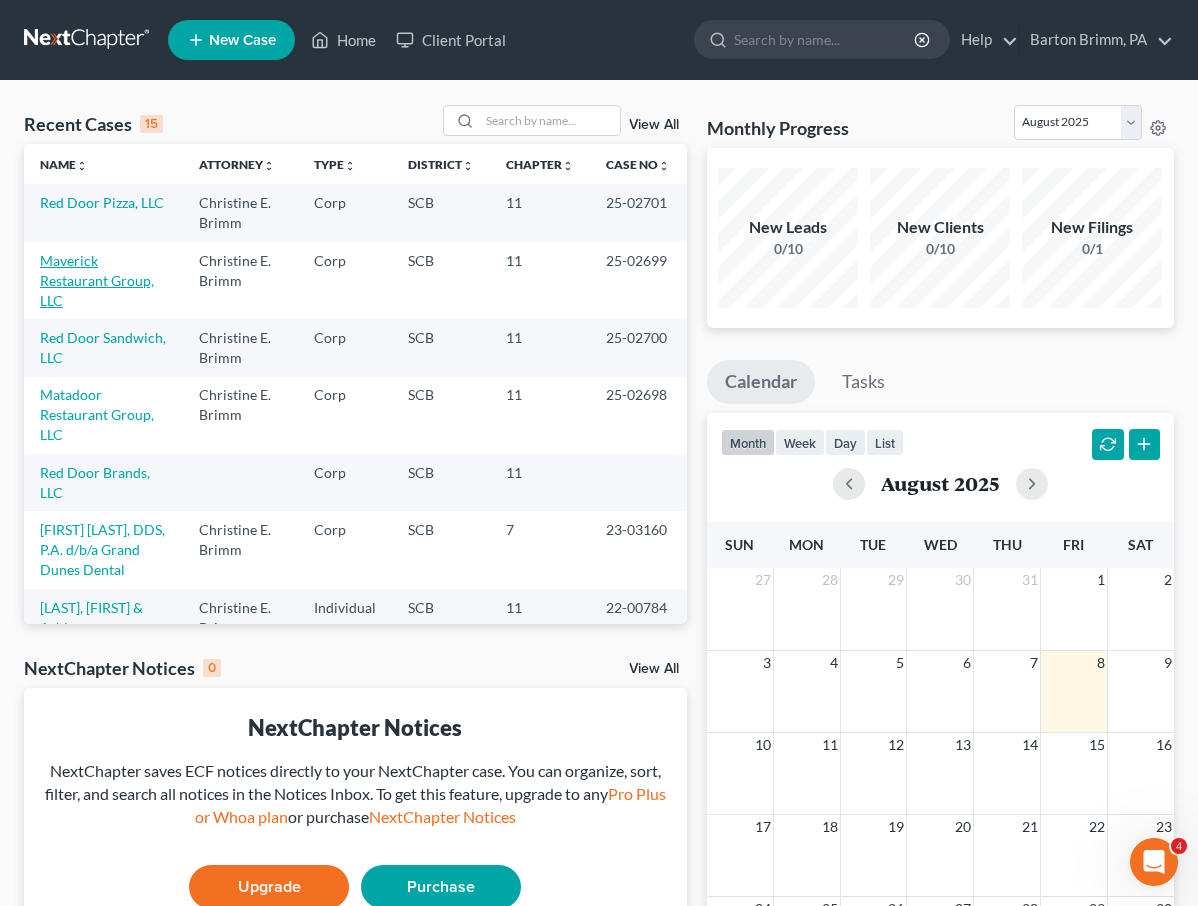 click on "Maverick Restaurant Group, LLC" at bounding box center (97, 280) 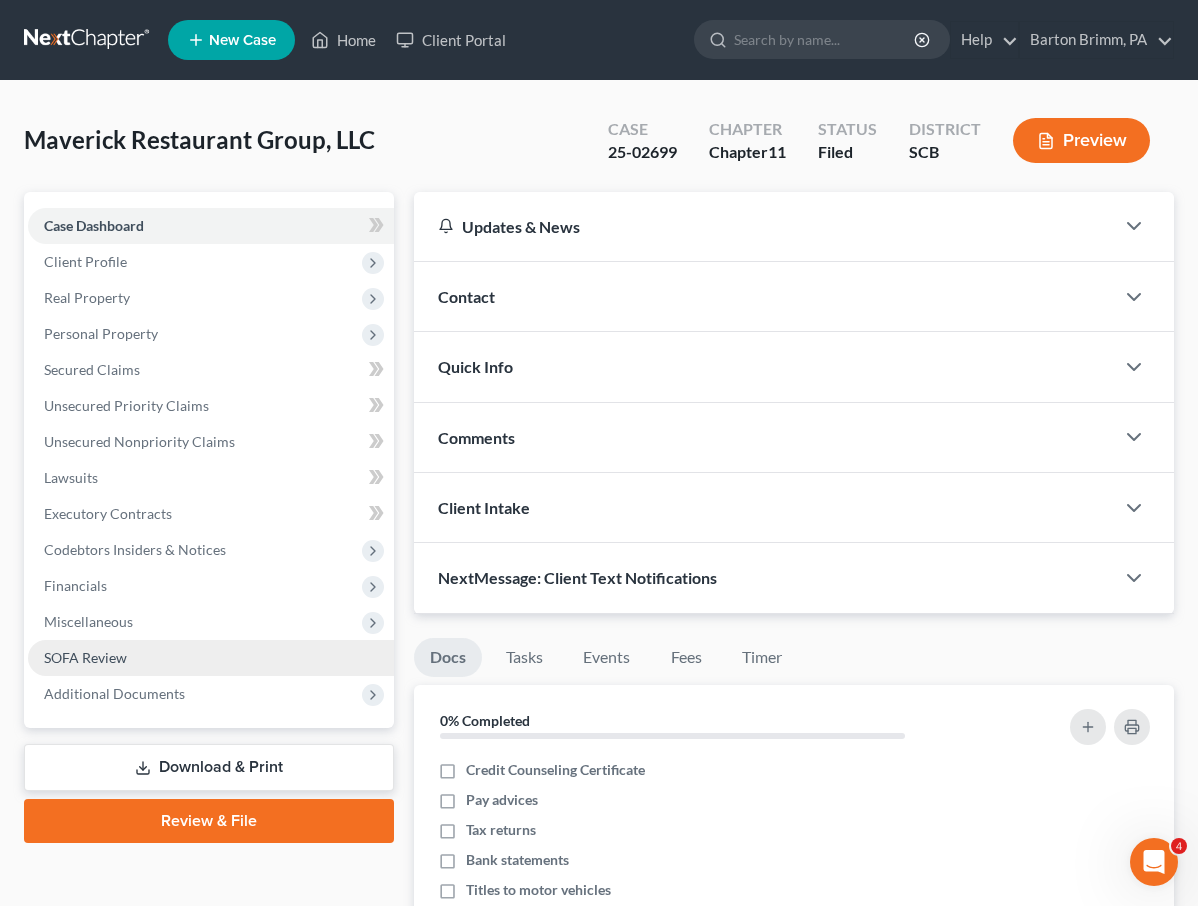 click on "SOFA Review" at bounding box center [211, 658] 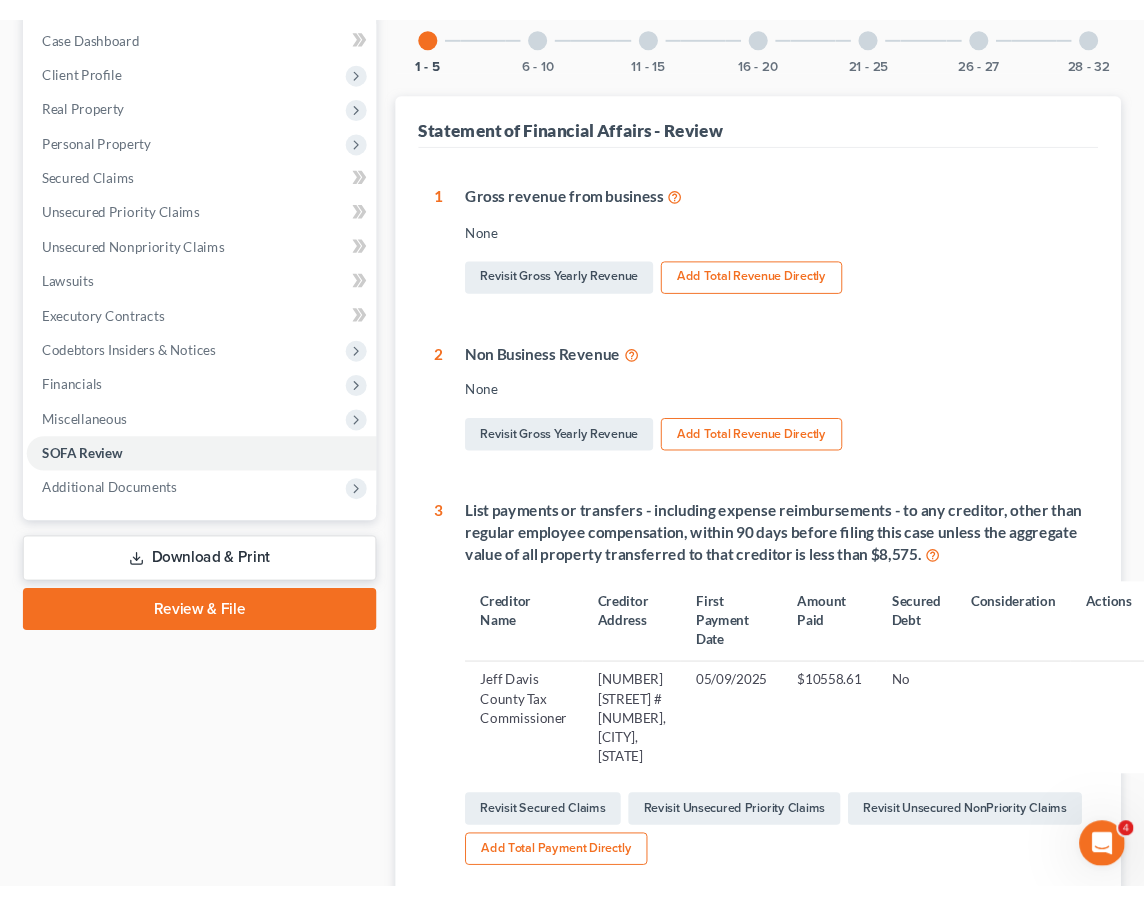 scroll, scrollTop: 408, scrollLeft: 0, axis: vertical 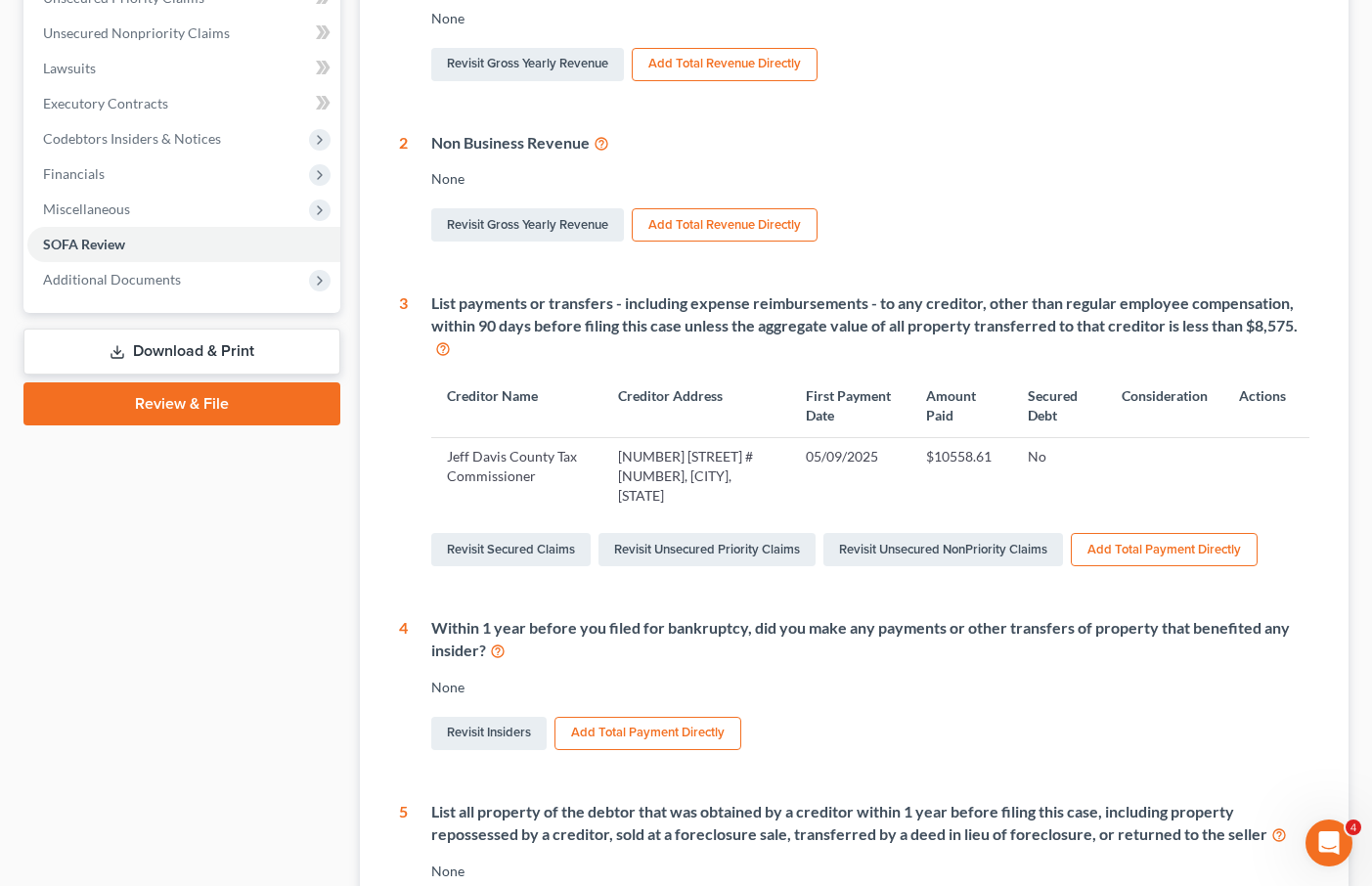 click on "Add Total Payment Directly" at bounding box center (1164, 550) 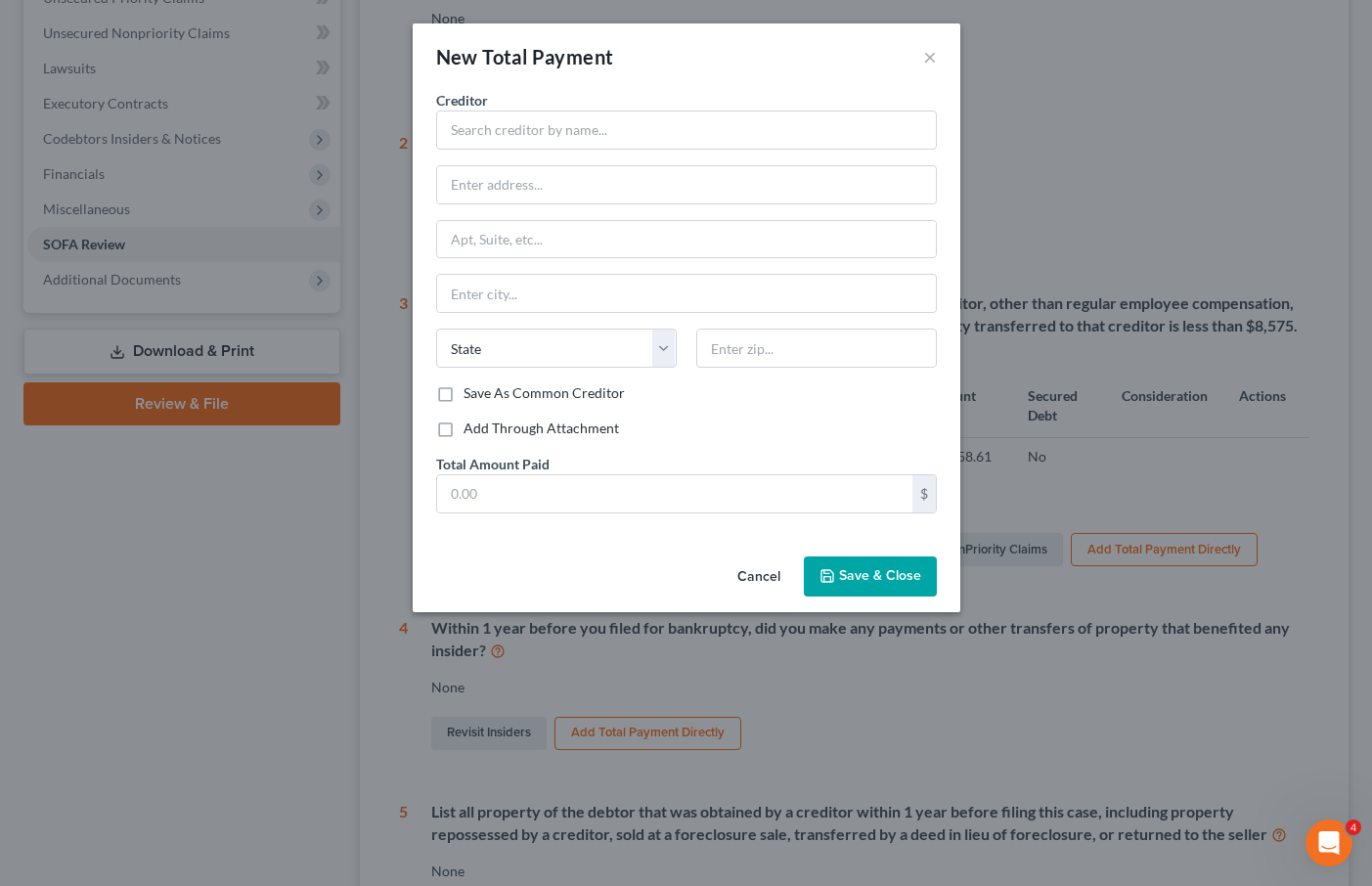 click on "Add Through Attachment" at bounding box center [541, 428] 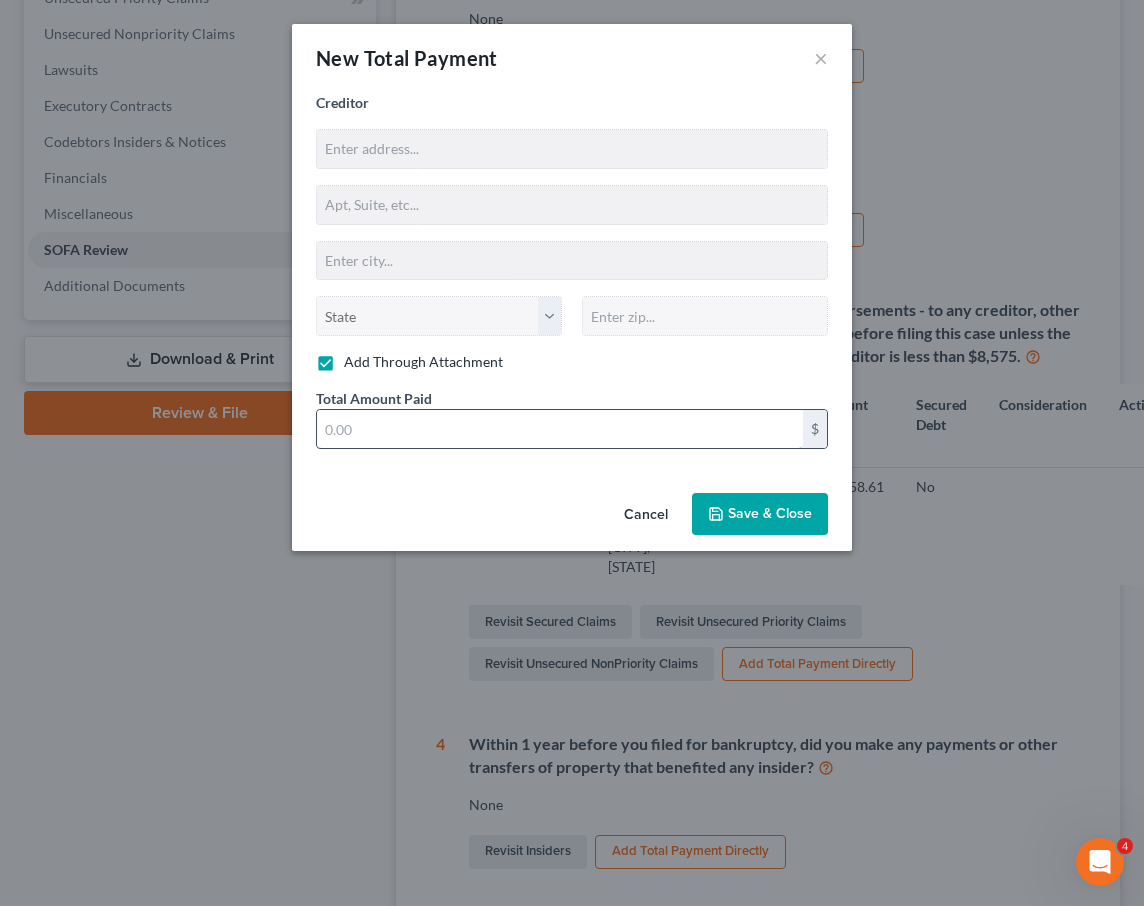 click at bounding box center [560, 429] 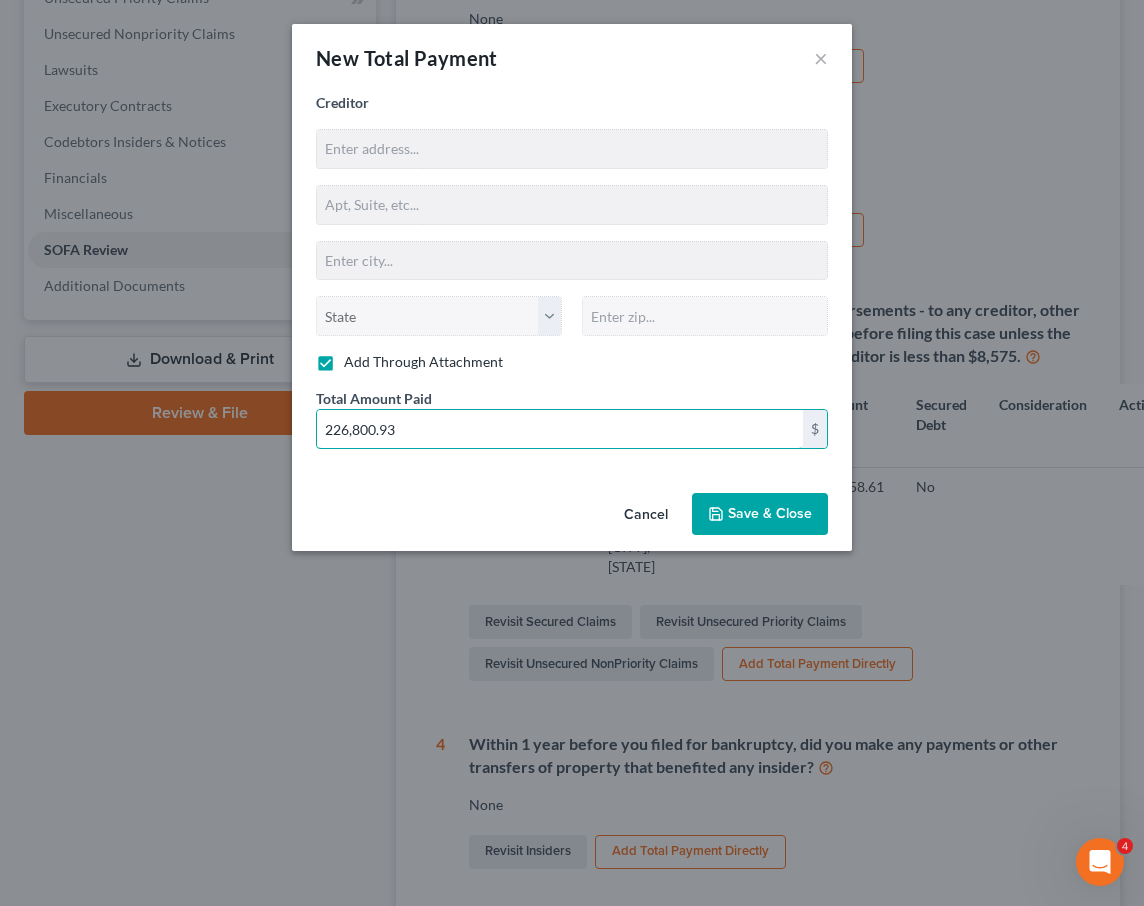 type on "226,800.93" 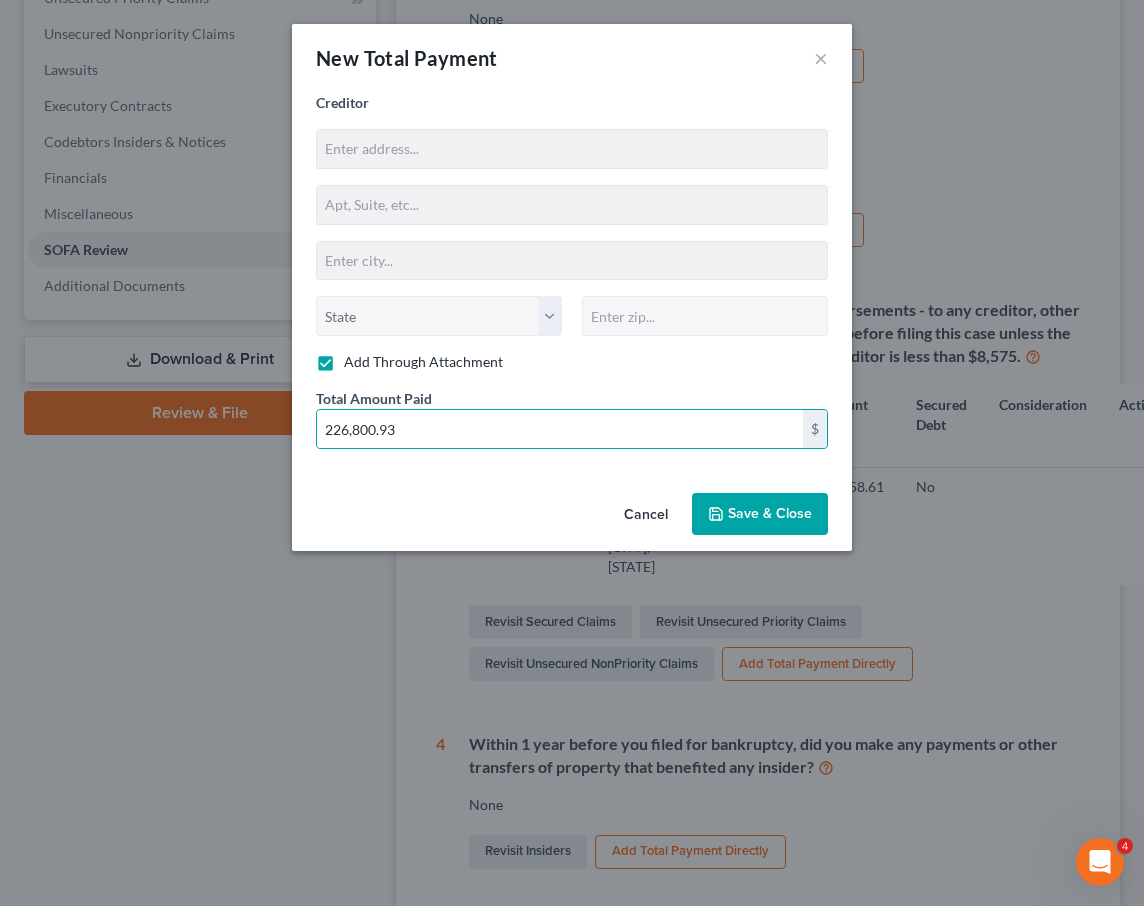 click on "Save & Close" at bounding box center (770, 513) 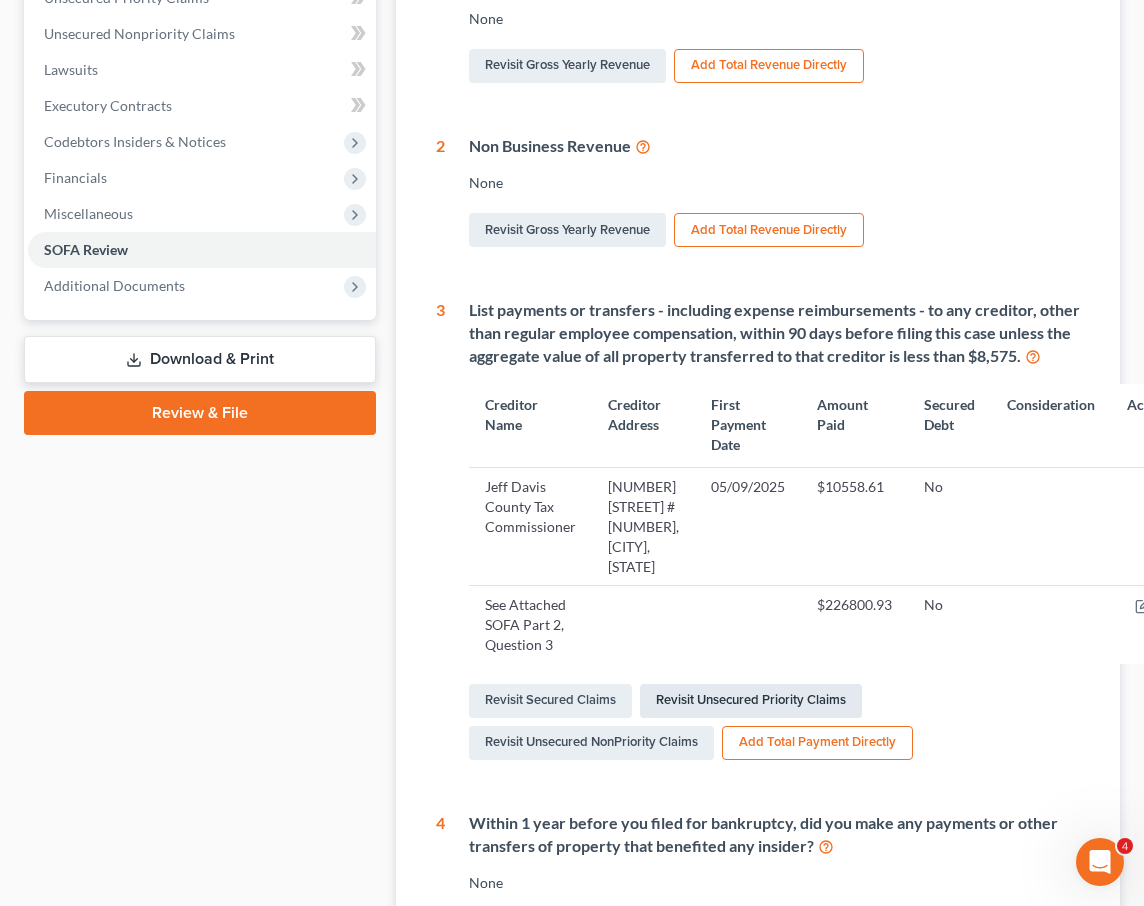 click on "Revisit Unsecured Priority Claims" at bounding box center (751, 701) 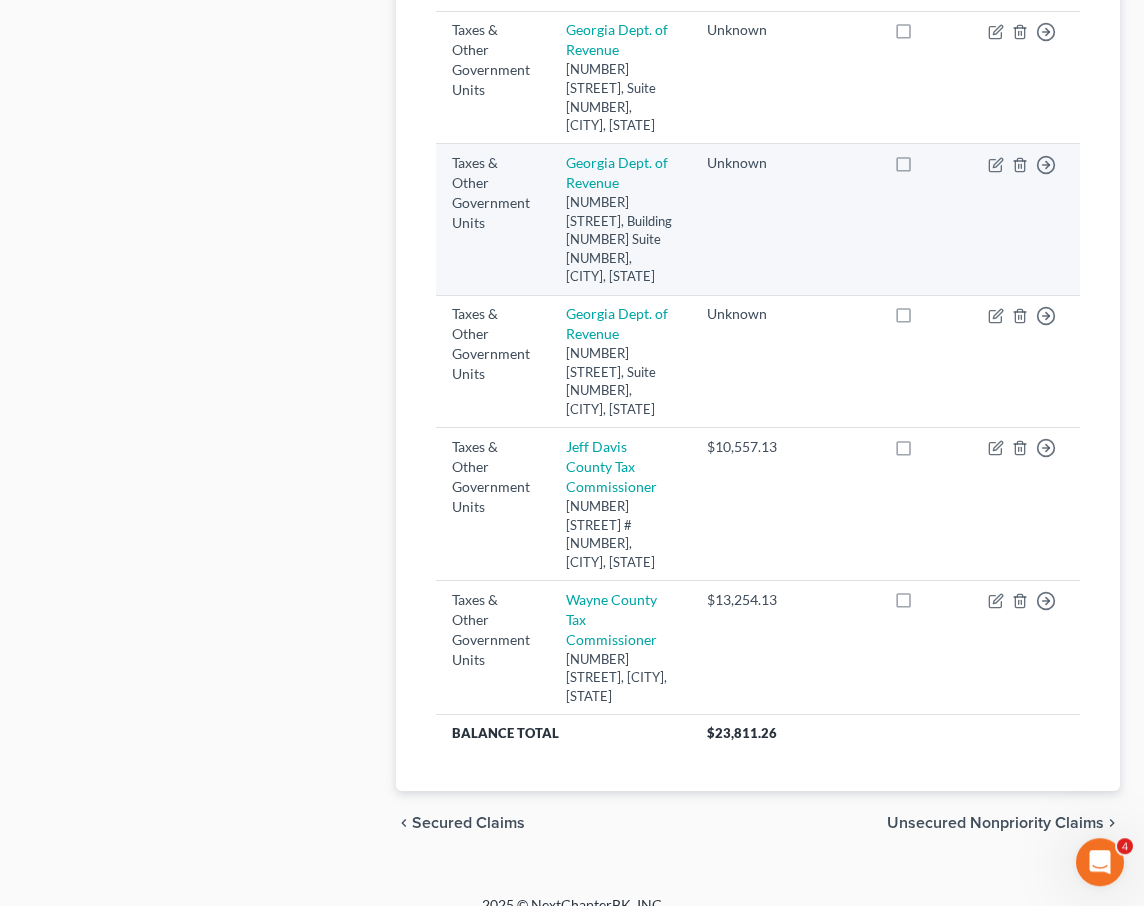 scroll, scrollTop: 1448, scrollLeft: 0, axis: vertical 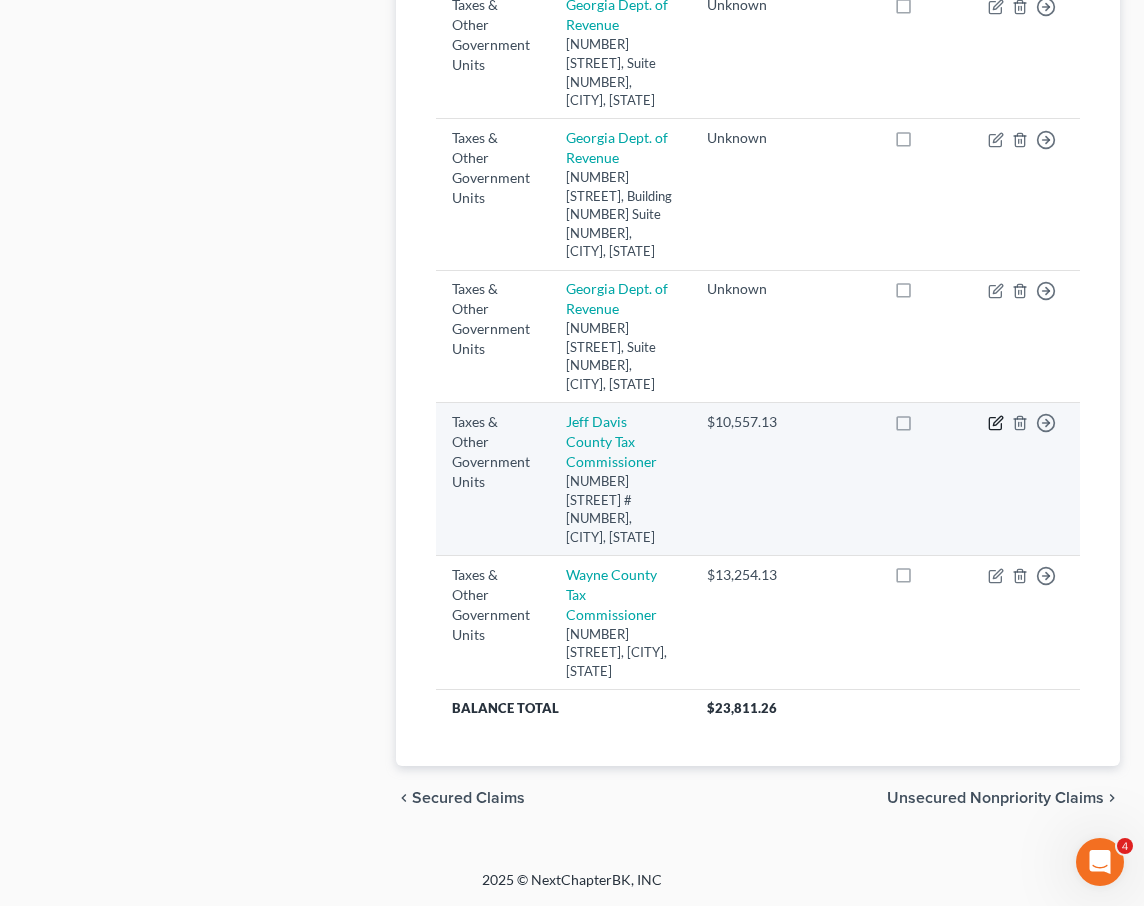 click 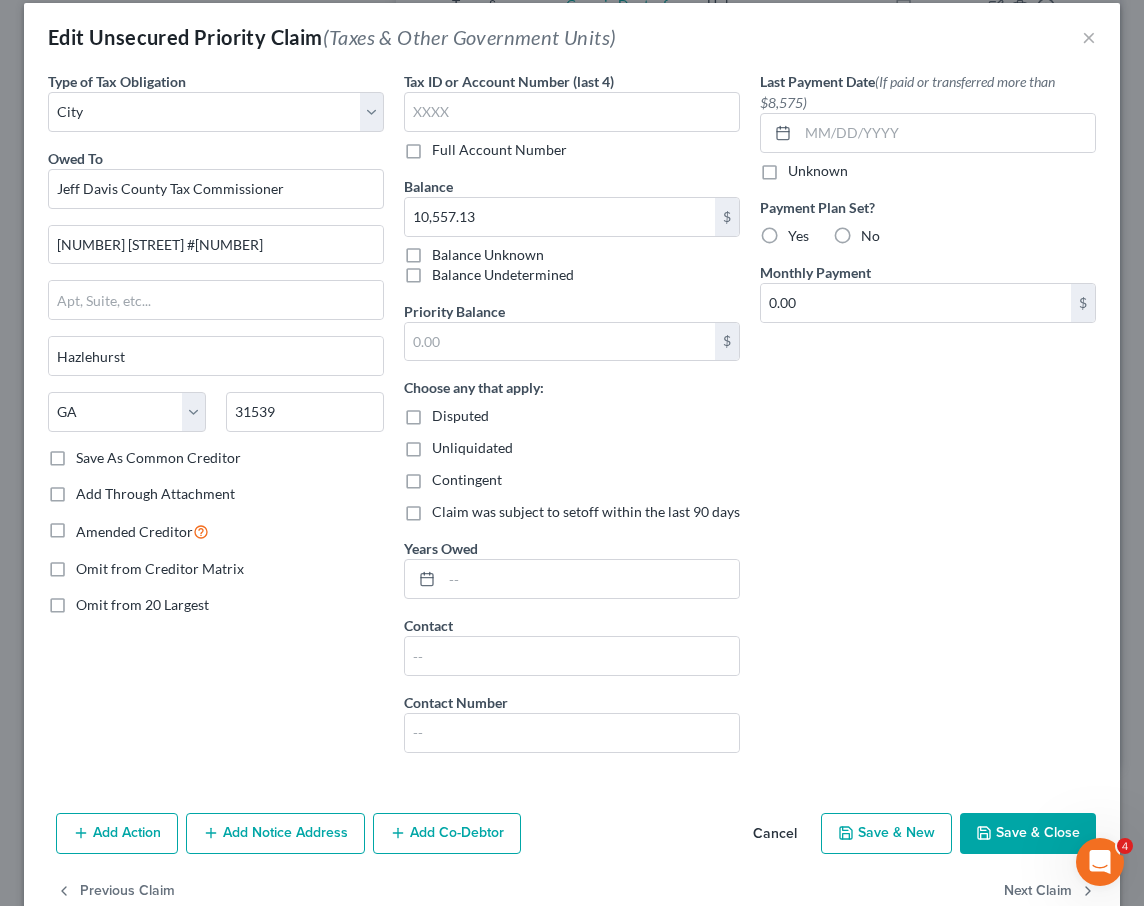 scroll, scrollTop: 0, scrollLeft: 0, axis: both 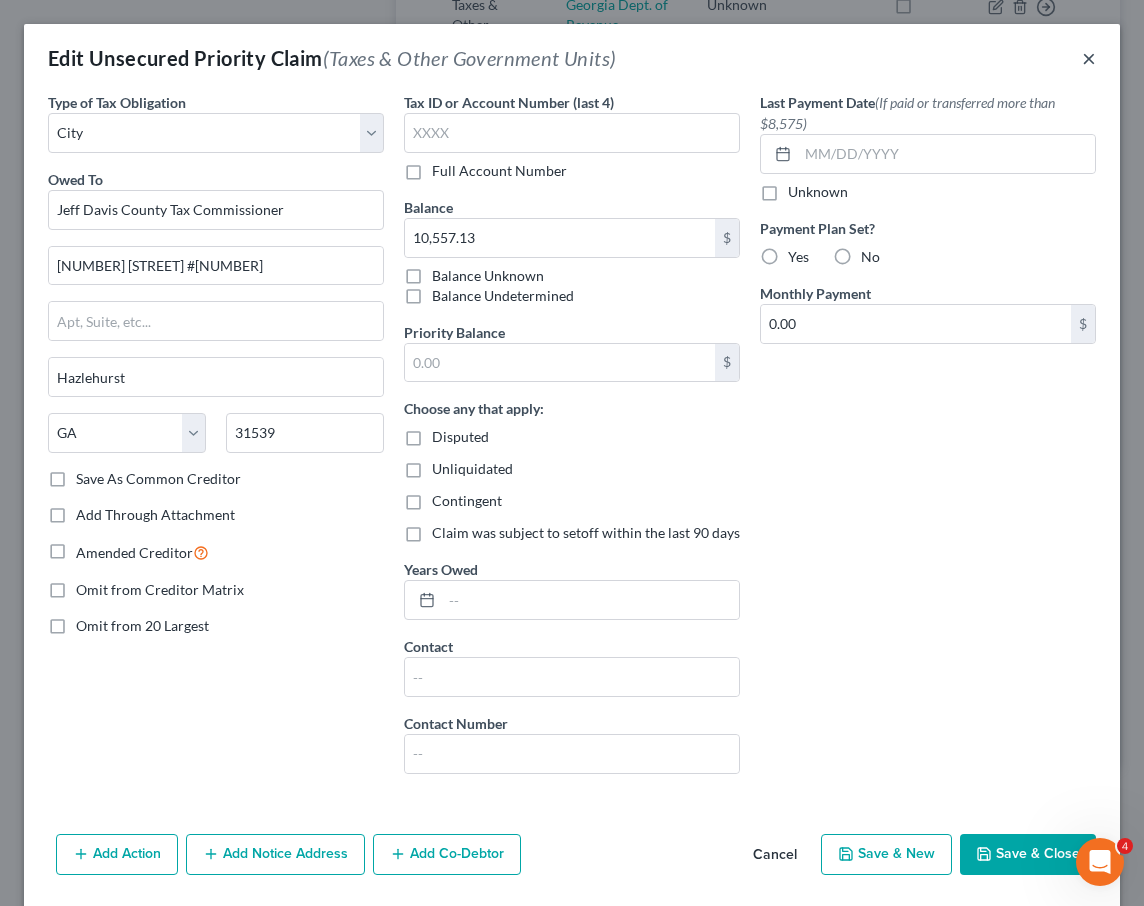 click on "×" at bounding box center (1089, 58) 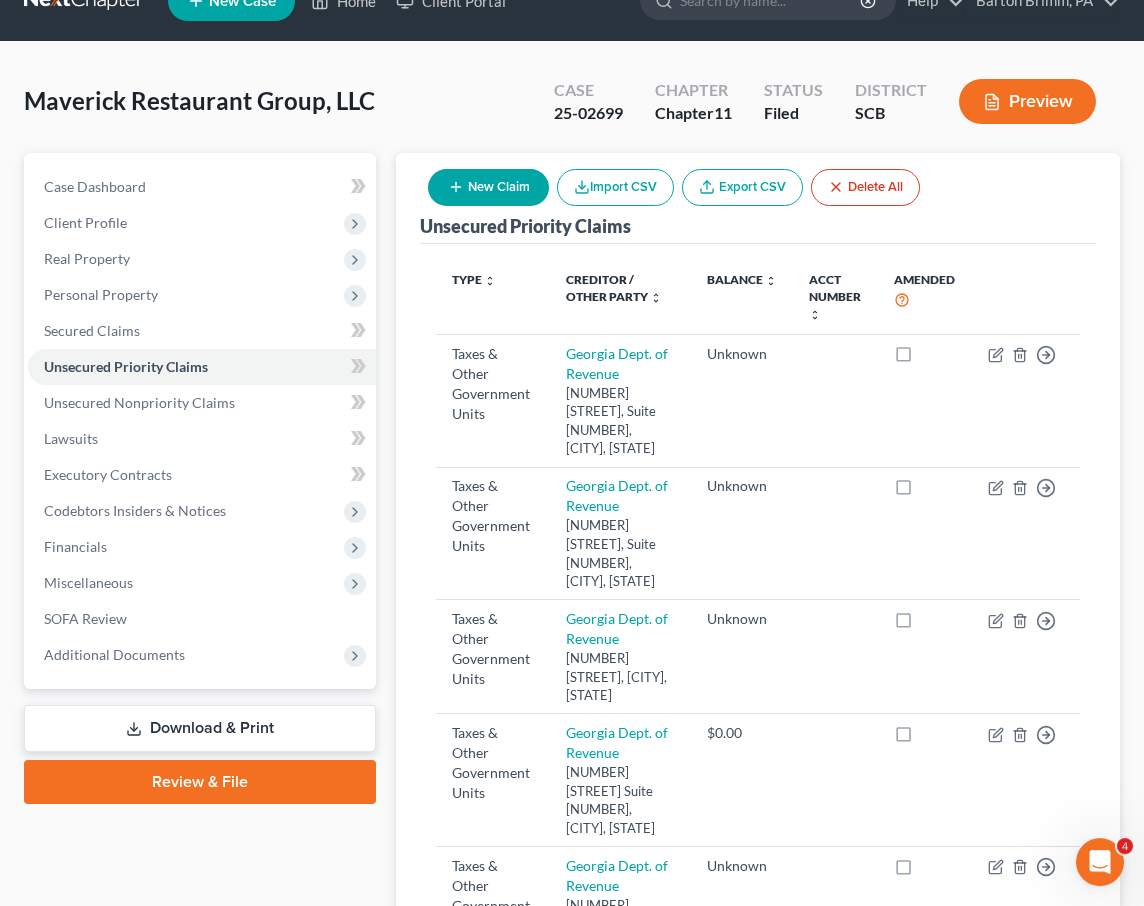 scroll, scrollTop: 20, scrollLeft: 0, axis: vertical 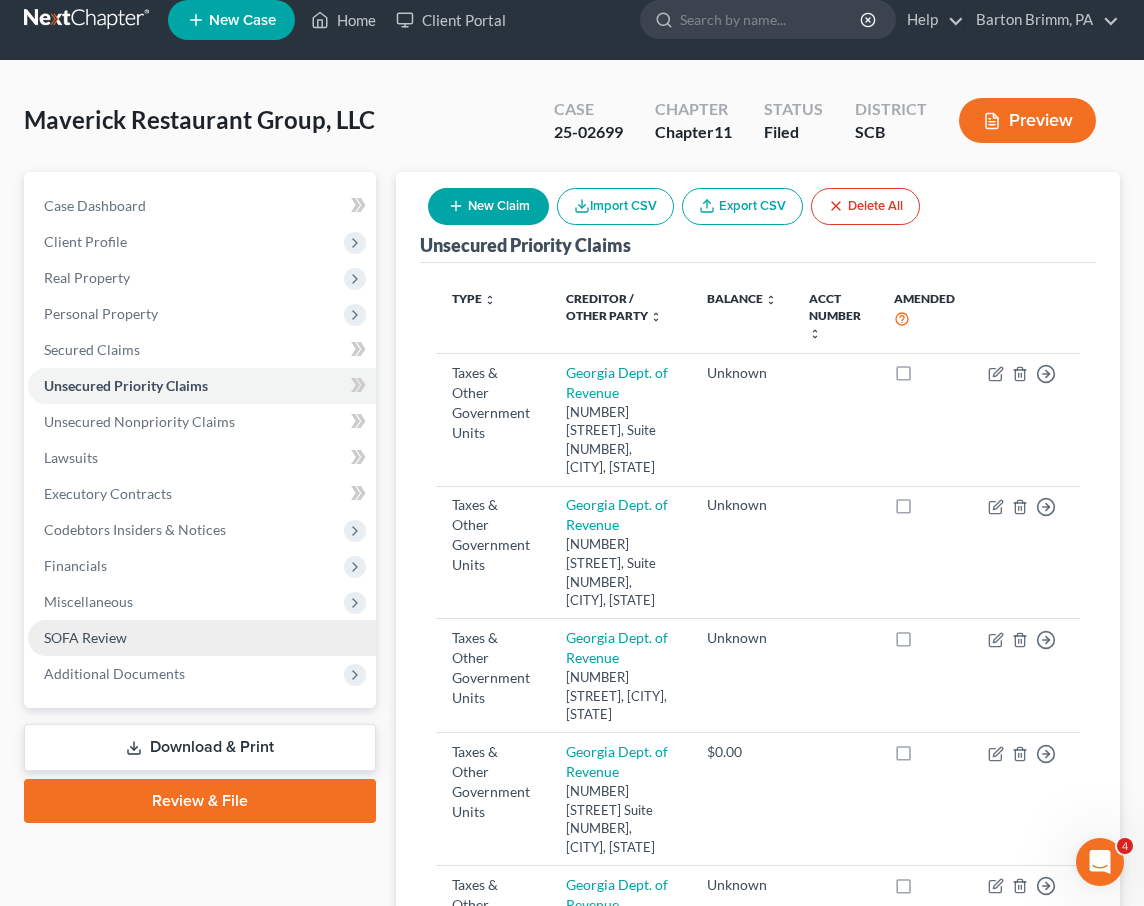 click on "SOFA Review" at bounding box center (202, 638) 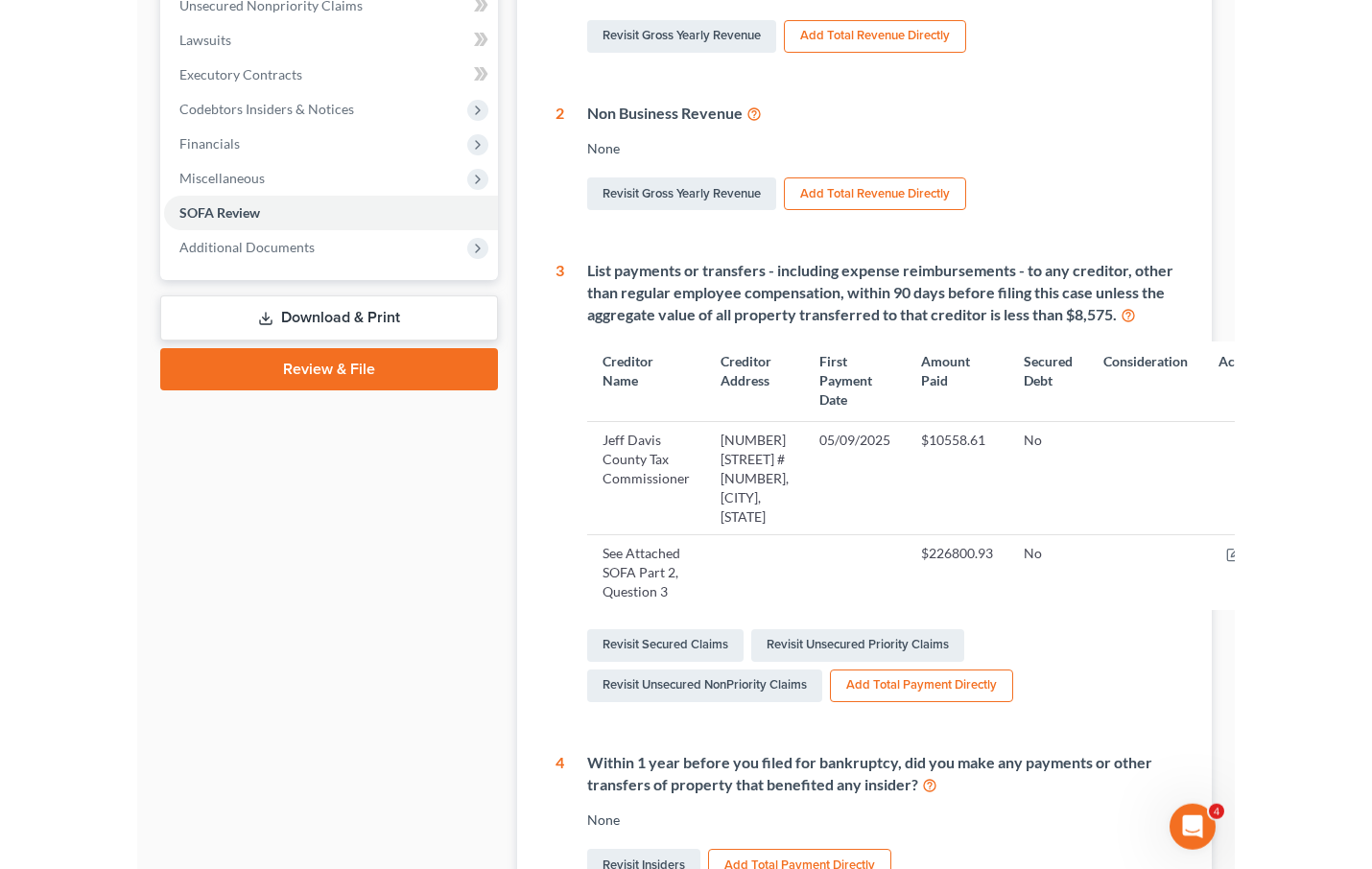 scroll, scrollTop: 500, scrollLeft: 0, axis: vertical 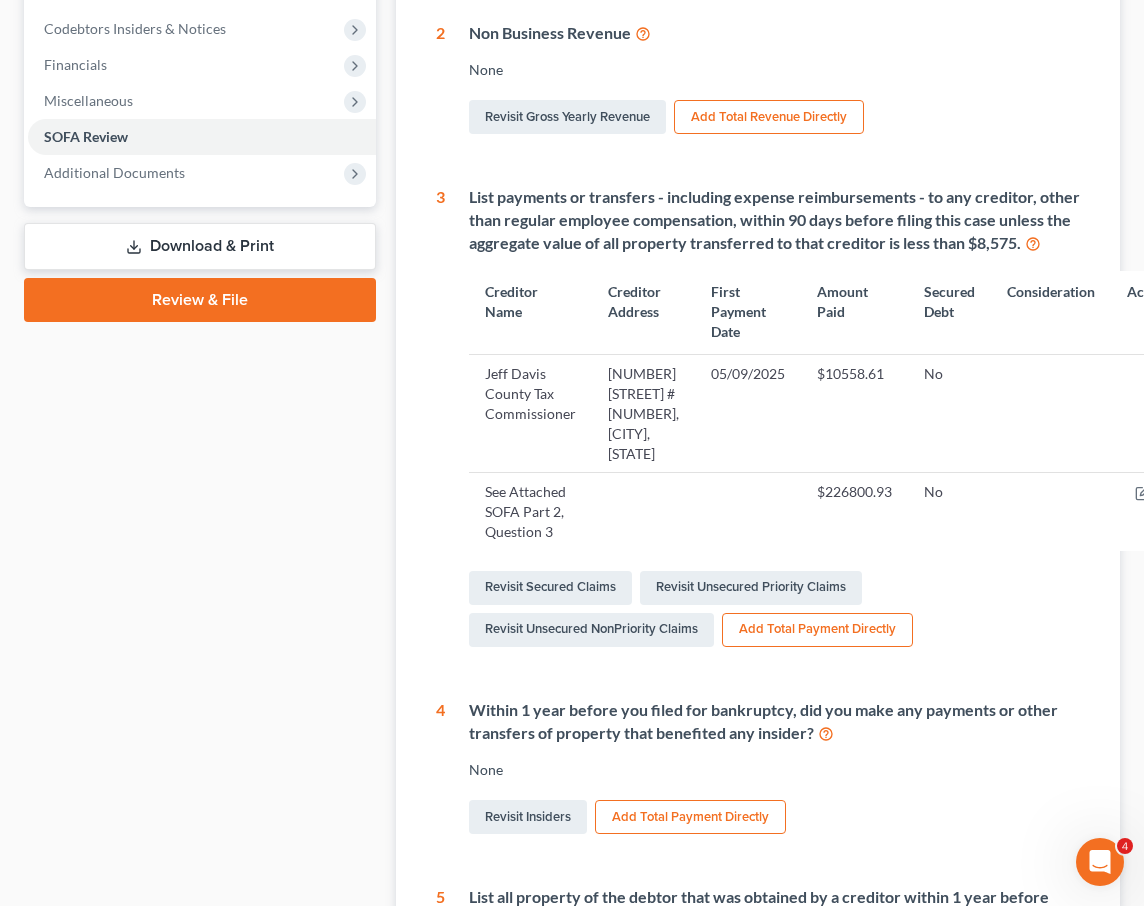 click on "05/09/2025" at bounding box center [748, 413] 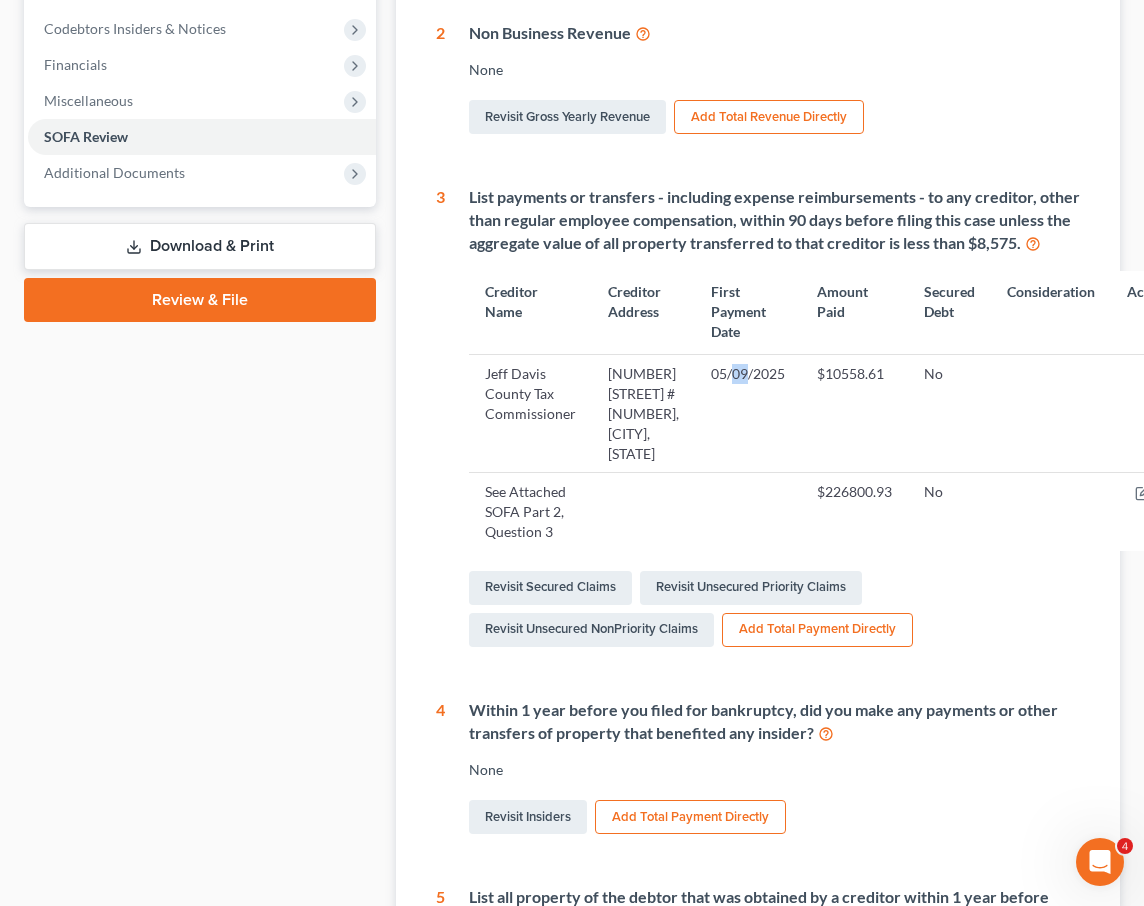 click on "05/09/2025" at bounding box center (748, 413) 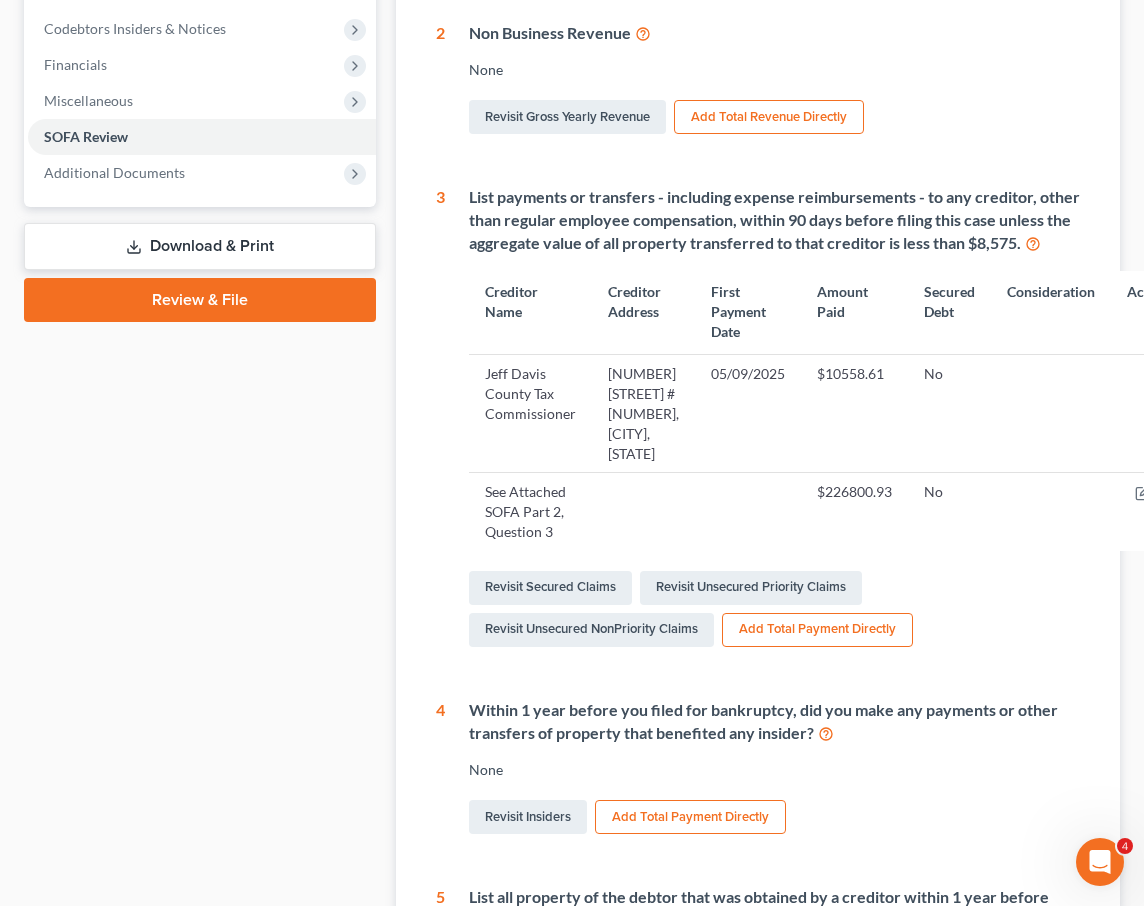 click on "05/09/2025" at bounding box center [748, 413] 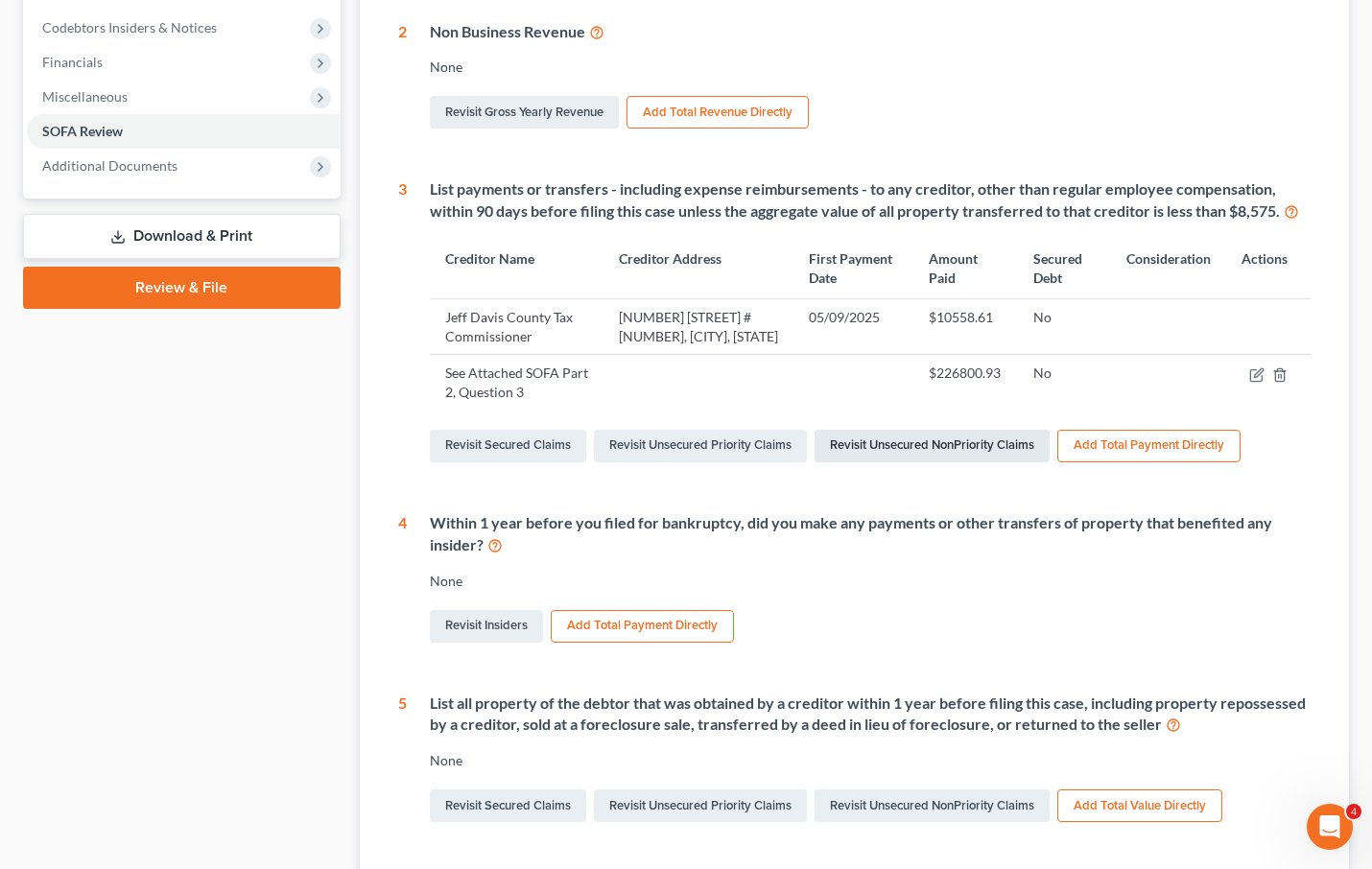 click on "Revisit Unsecured NonPriority Claims" at bounding box center (932, 446) 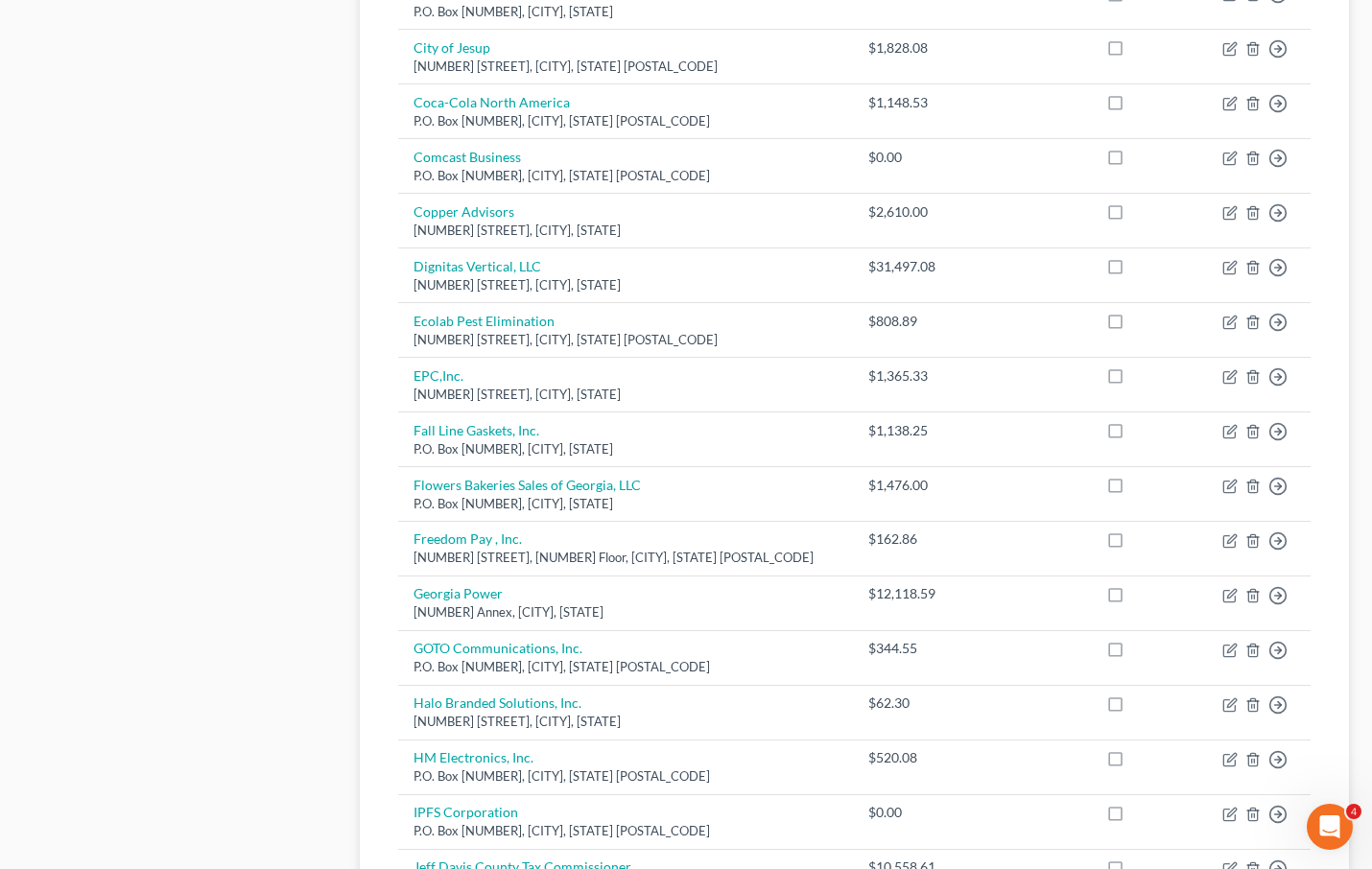scroll, scrollTop: 1282, scrollLeft: 0, axis: vertical 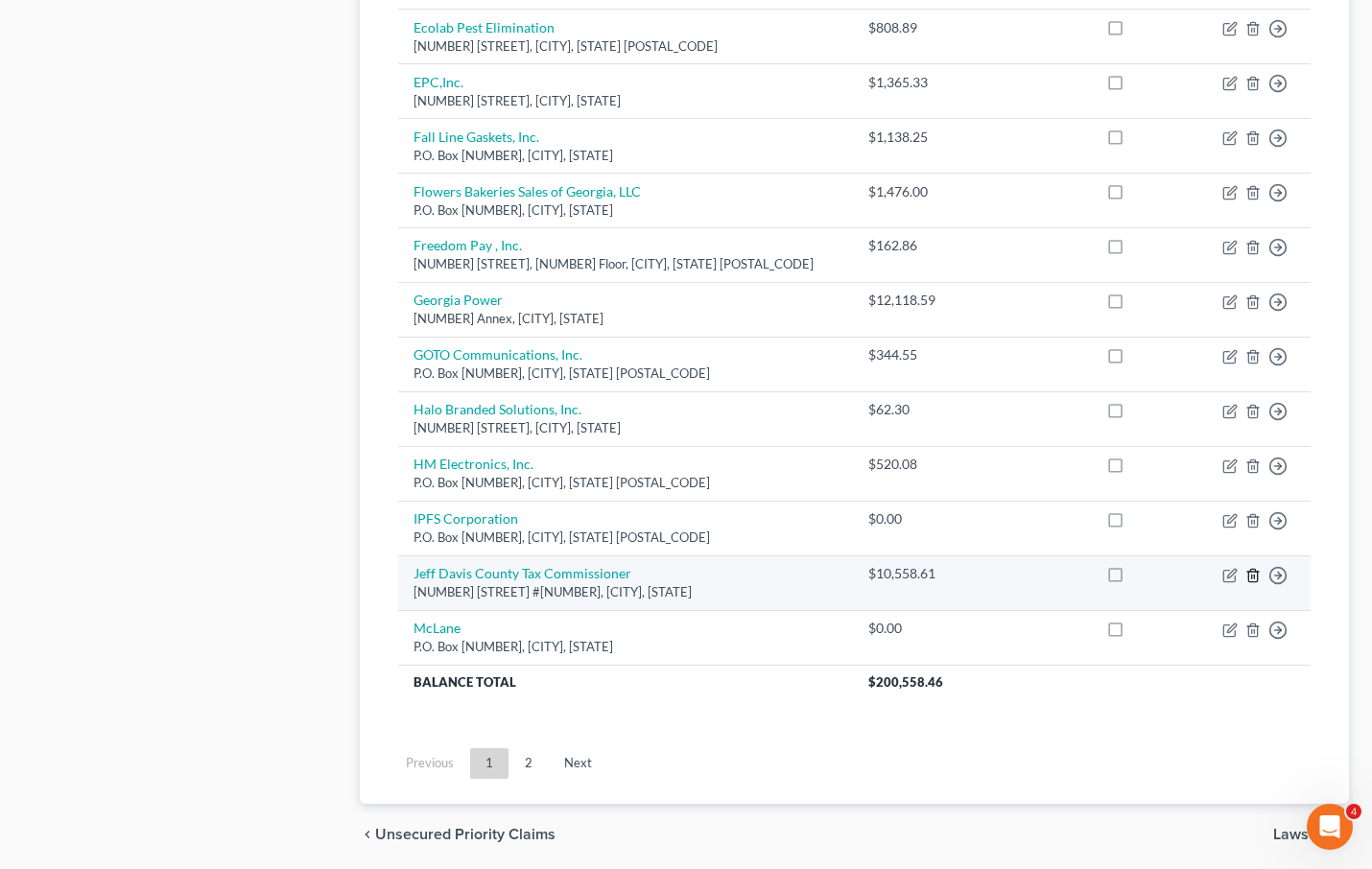 click 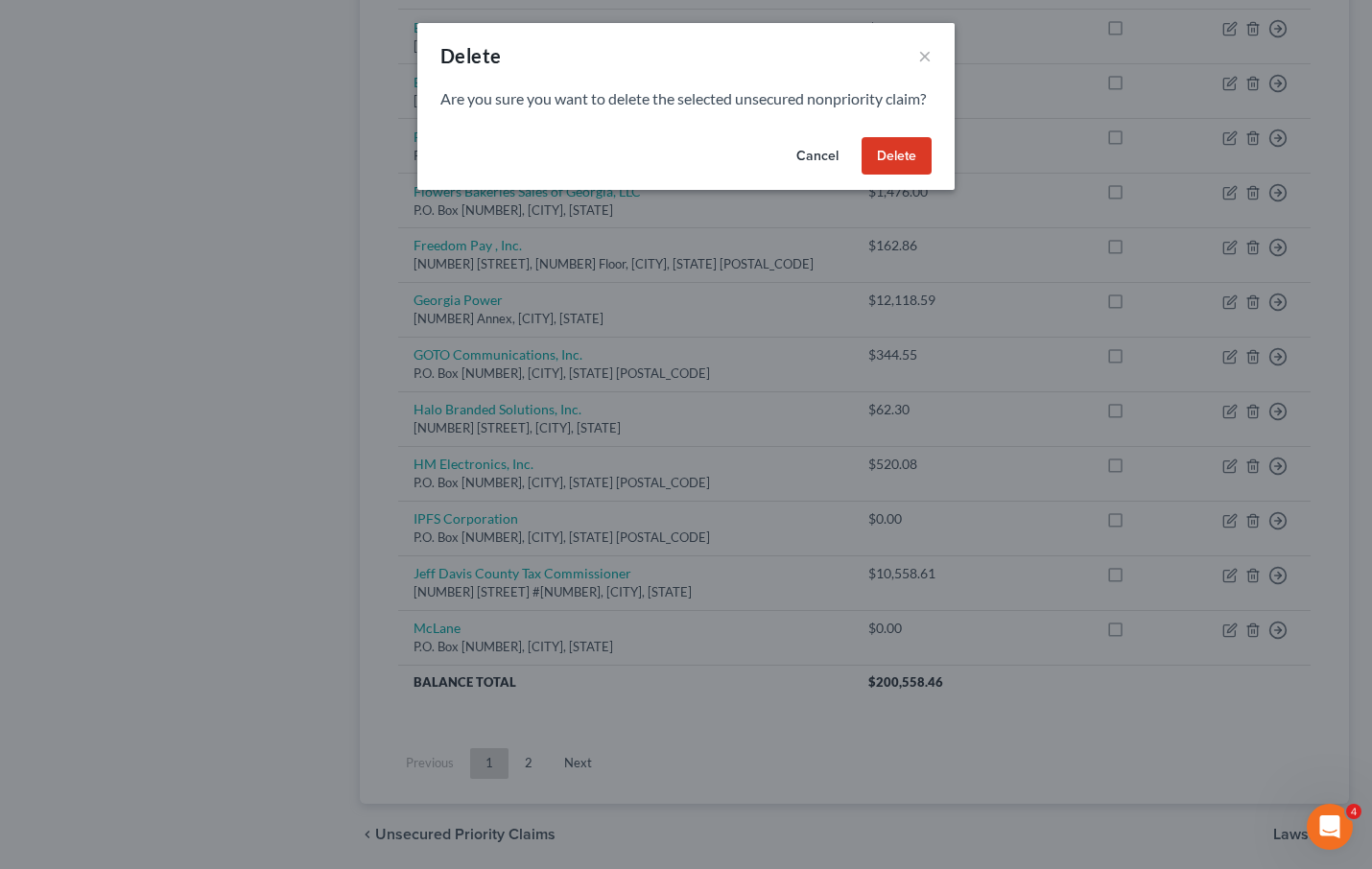 click on "Delete" at bounding box center [896, 156] 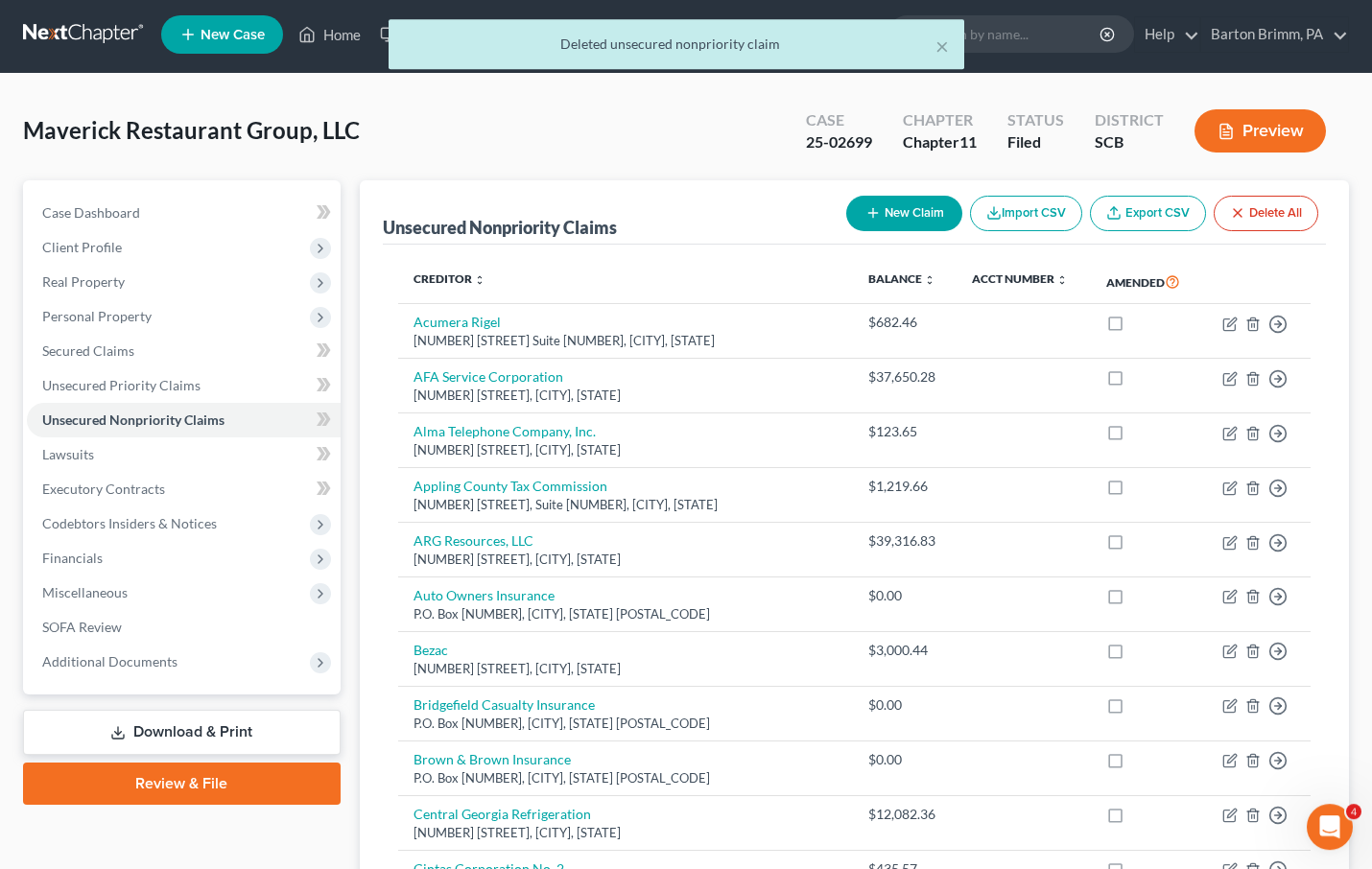 scroll, scrollTop: 0, scrollLeft: 0, axis: both 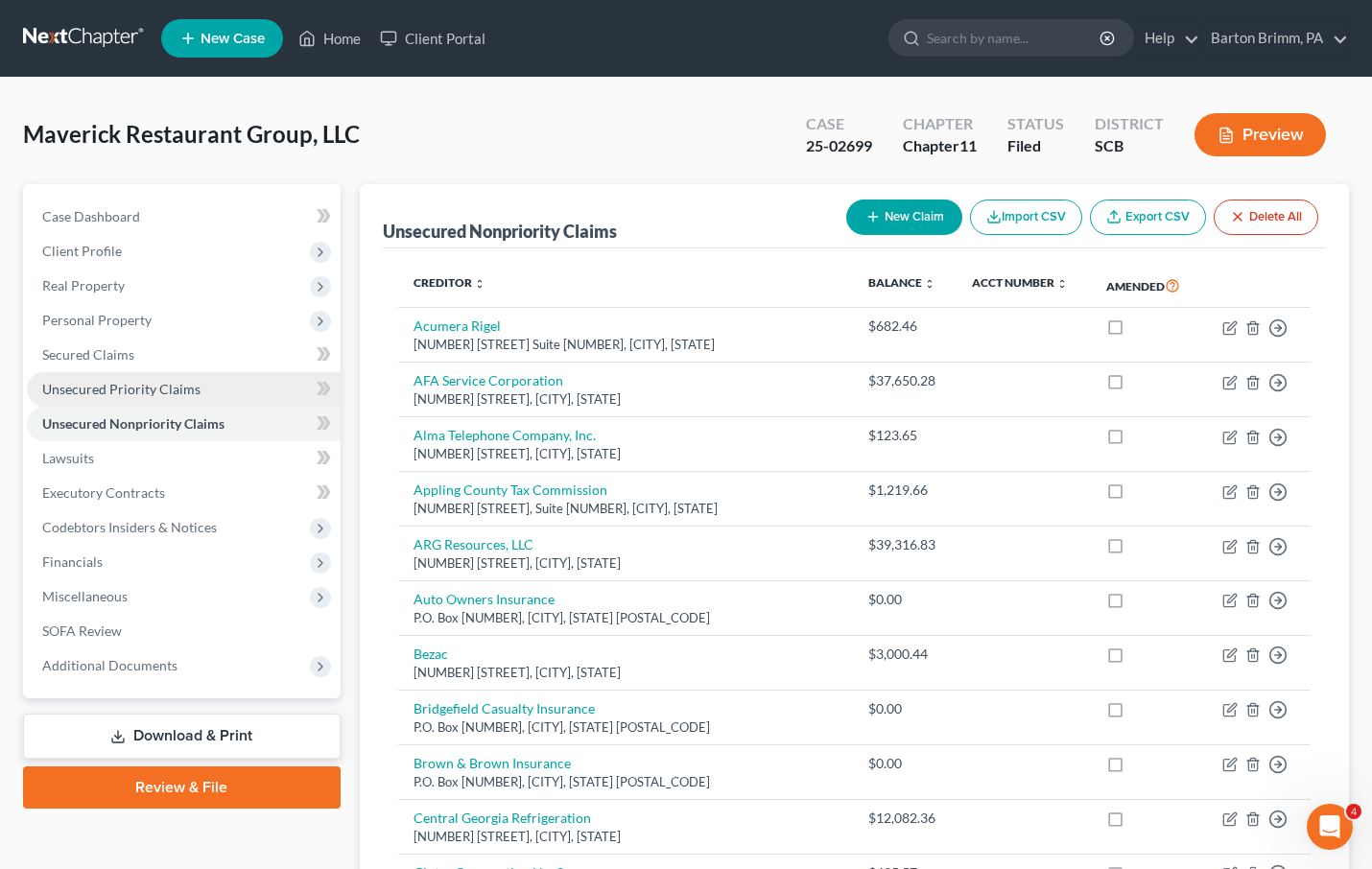 click on "Unsecured Priority Claims" at bounding box center [121, 388] 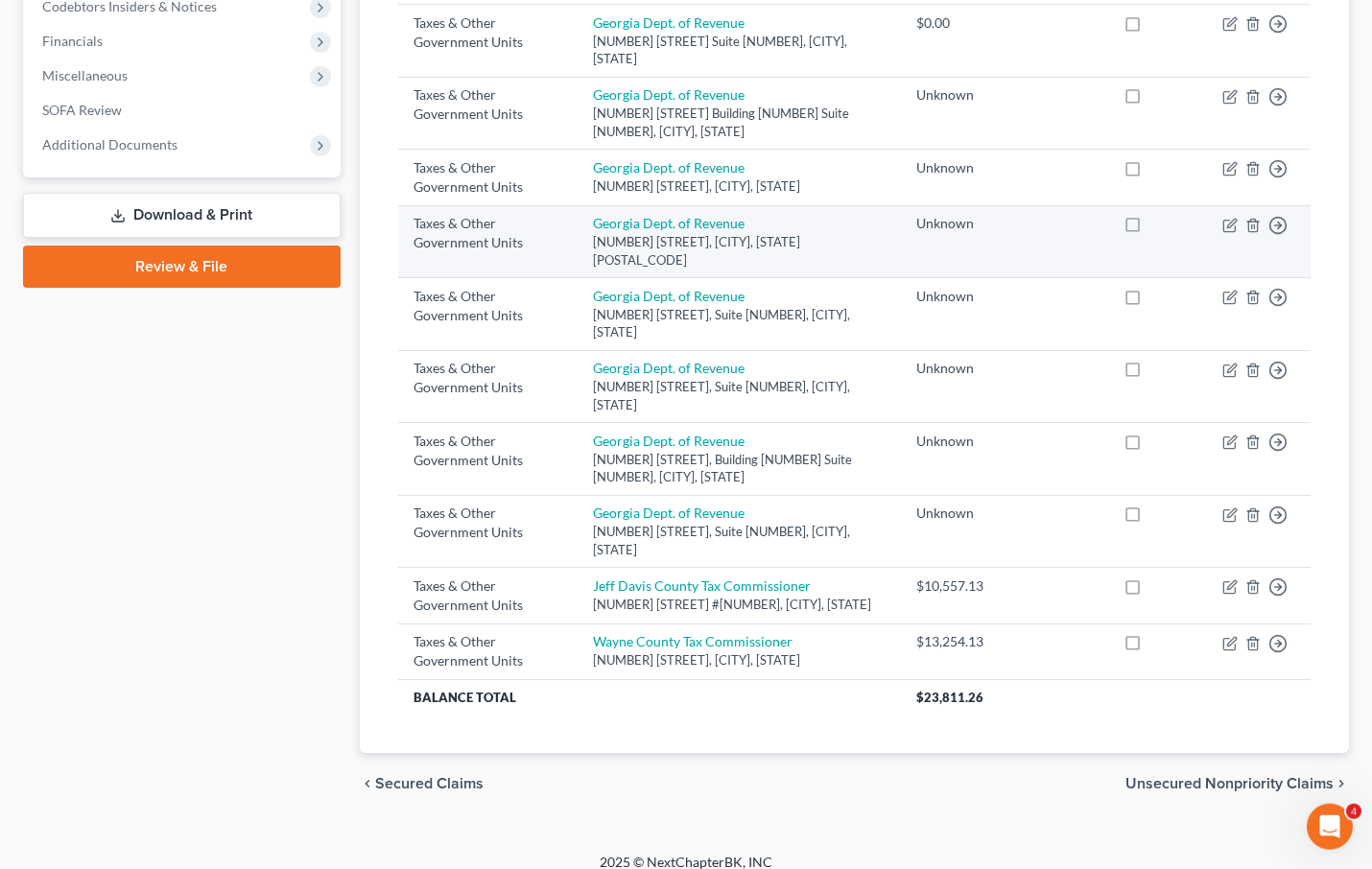 scroll, scrollTop: 0, scrollLeft: 0, axis: both 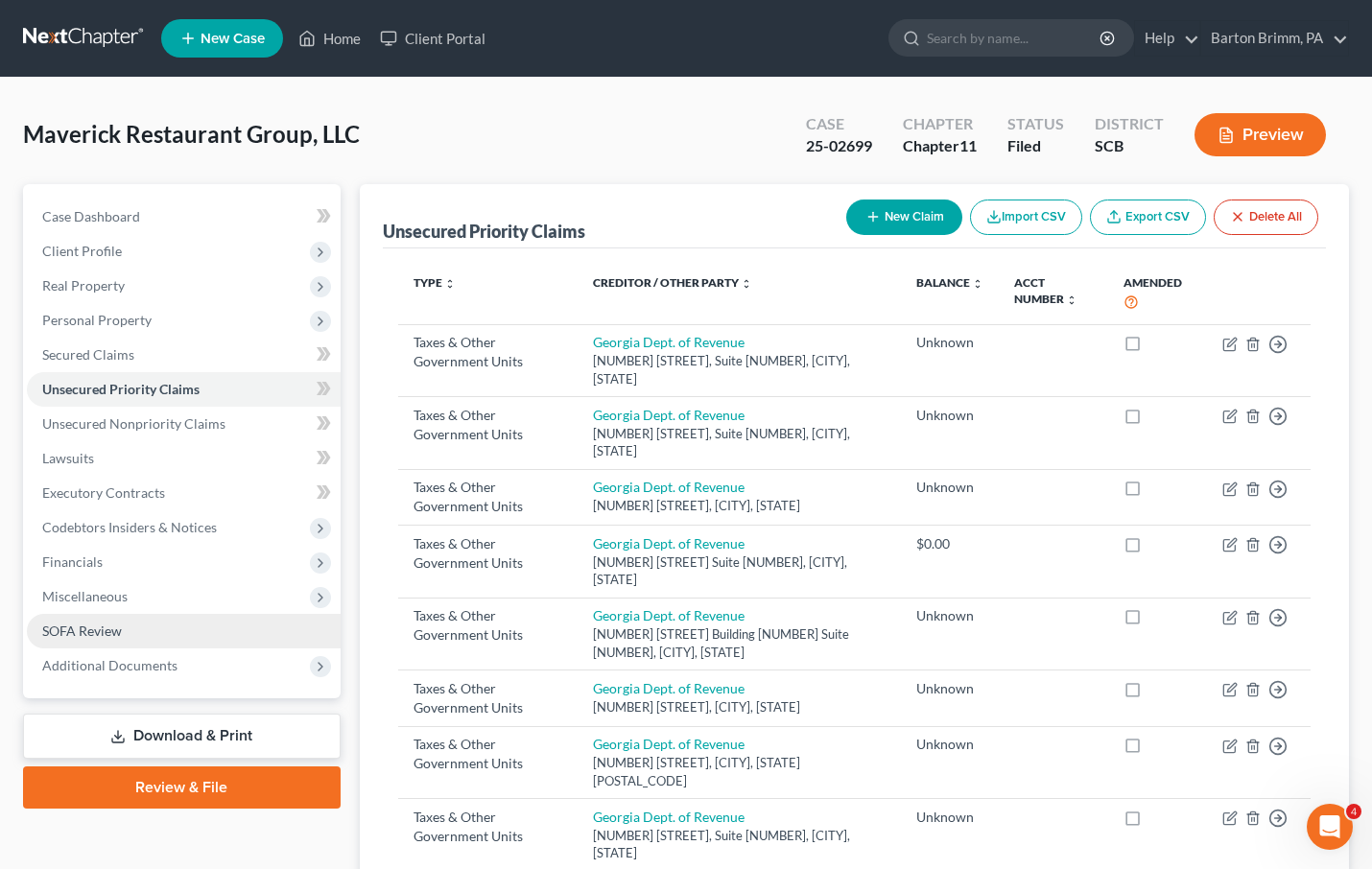 click on "SOFA Review" at bounding box center [183, 631] 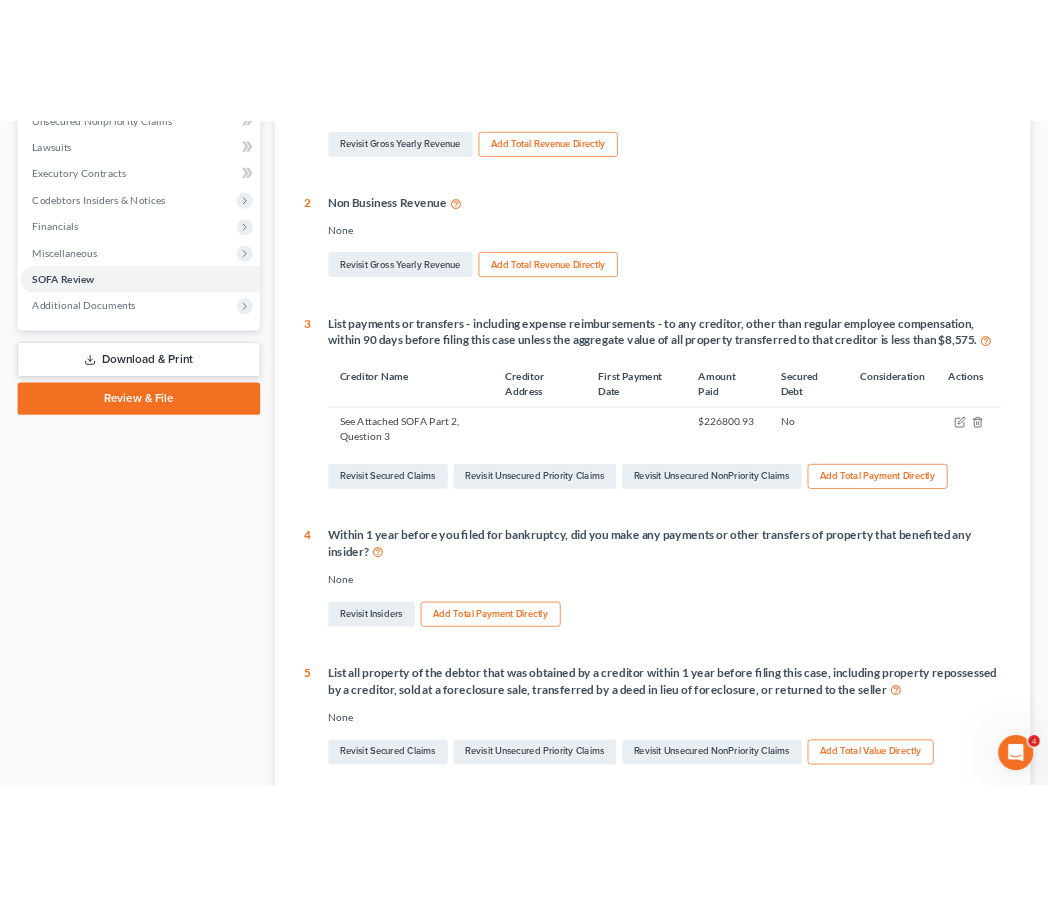 scroll, scrollTop: 408, scrollLeft: 0, axis: vertical 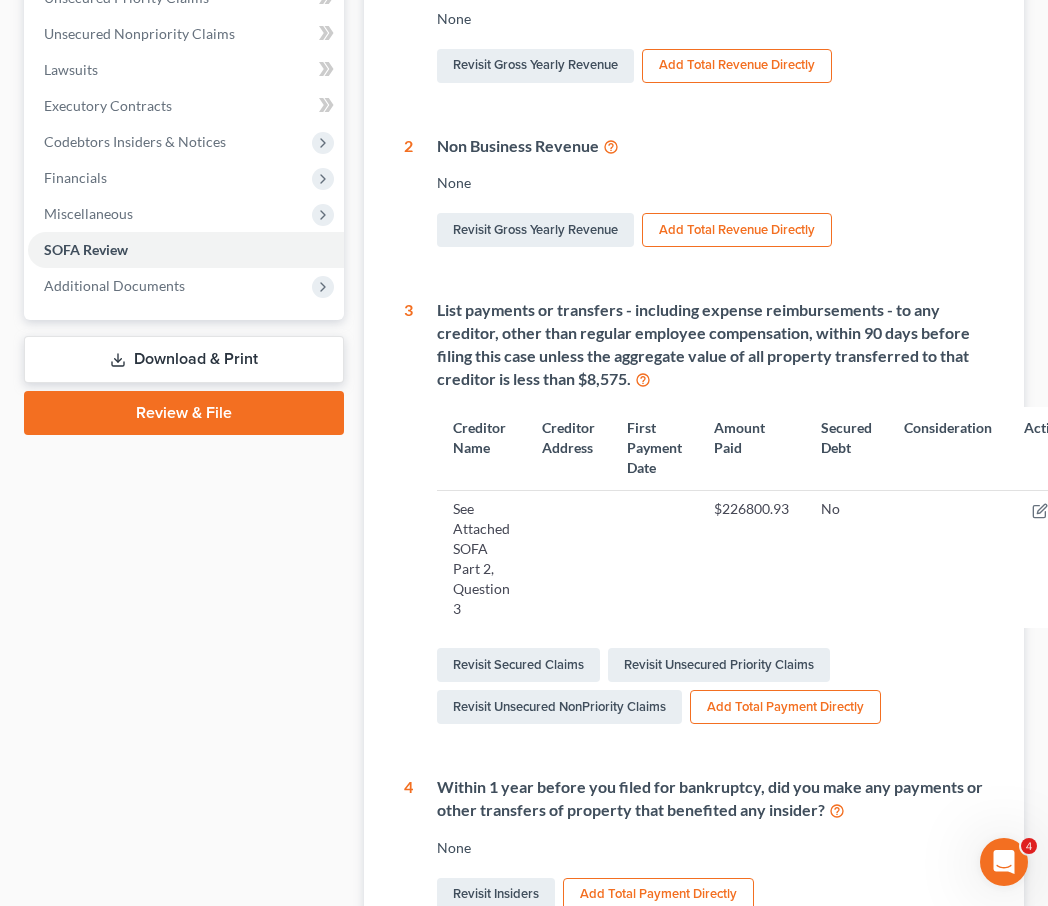 click on "Case Dashboard
Payments
Invoices
Payments
Payments
Credit Report
Client Profile" at bounding box center [184, 555] 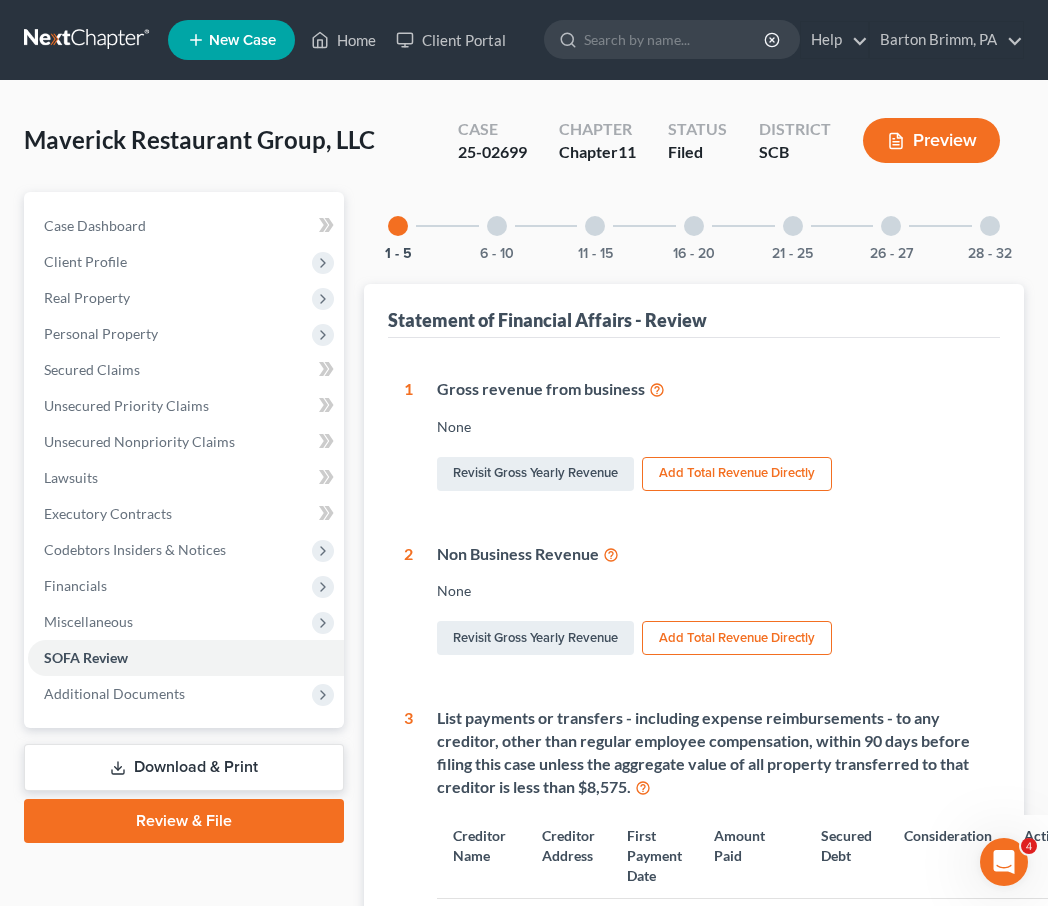 click at bounding box center [88, 40] 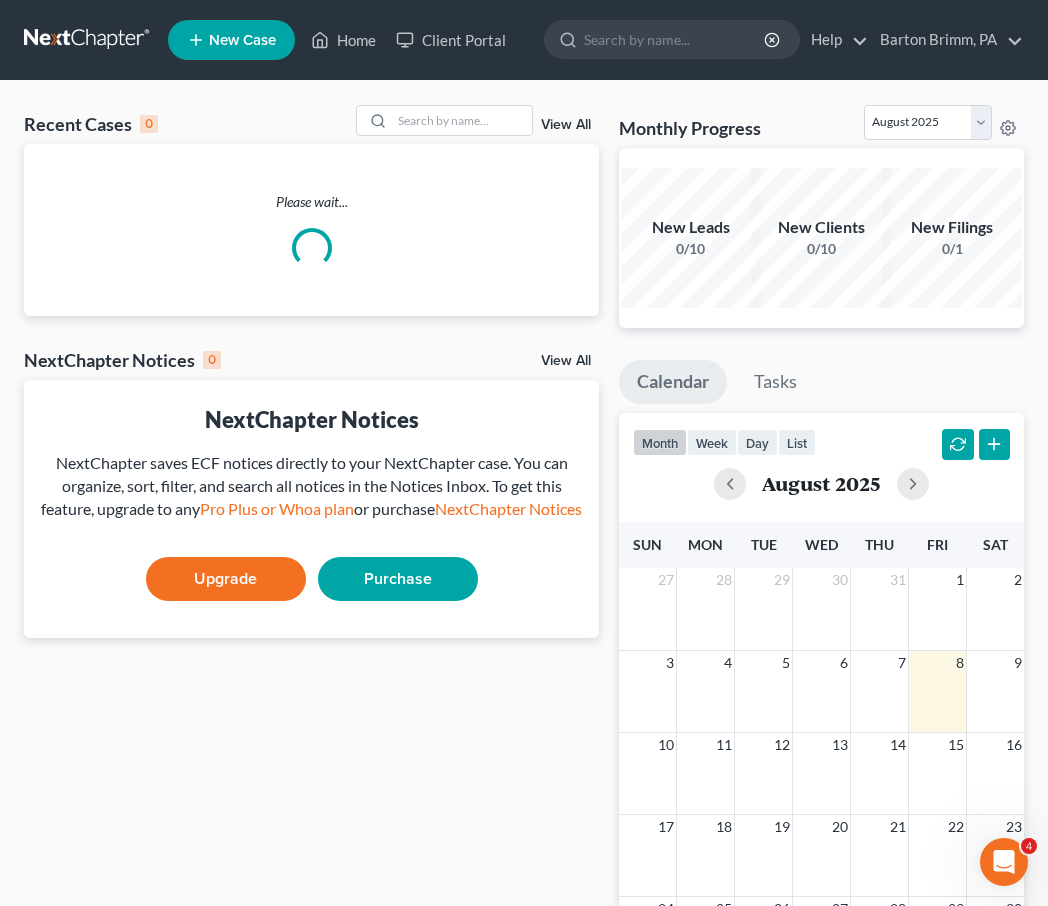 scroll, scrollTop: 0, scrollLeft: 0, axis: both 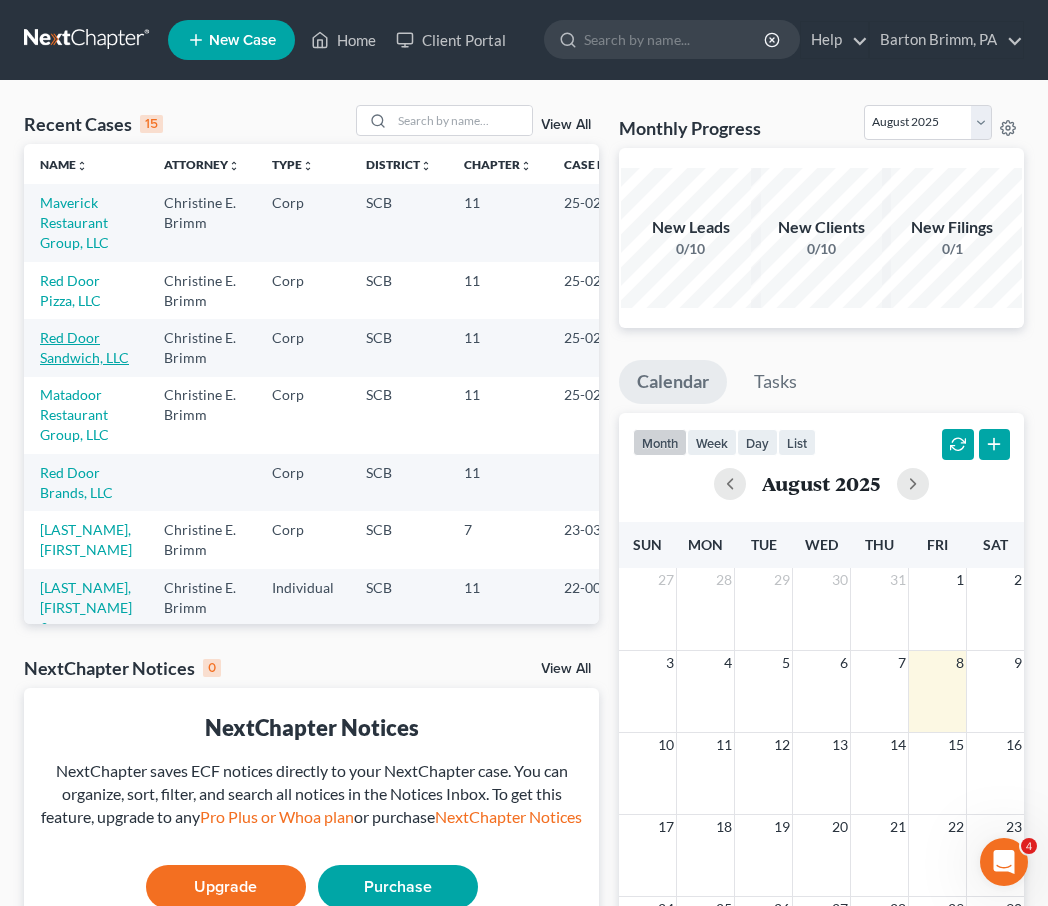 click on "Red Door Sandwich, LLC" at bounding box center [84, 347] 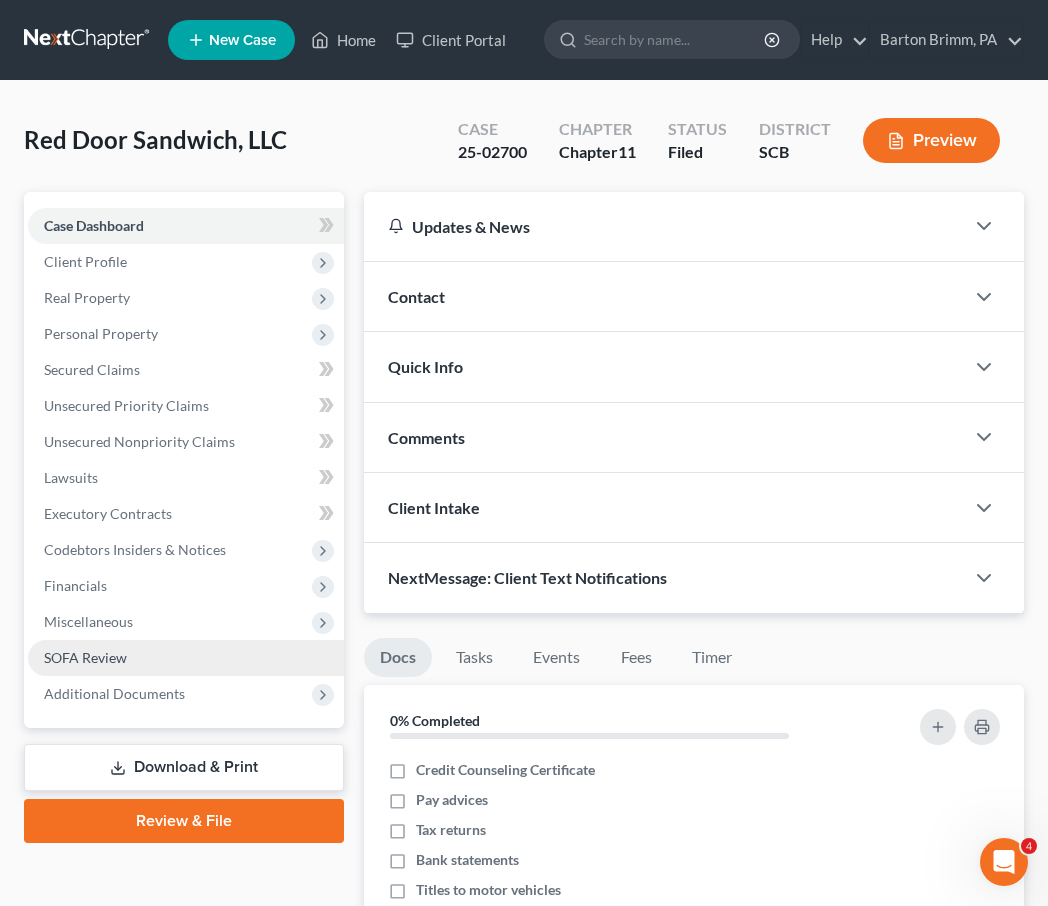 click on "SOFA Review" at bounding box center (186, 658) 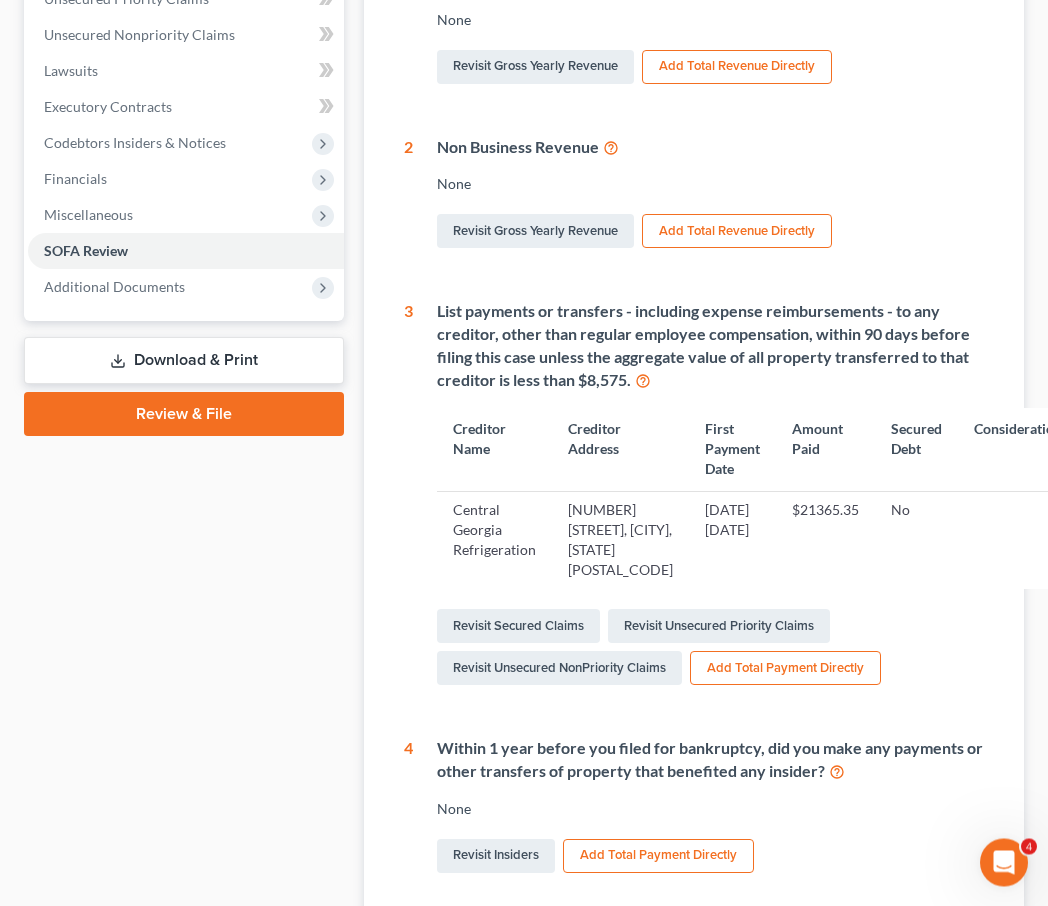 scroll, scrollTop: 408, scrollLeft: 0, axis: vertical 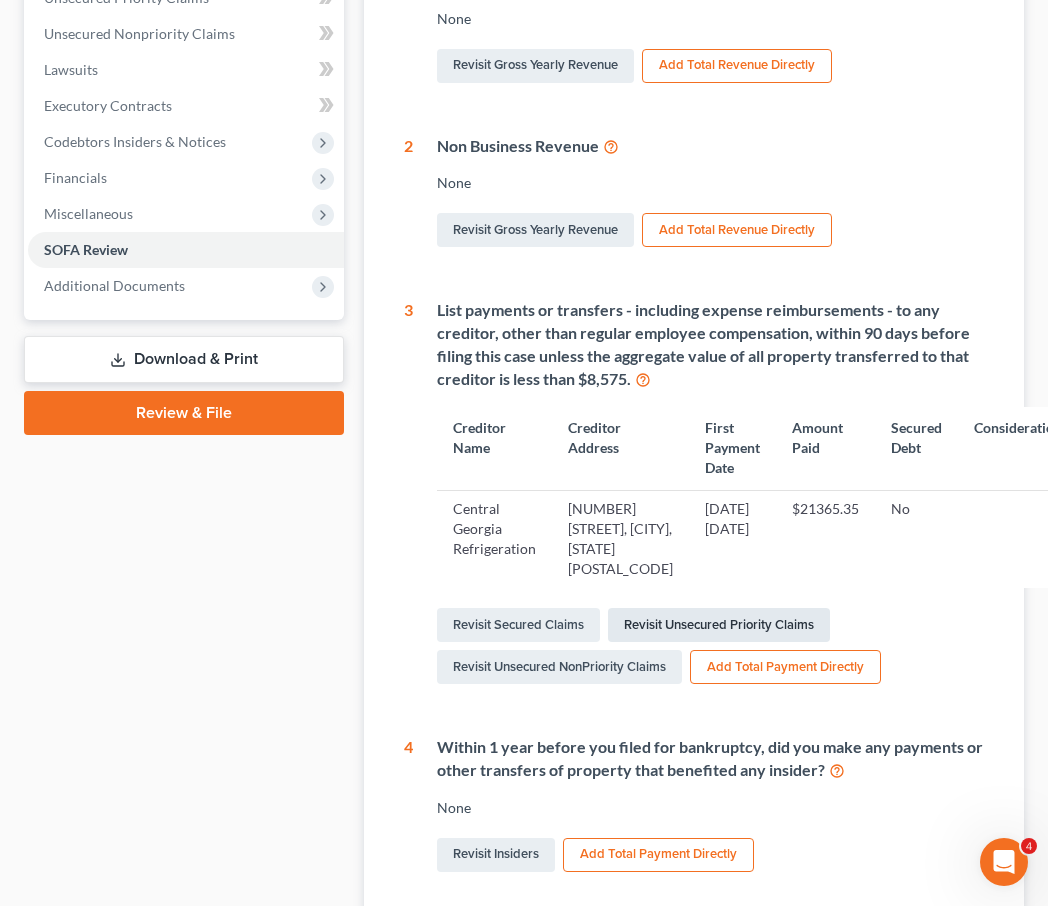 click on "Revisit Unsecured Priority Claims" at bounding box center (719, 625) 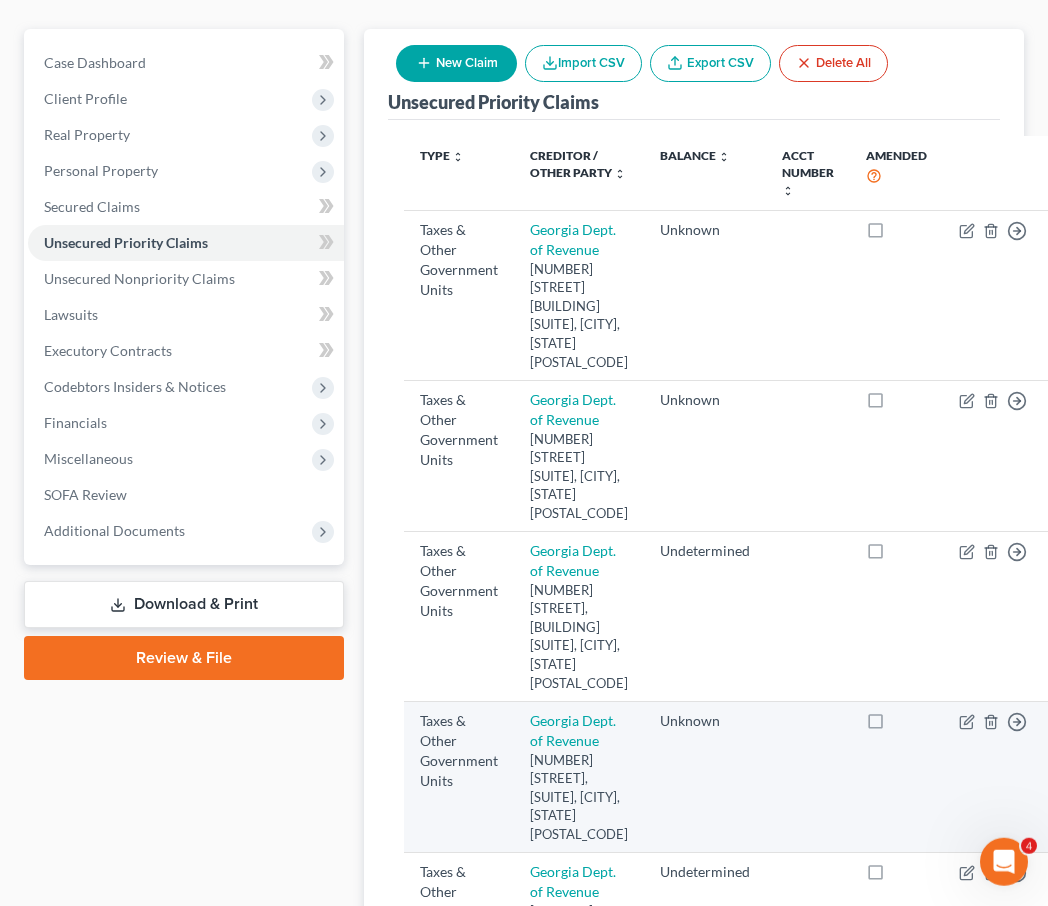 scroll, scrollTop: 84, scrollLeft: 0, axis: vertical 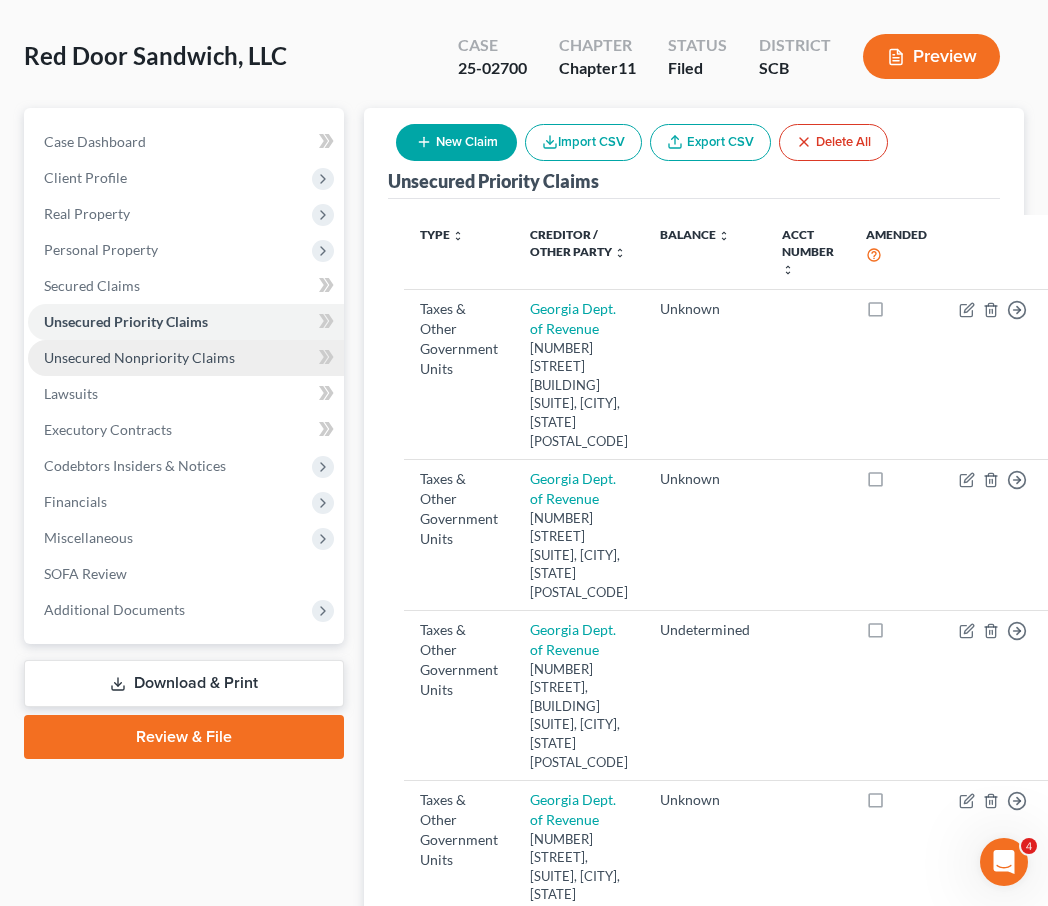 click on "Unsecured Nonpriority Claims" at bounding box center [139, 357] 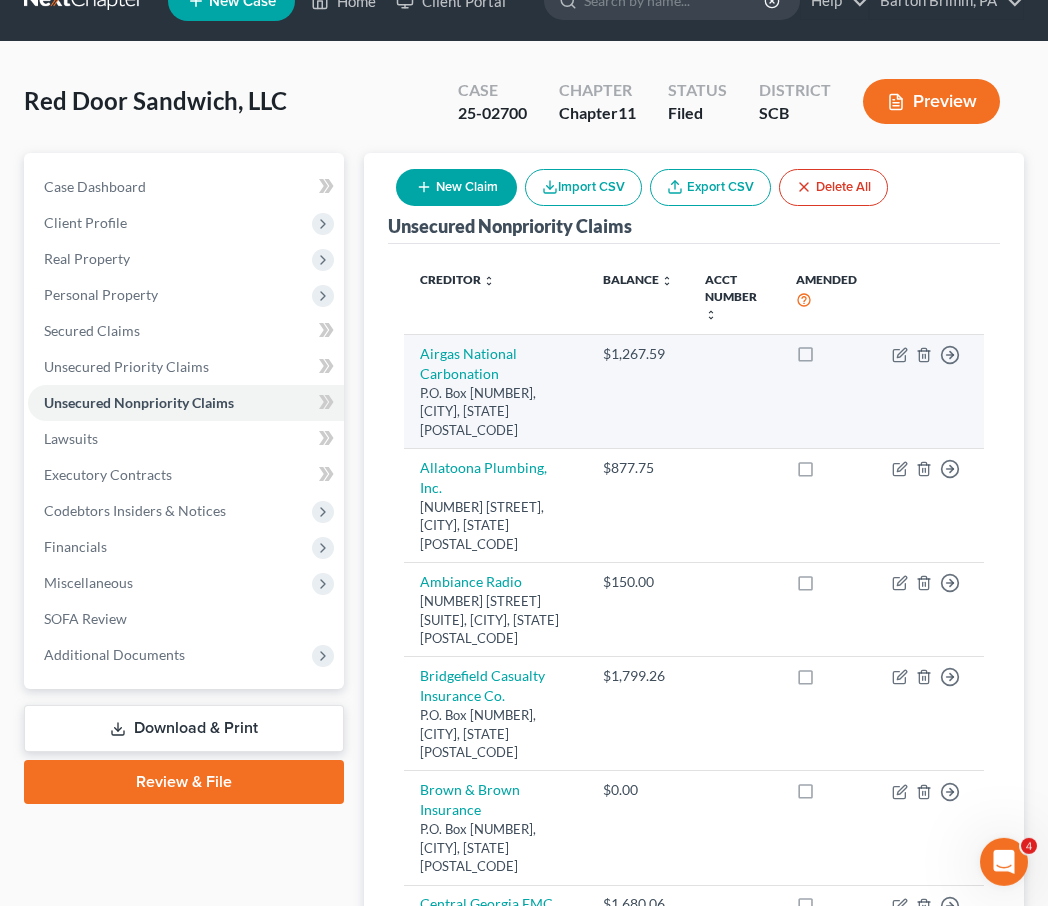 scroll, scrollTop: 11, scrollLeft: 0, axis: vertical 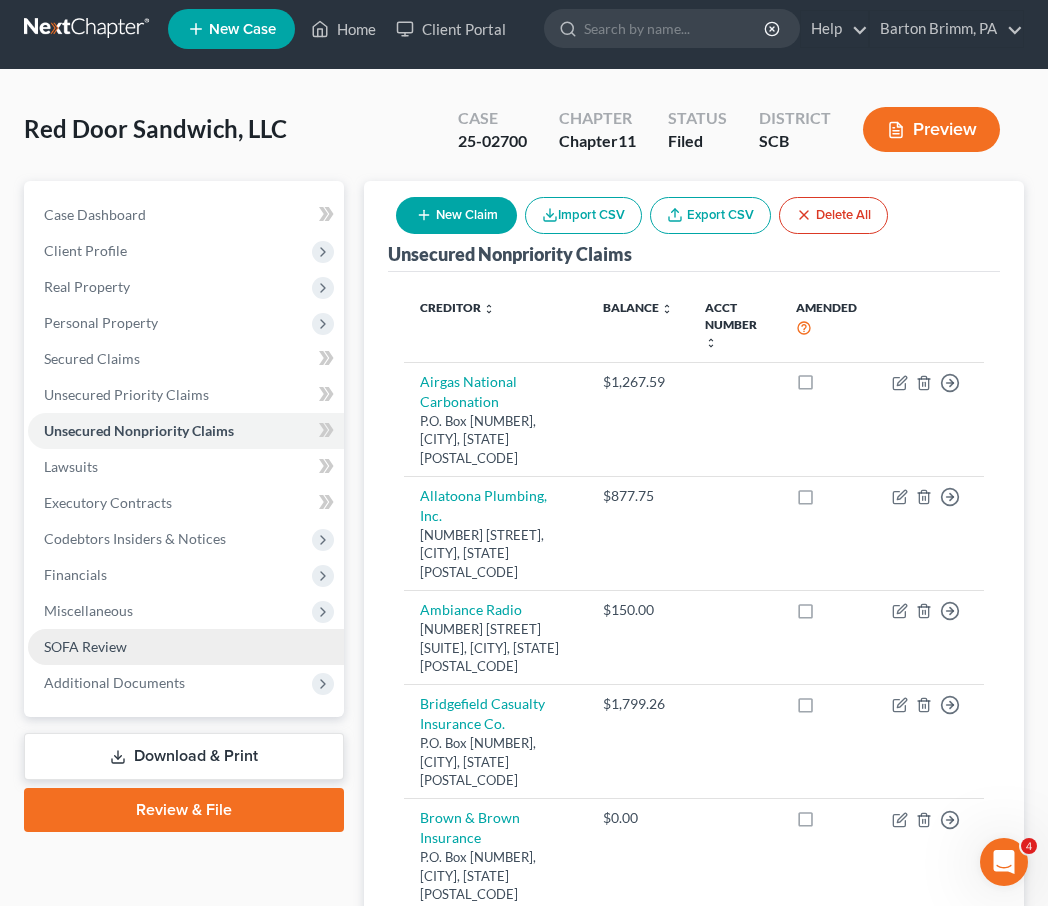 click on "SOFA Review" at bounding box center [186, 647] 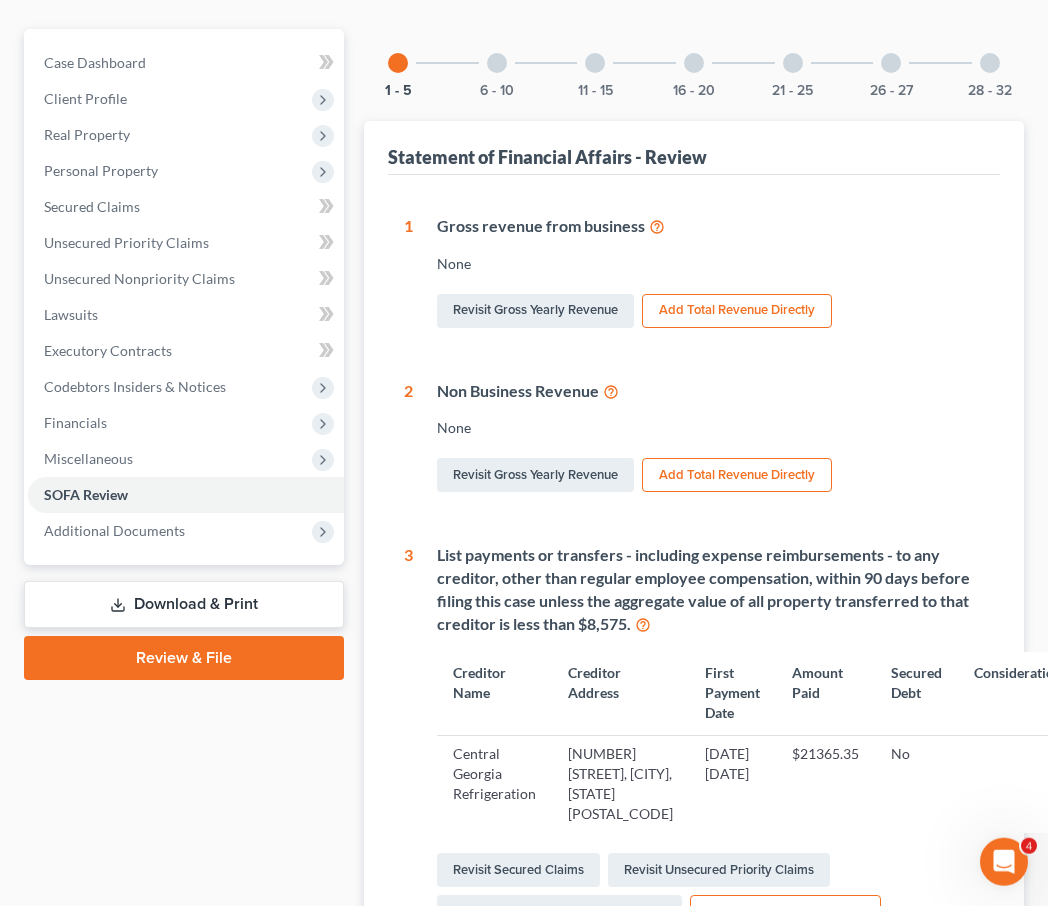scroll, scrollTop: 204, scrollLeft: 0, axis: vertical 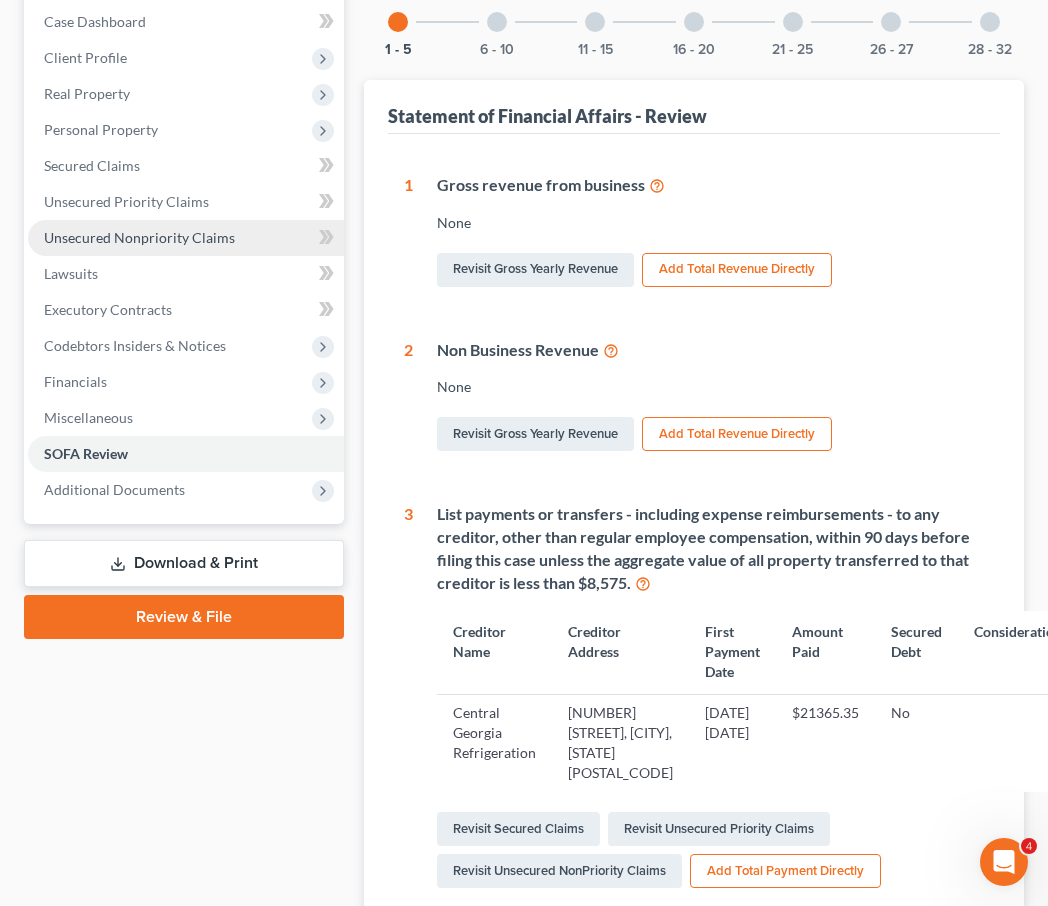 click on "Unsecured Nonpriority Claims" at bounding box center (139, 237) 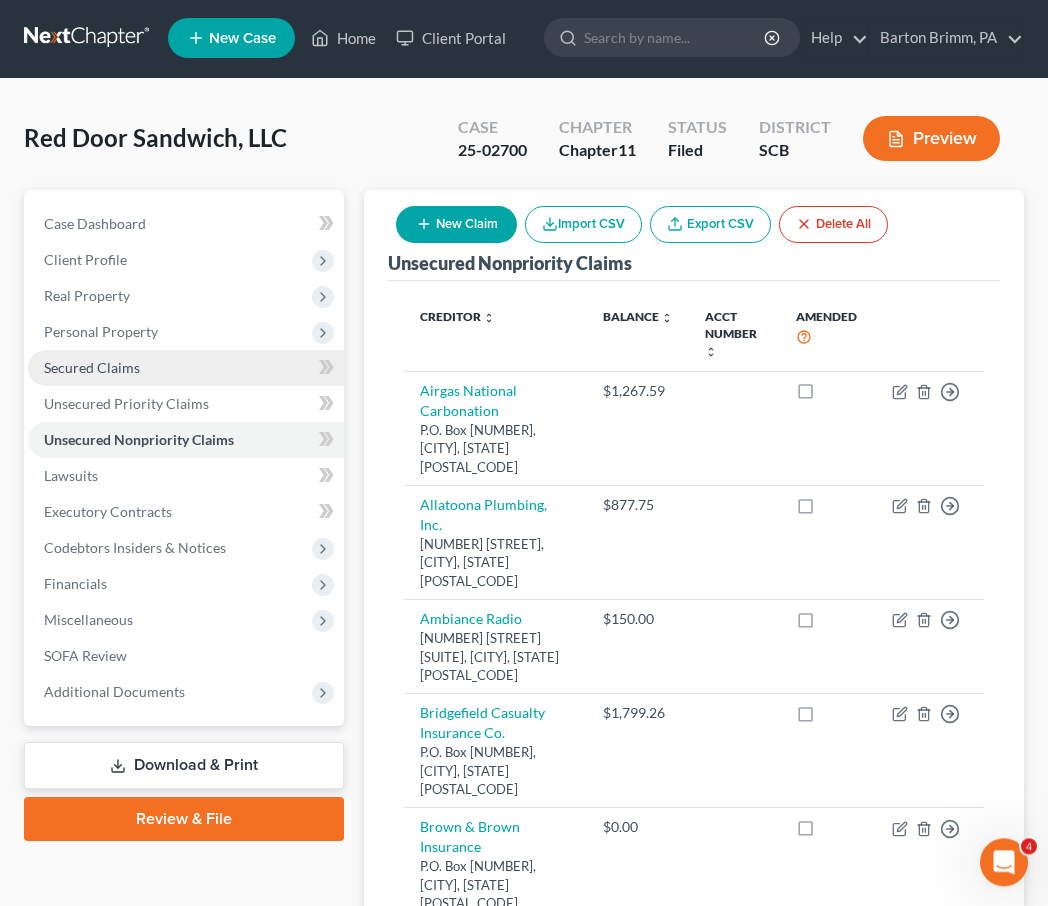 scroll, scrollTop: 0, scrollLeft: 0, axis: both 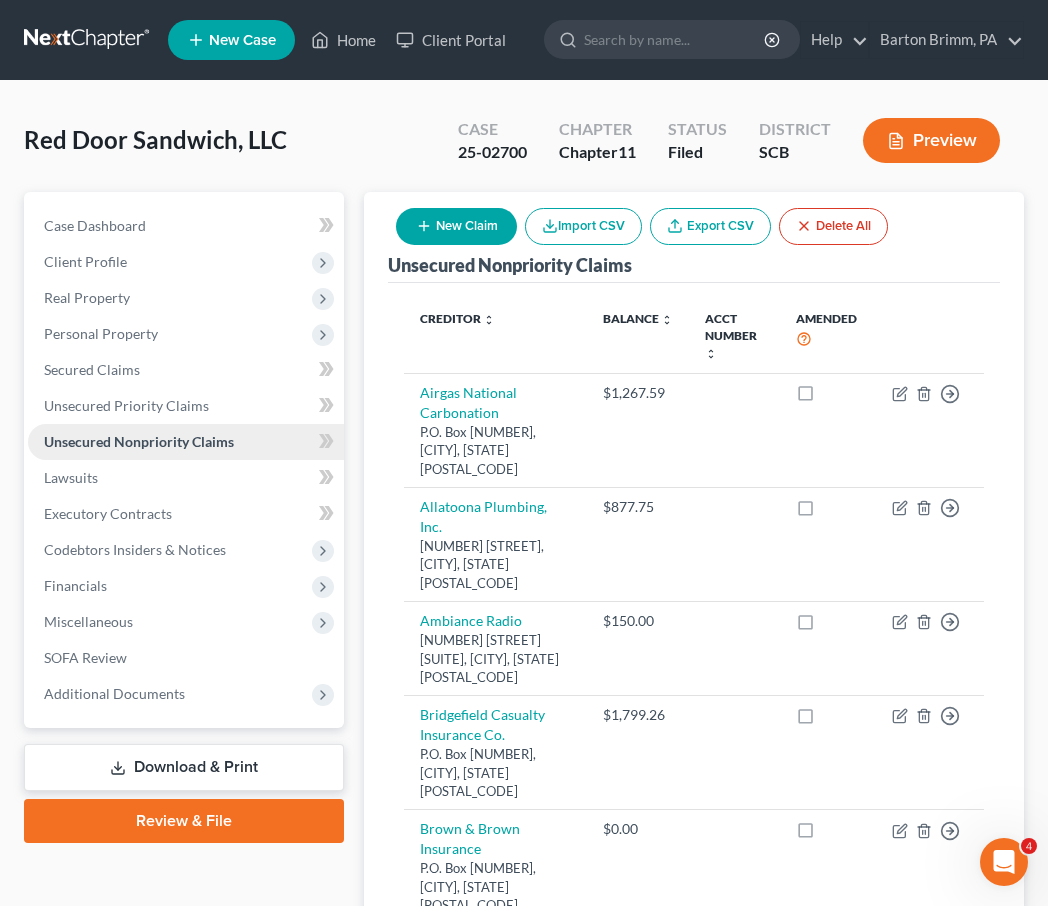click on "Unsecured Nonpriority Claims" at bounding box center [139, 441] 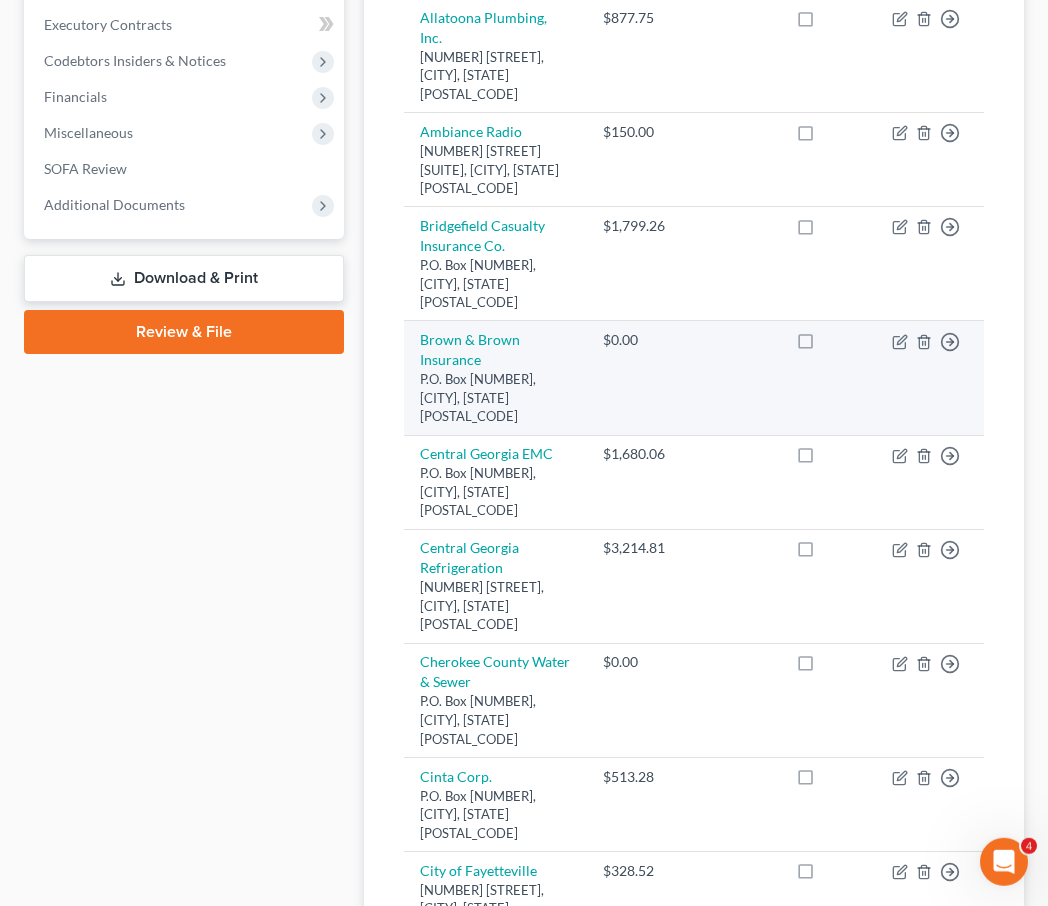 scroll, scrollTop: 510, scrollLeft: 0, axis: vertical 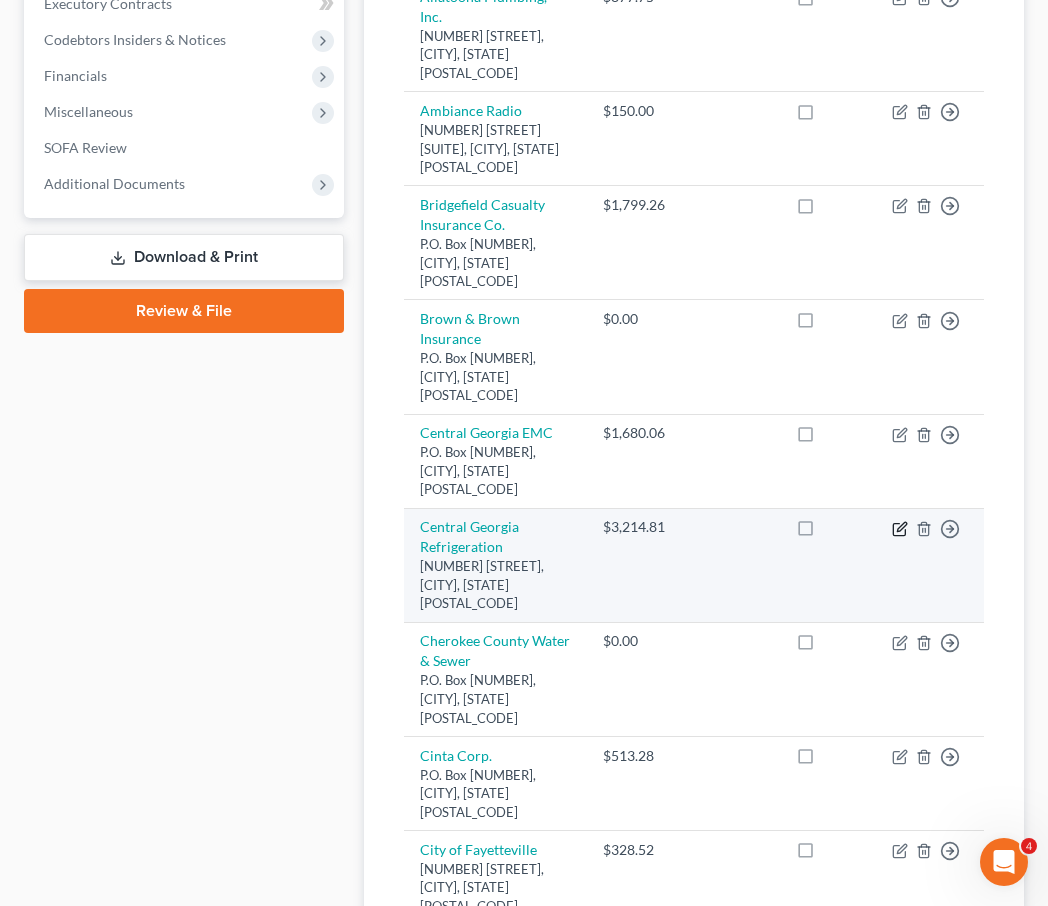 click 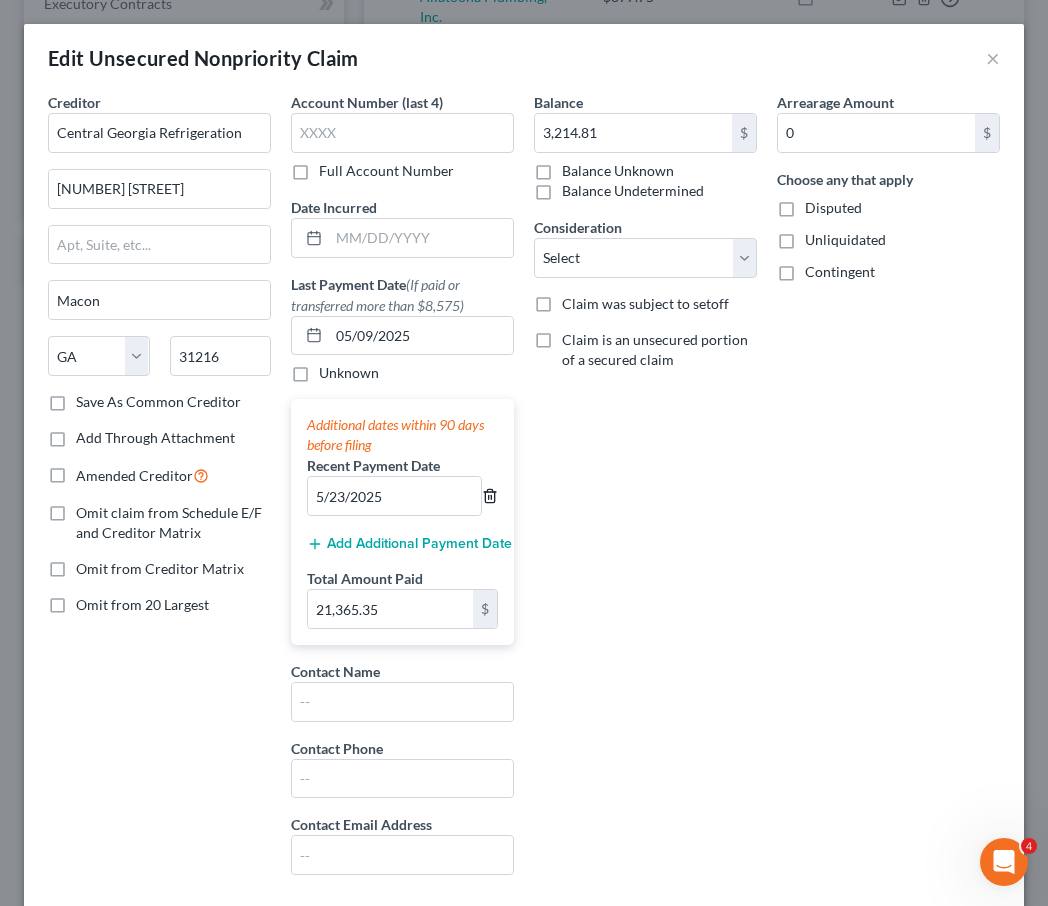 click 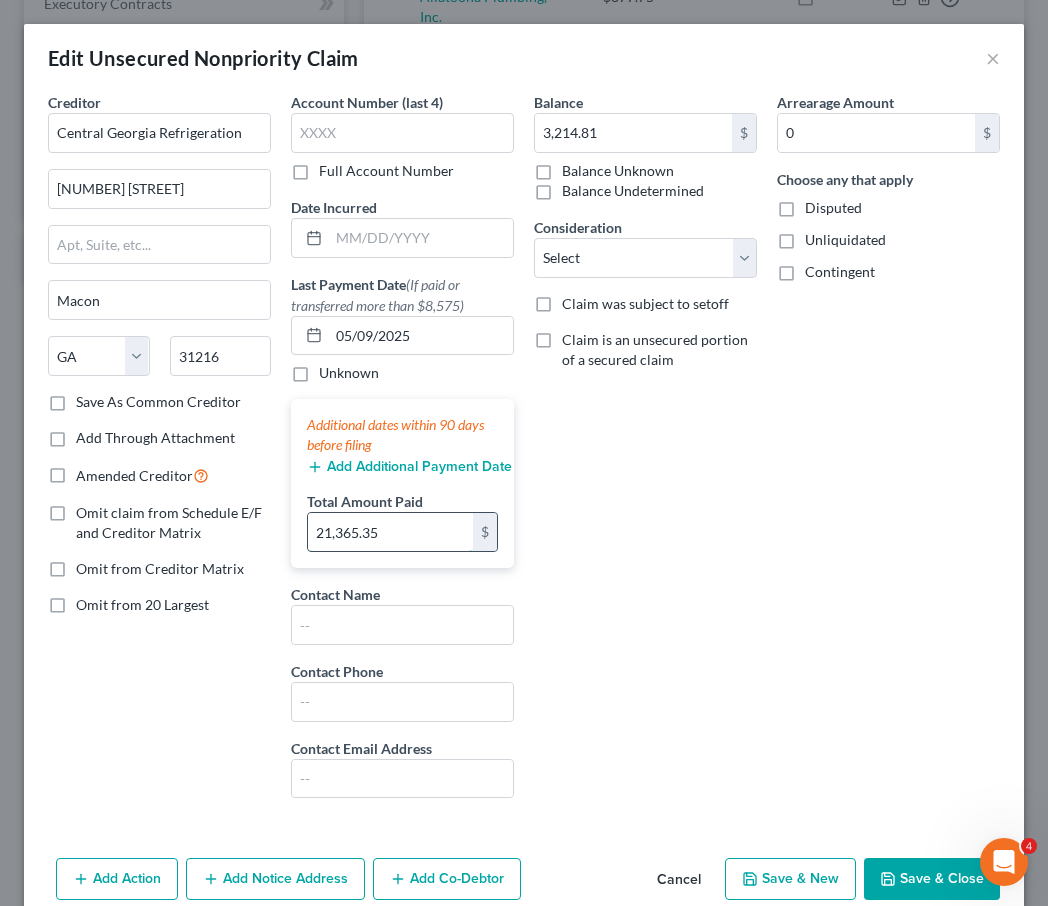 drag, startPoint x: 430, startPoint y: 535, endPoint x: 379, endPoint y: 531, distance: 51.156624 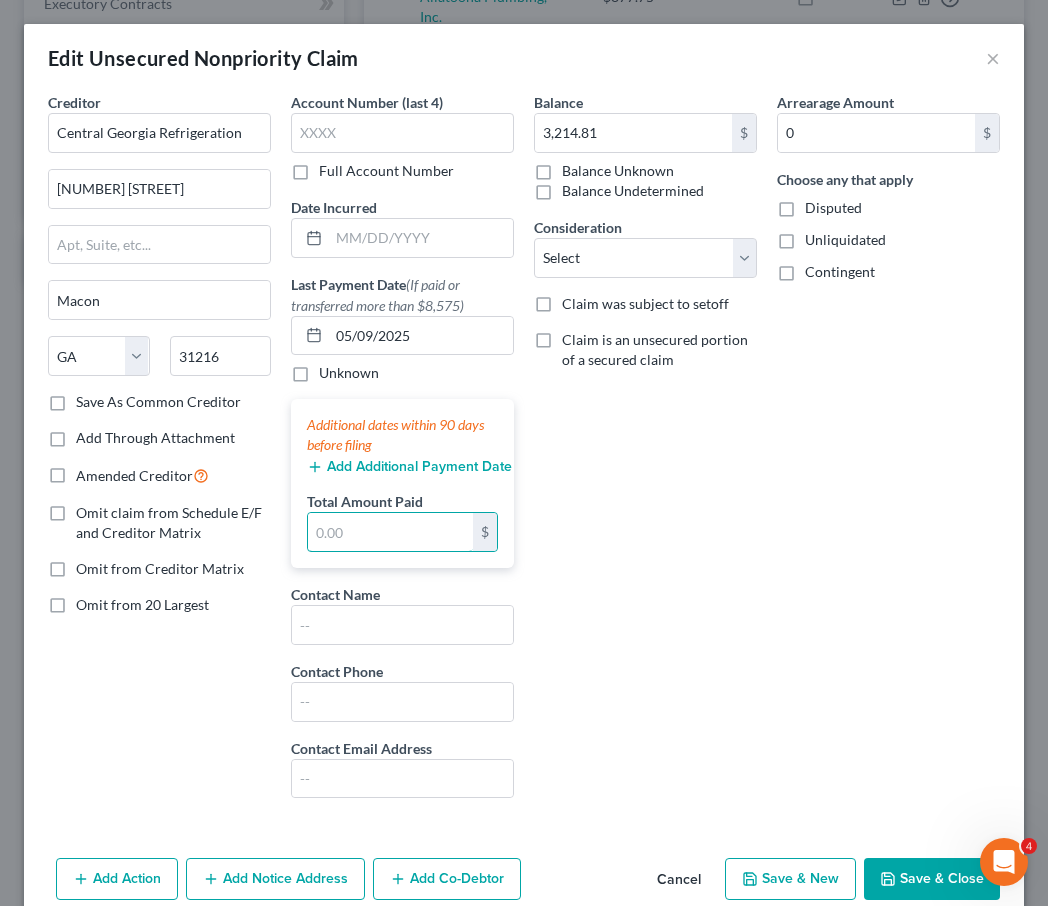 type 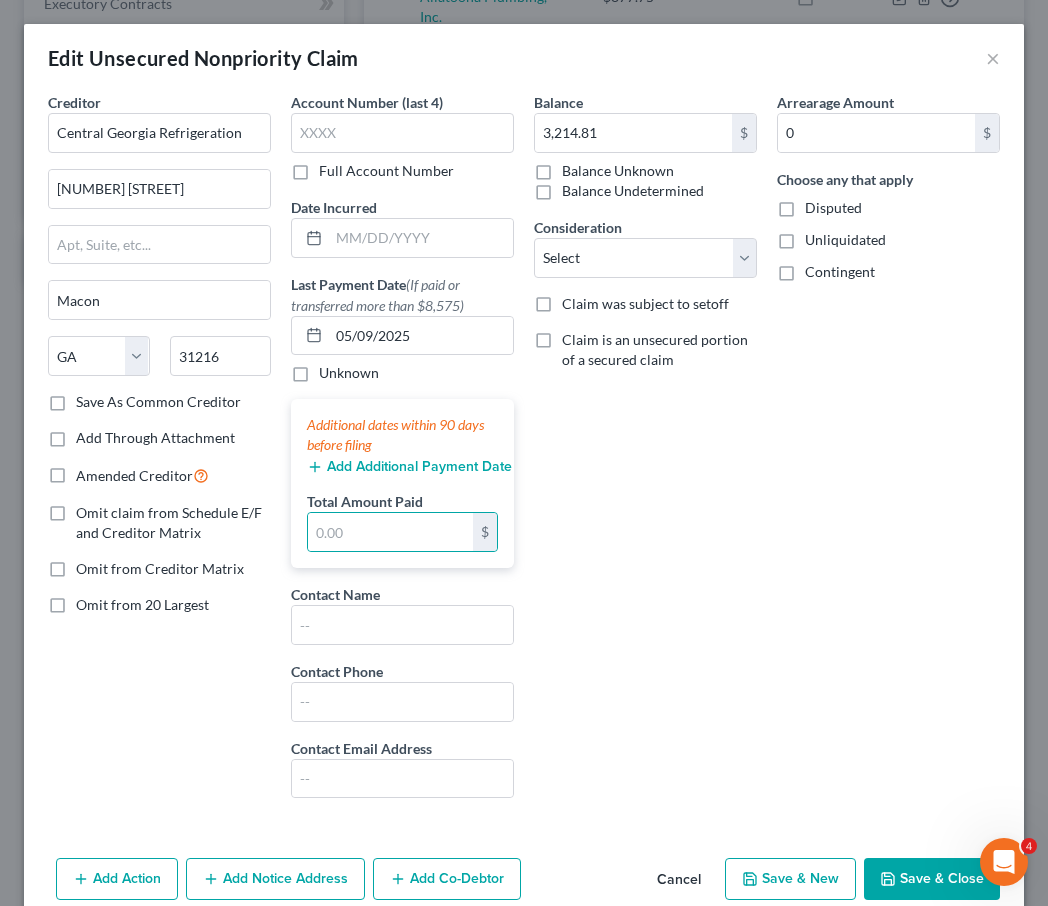 click on "Arrearage Amount 0 $ Choose any that apply Disputed Unliquidated Contingent" at bounding box center (888, 453) 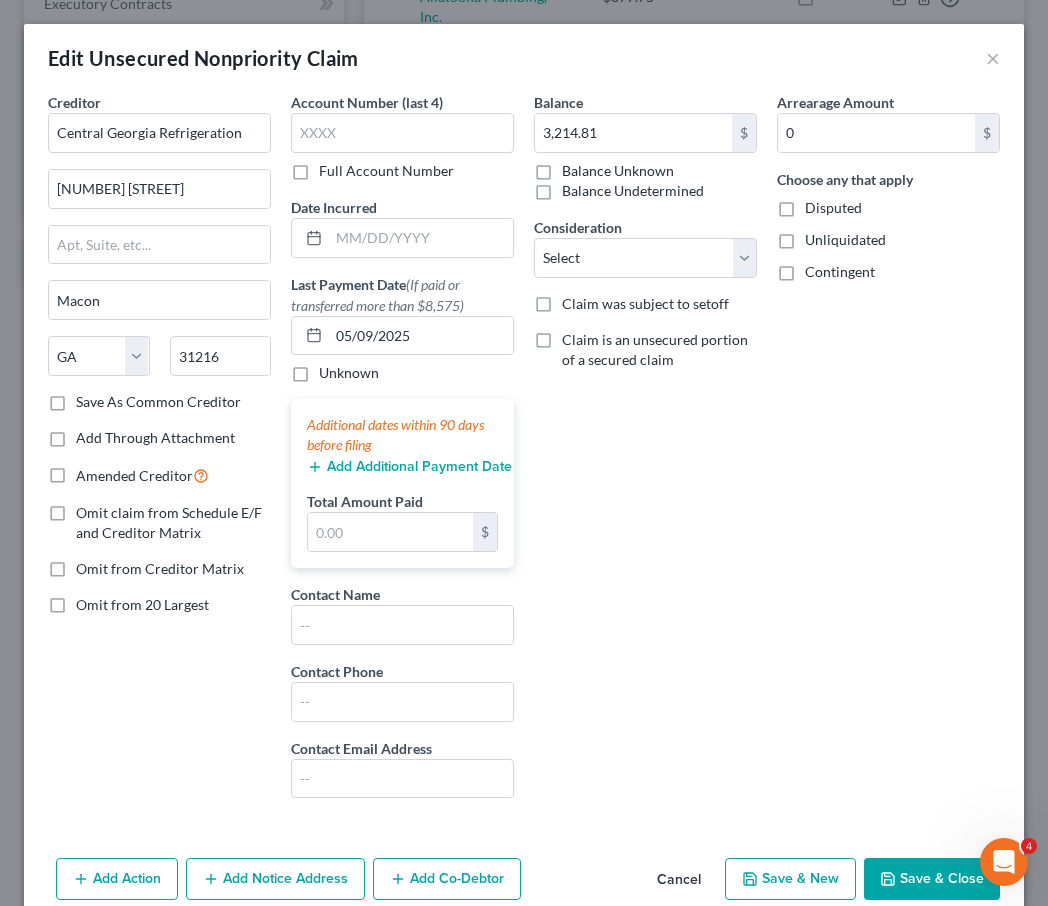 click on "Save & Close" at bounding box center (932, 879) 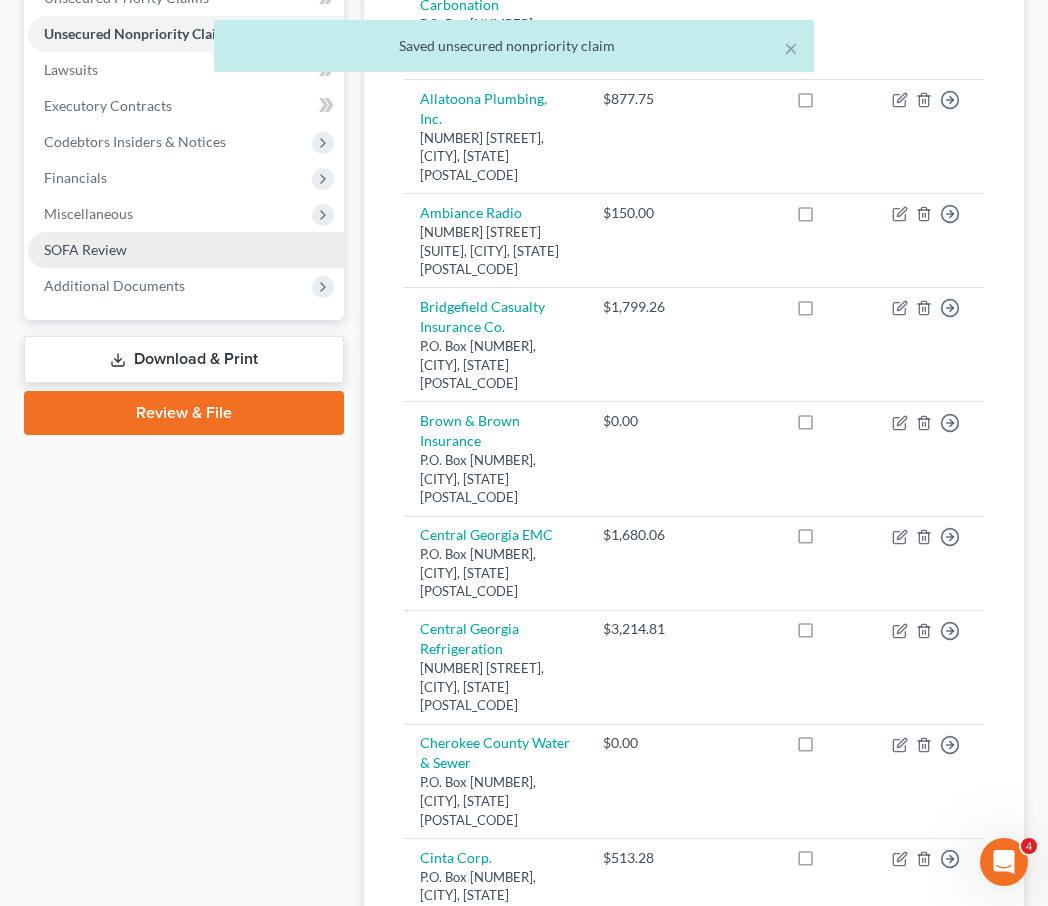 click on "SOFA Review" at bounding box center (186, 250) 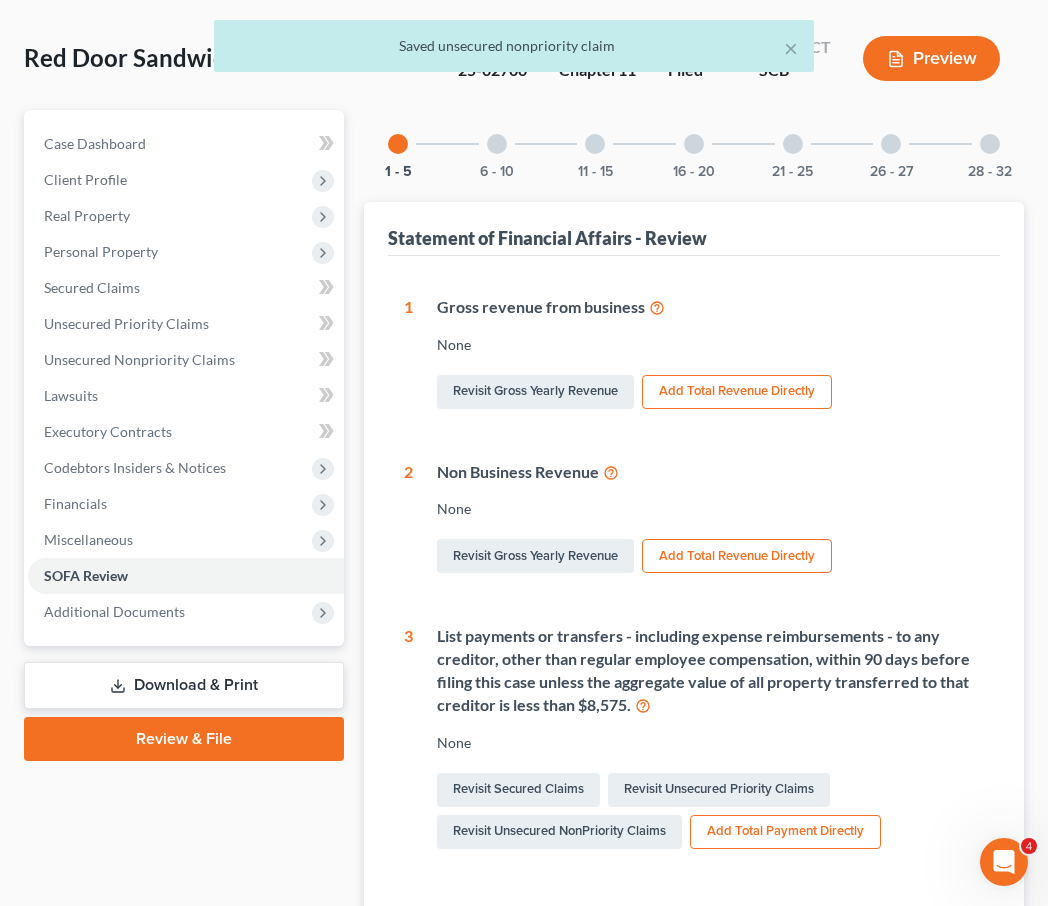 scroll, scrollTop: 113, scrollLeft: 0, axis: vertical 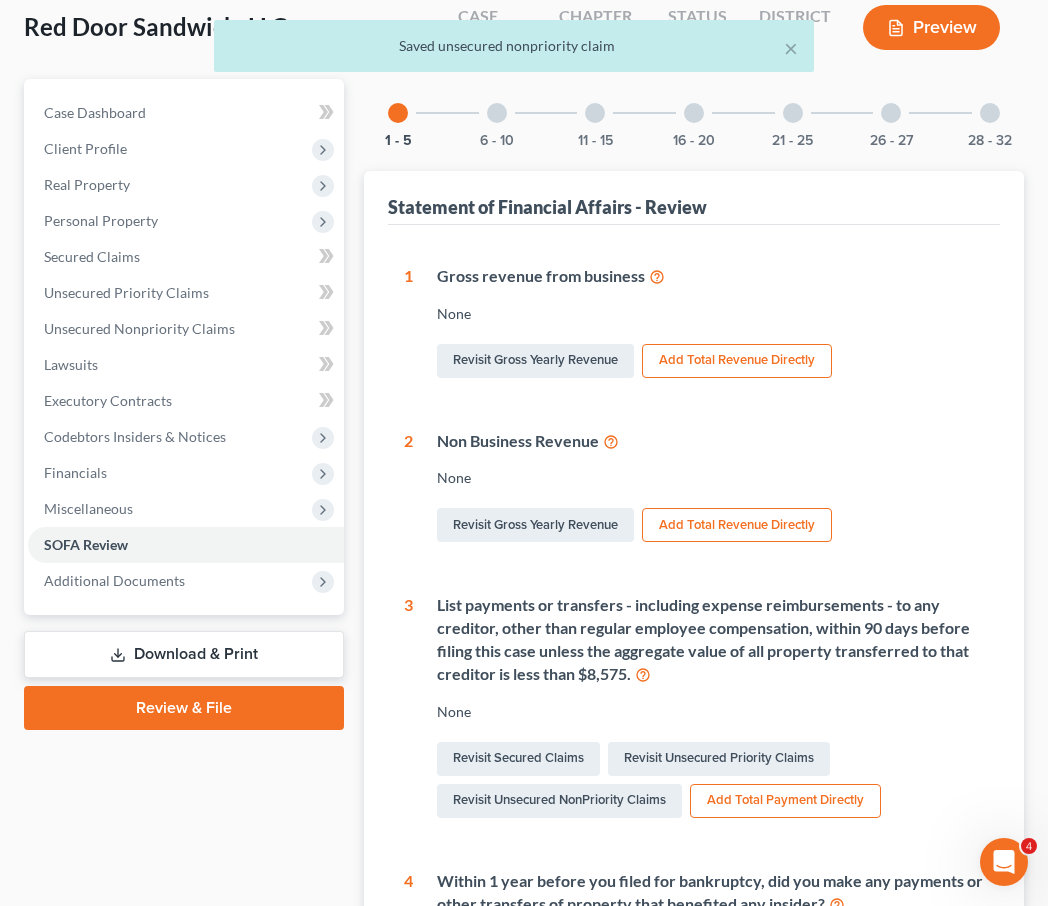 click on "Add Total Payment Directly" at bounding box center (785, 801) 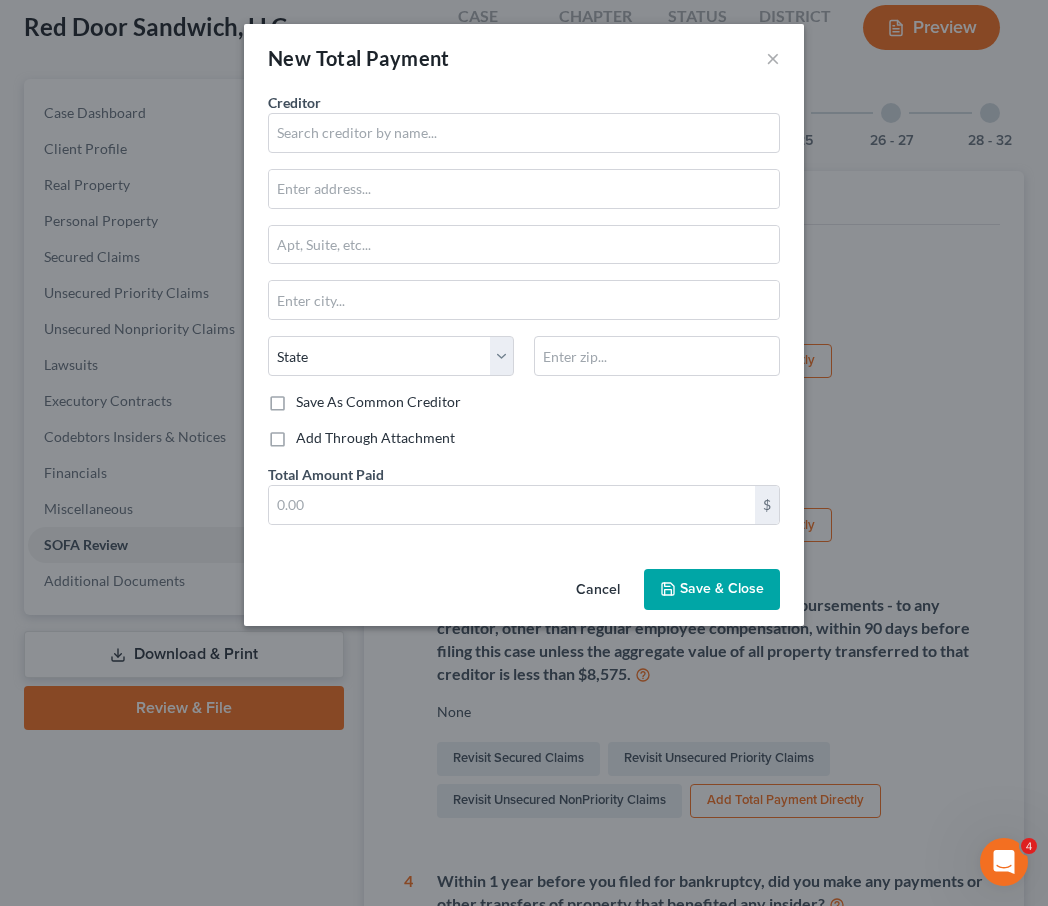 click on "Add Through Attachment" at bounding box center (375, 438) 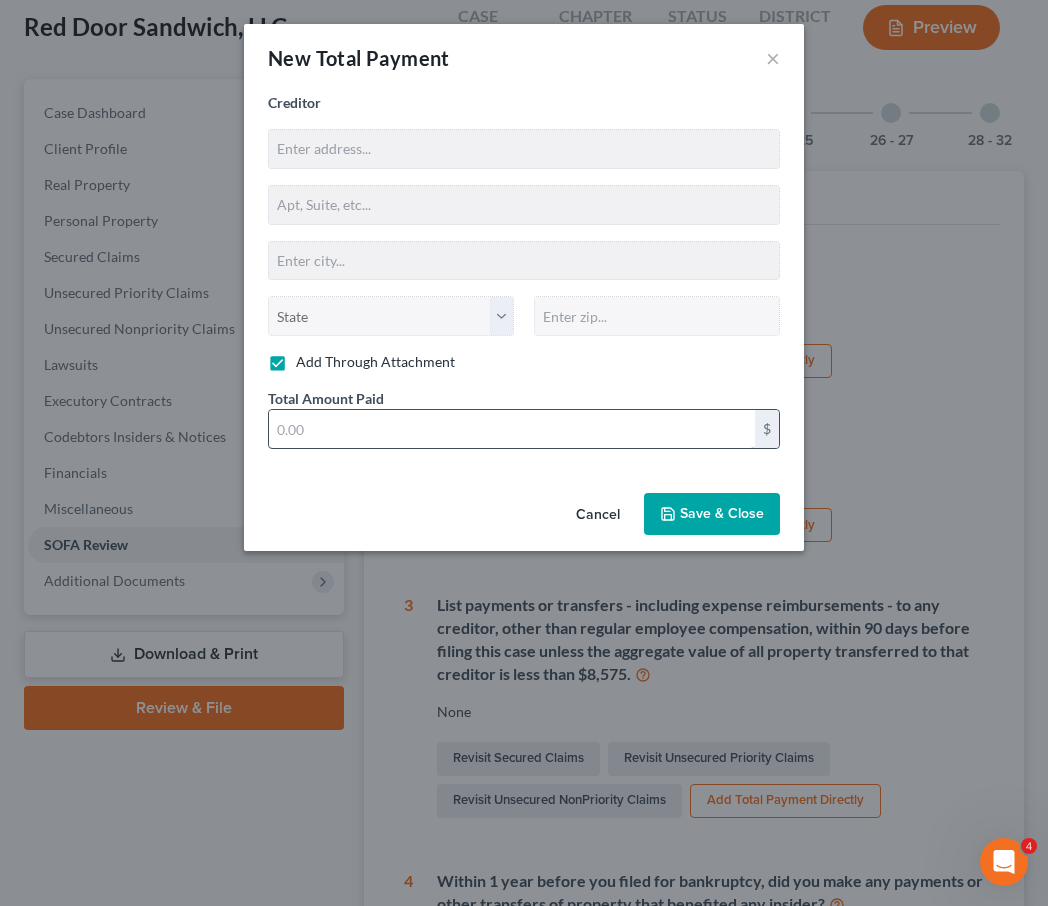 click at bounding box center [512, 429] 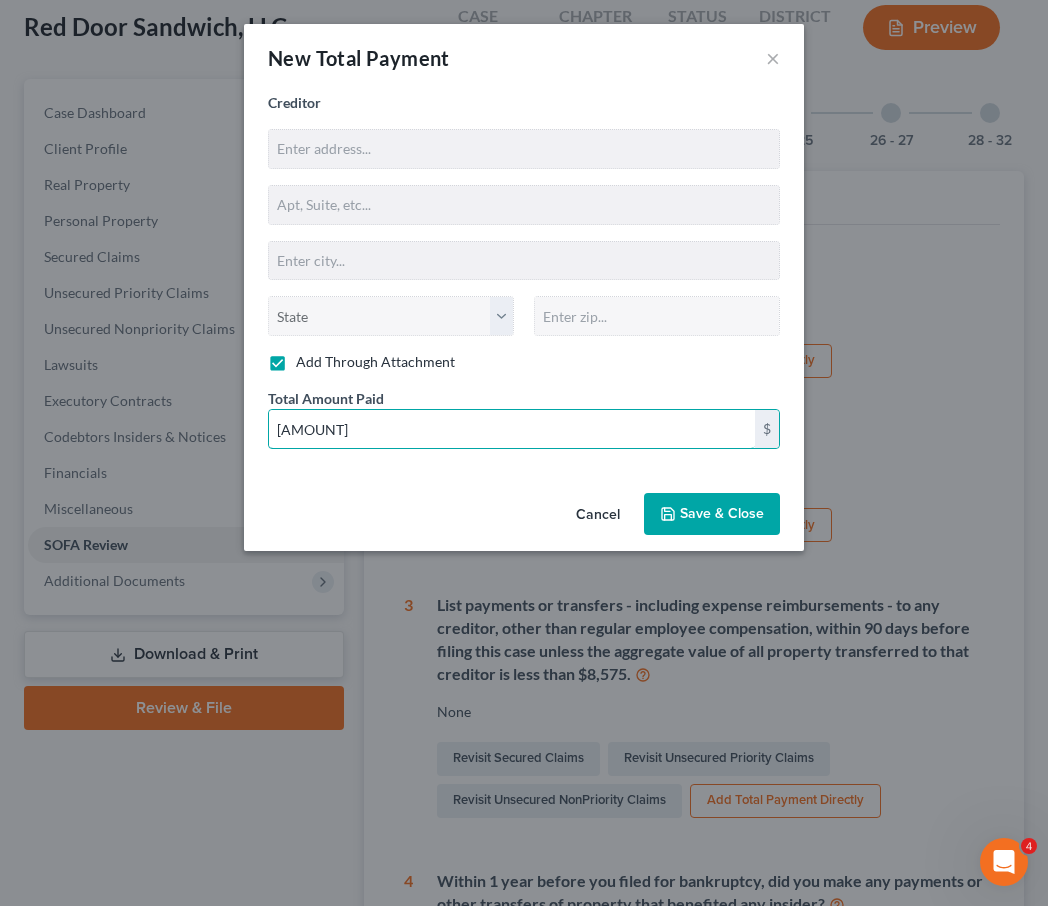 type on "[AMOUNT]" 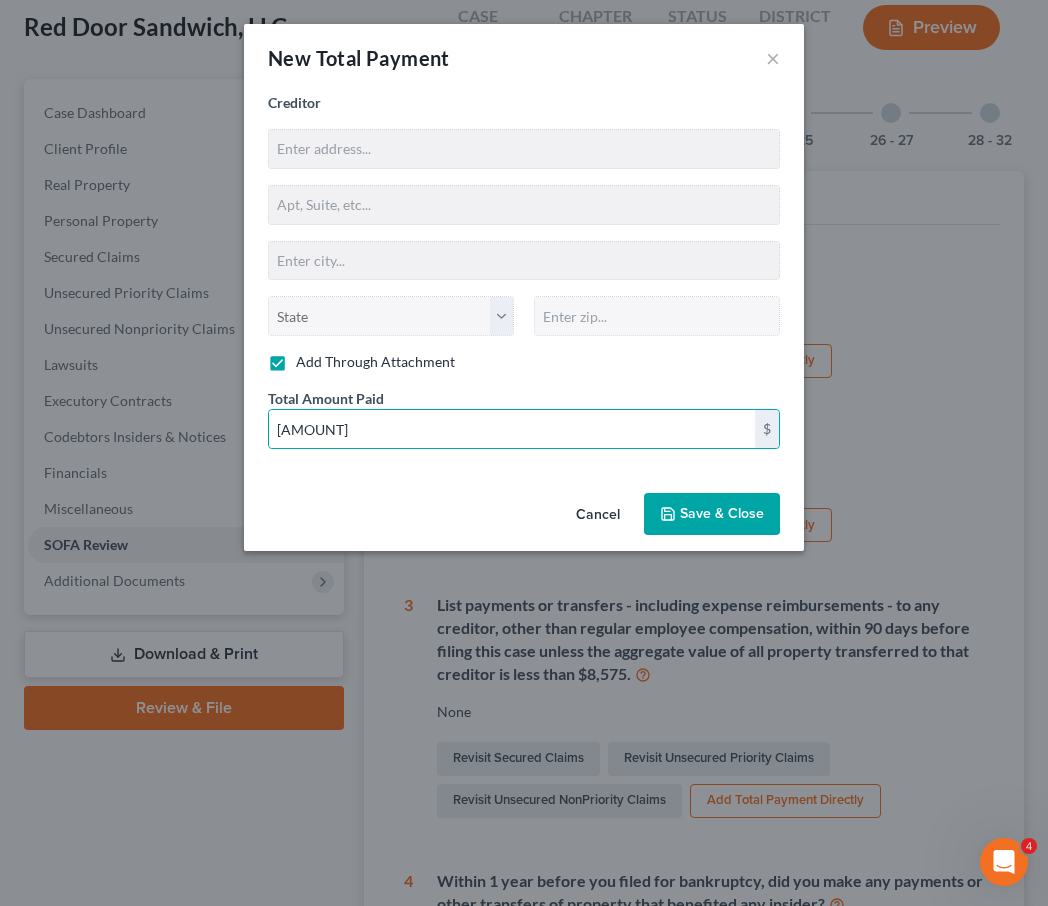 click on "Save & Close" at bounding box center (722, 513) 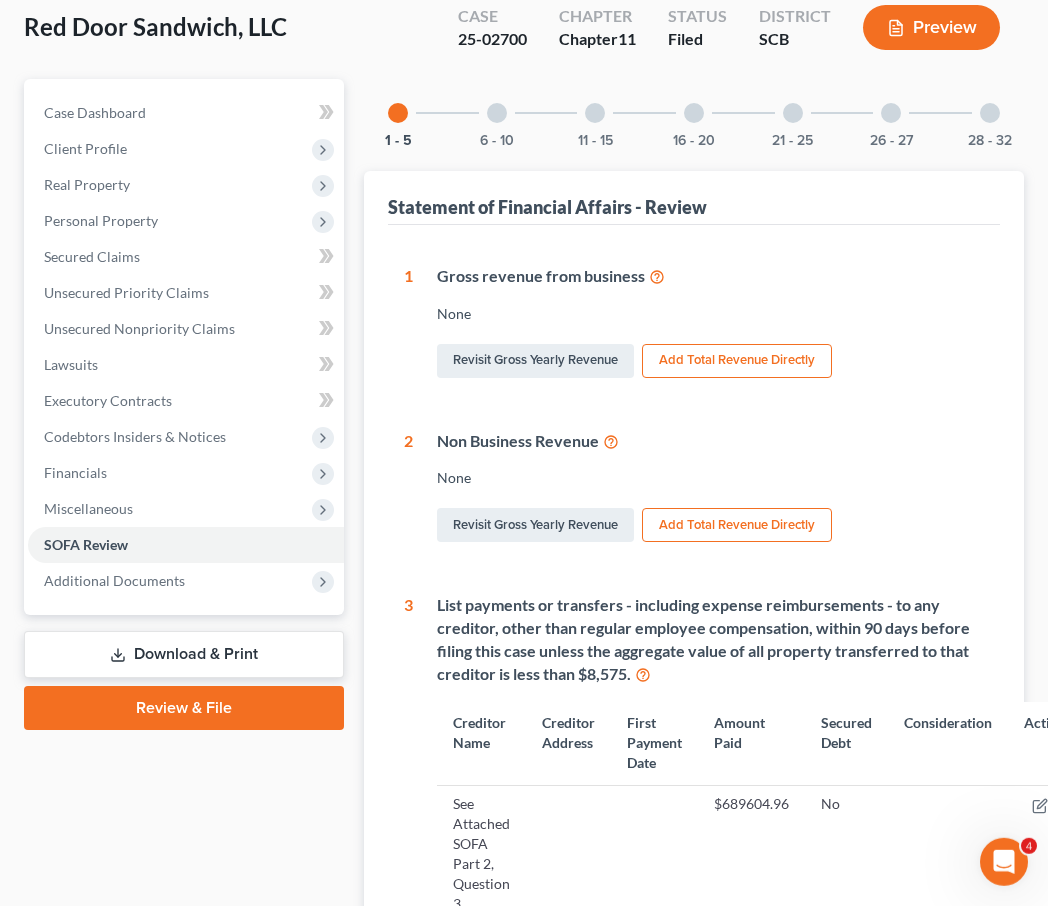 scroll, scrollTop: 317, scrollLeft: 0, axis: vertical 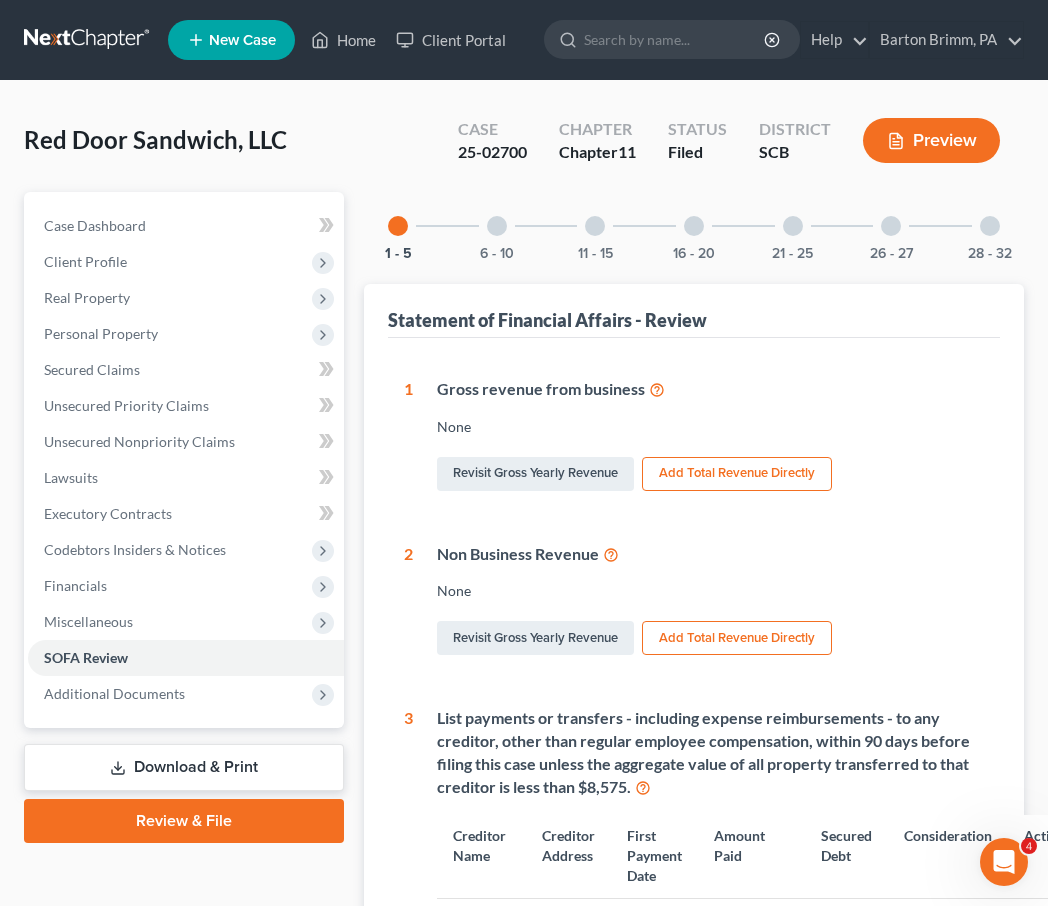 click at bounding box center [88, 40] 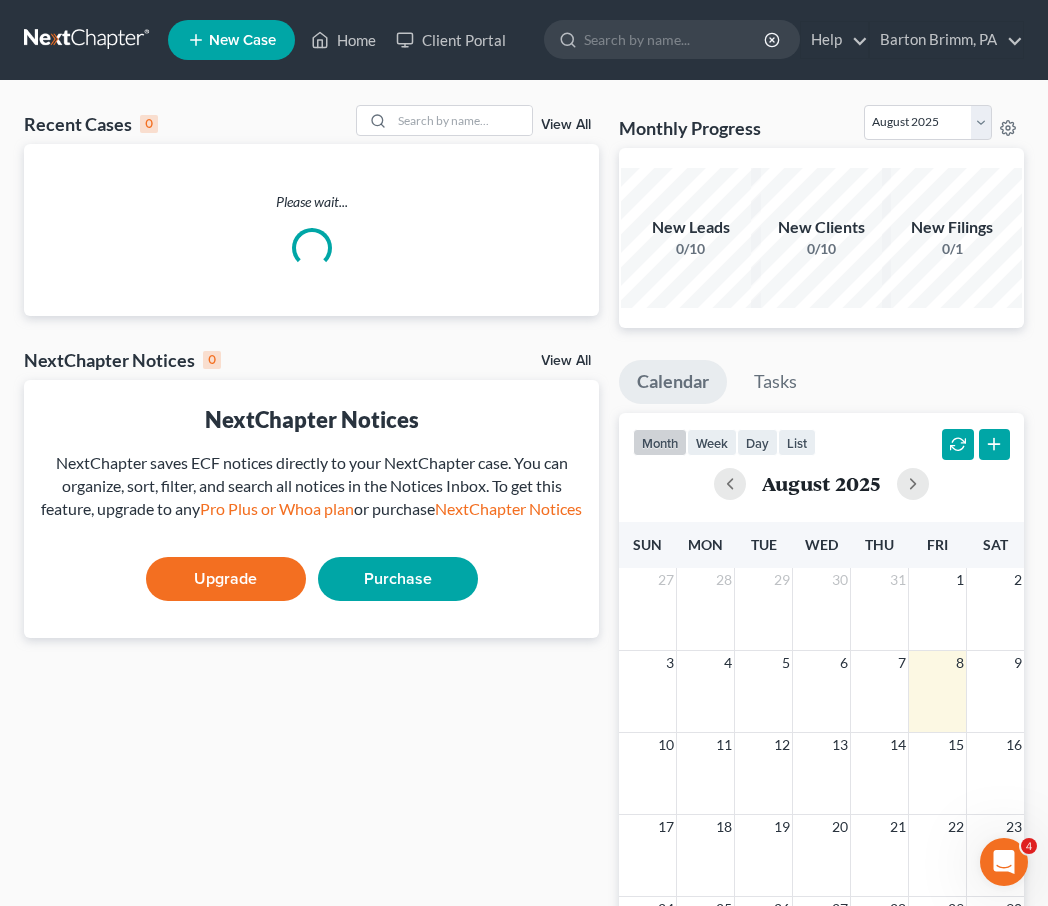scroll, scrollTop: 0, scrollLeft: 0, axis: both 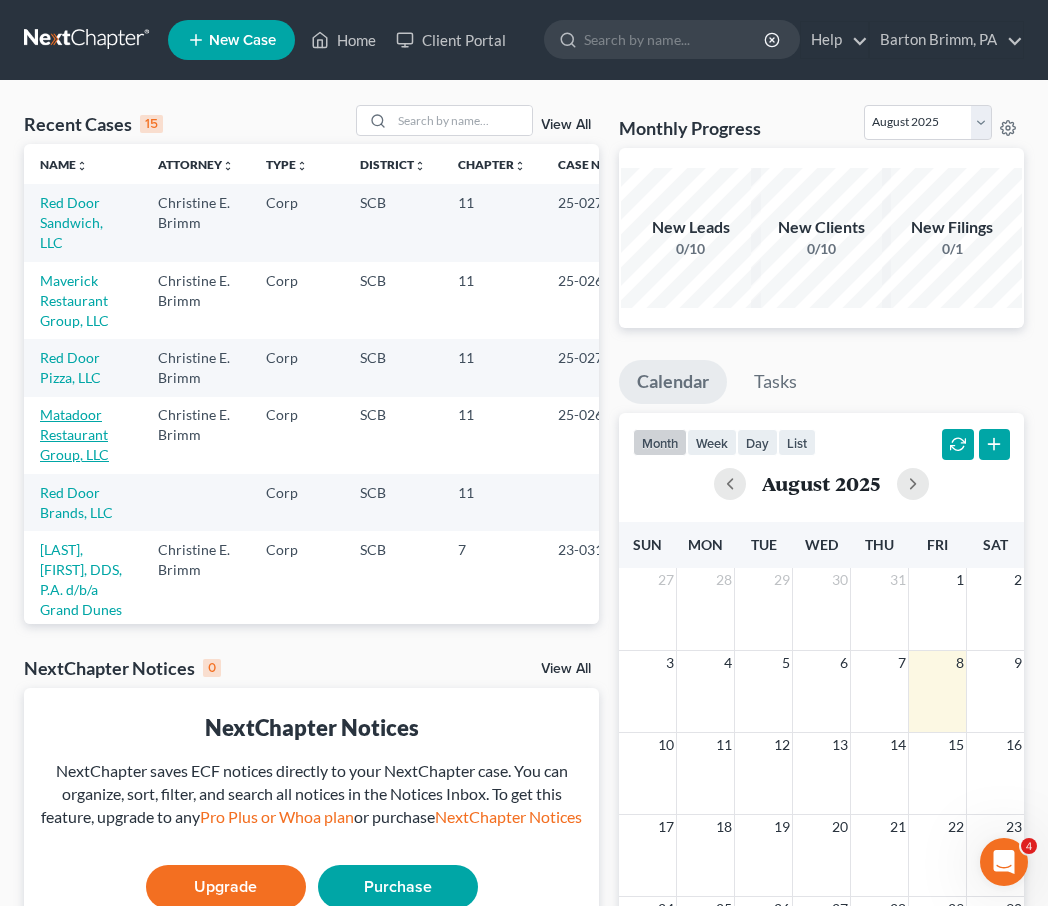click on "Matadoor Restaurant Group, LLC" at bounding box center (74, 434) 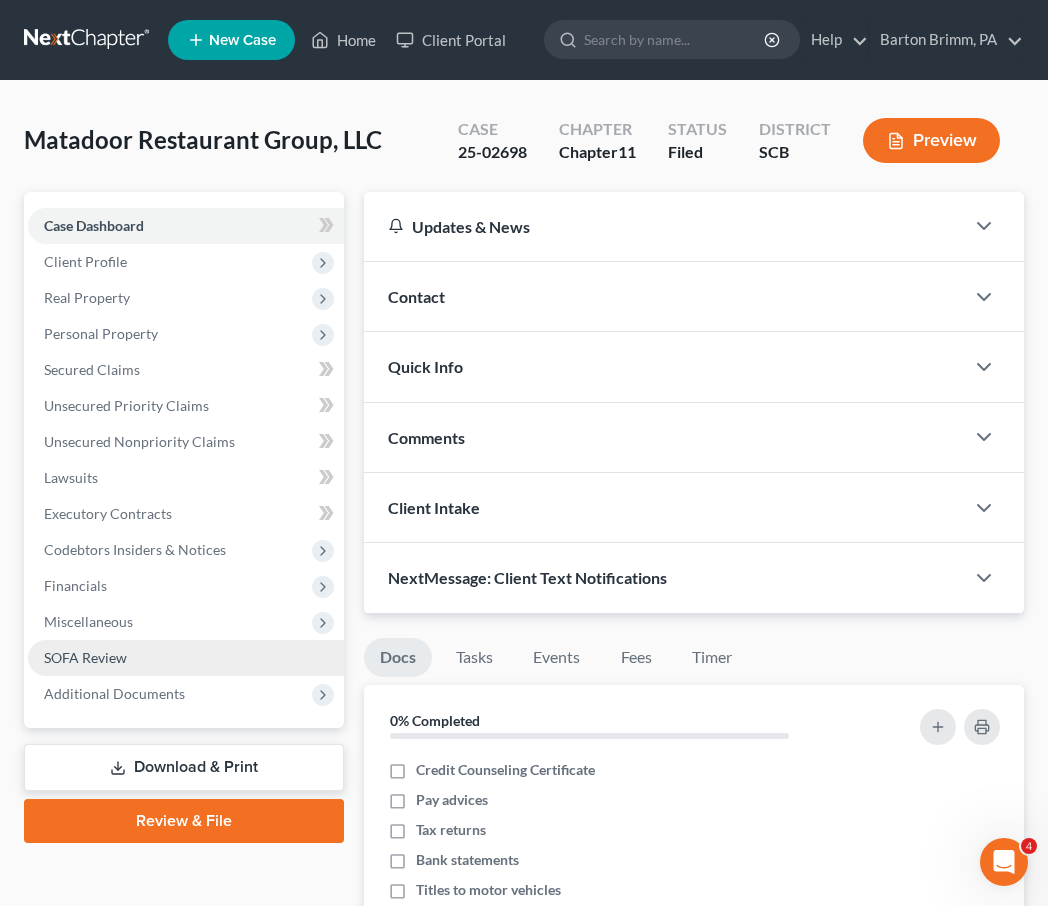 click on "SOFA Review" at bounding box center (186, 658) 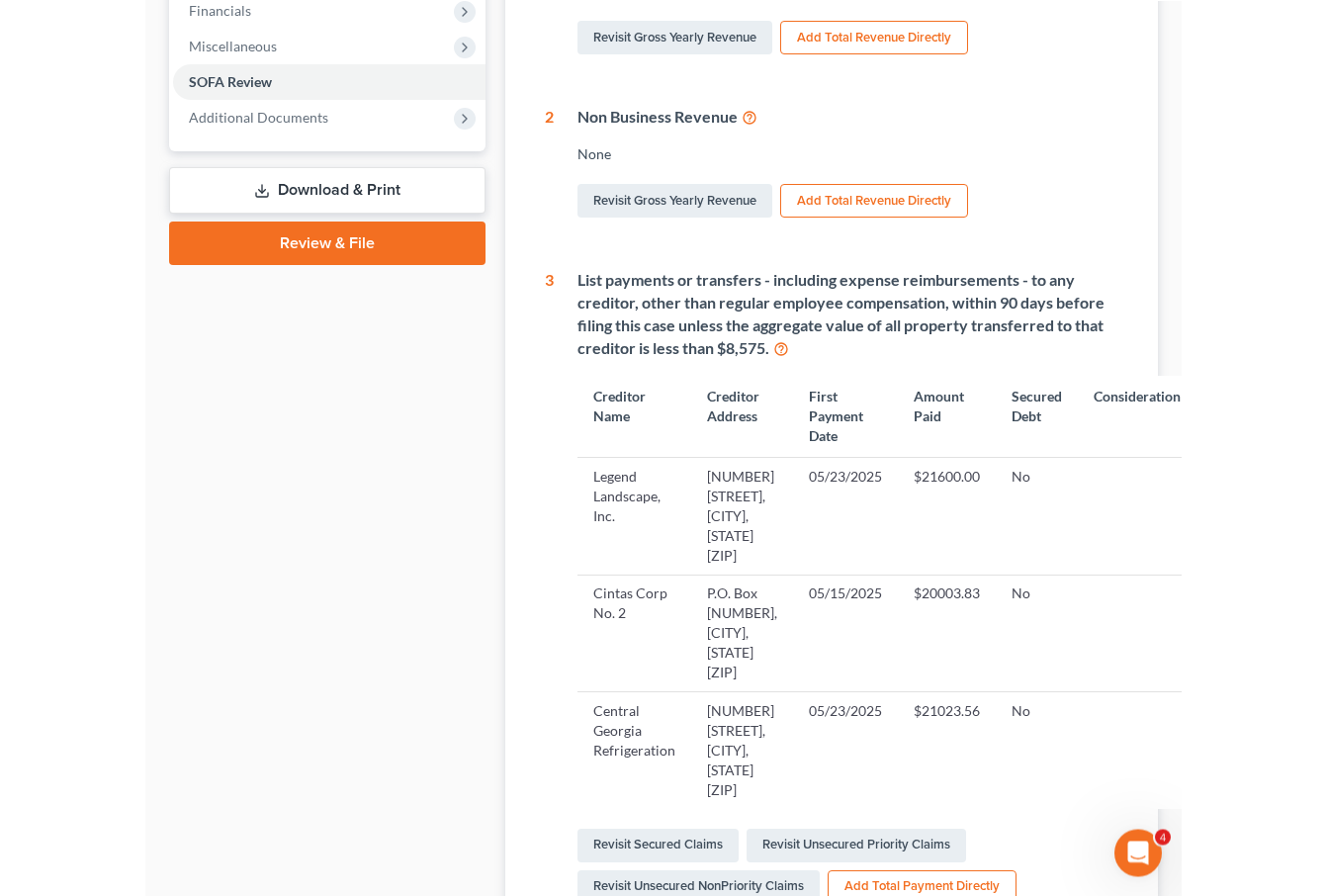 scroll, scrollTop: 605, scrollLeft: 0, axis: vertical 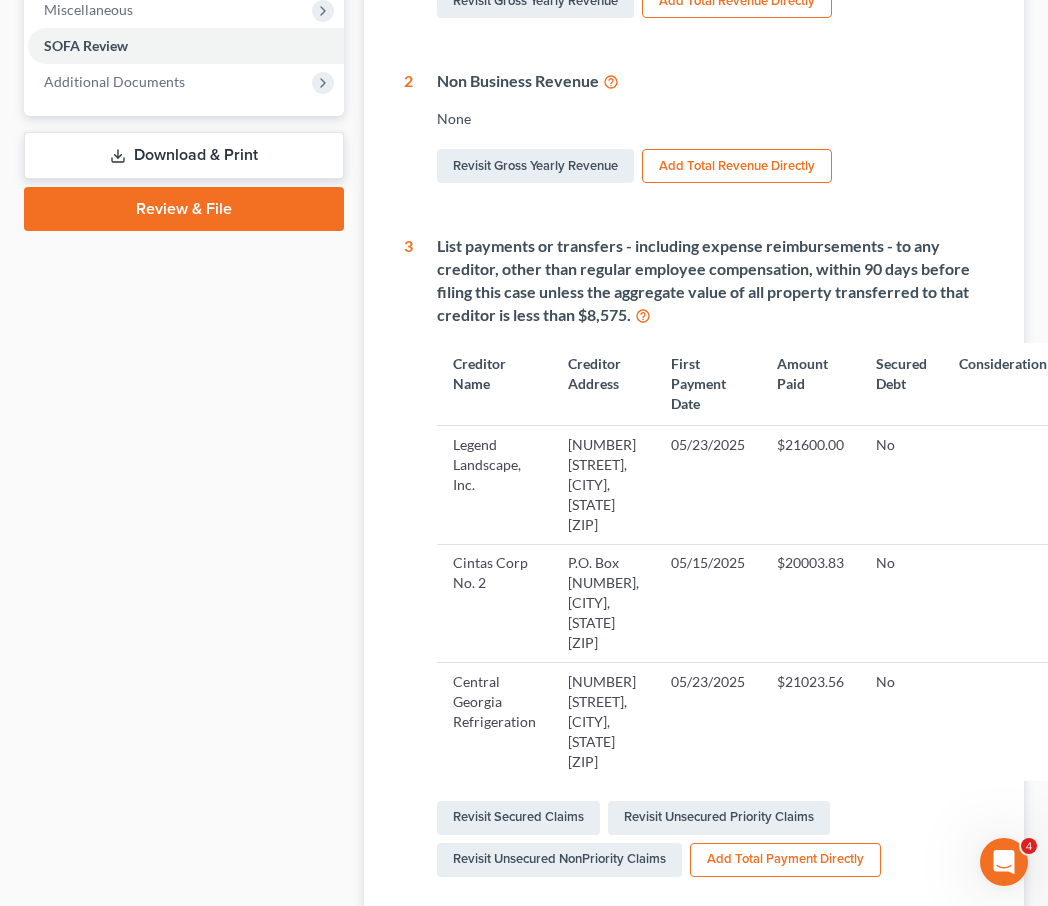 click on "Add Total Payment Directly" at bounding box center [785, 860] 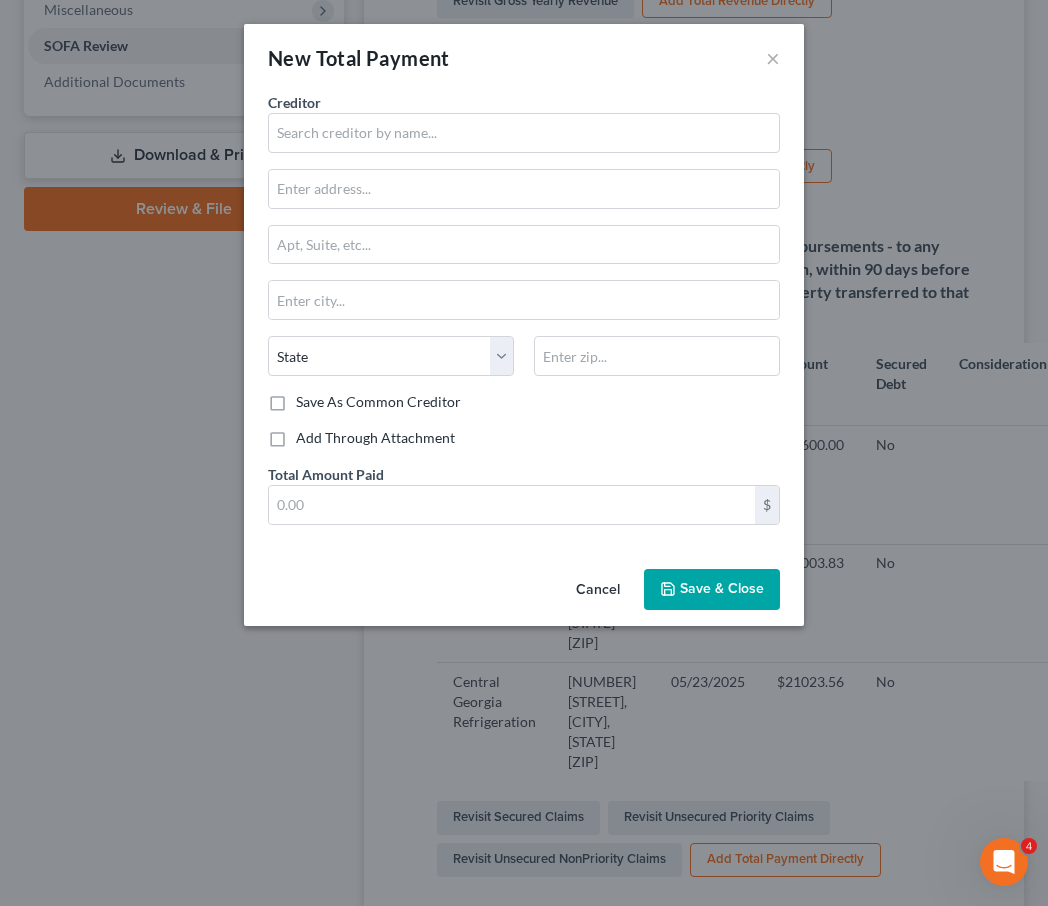 click on "Add Through Attachment" at bounding box center [375, 438] 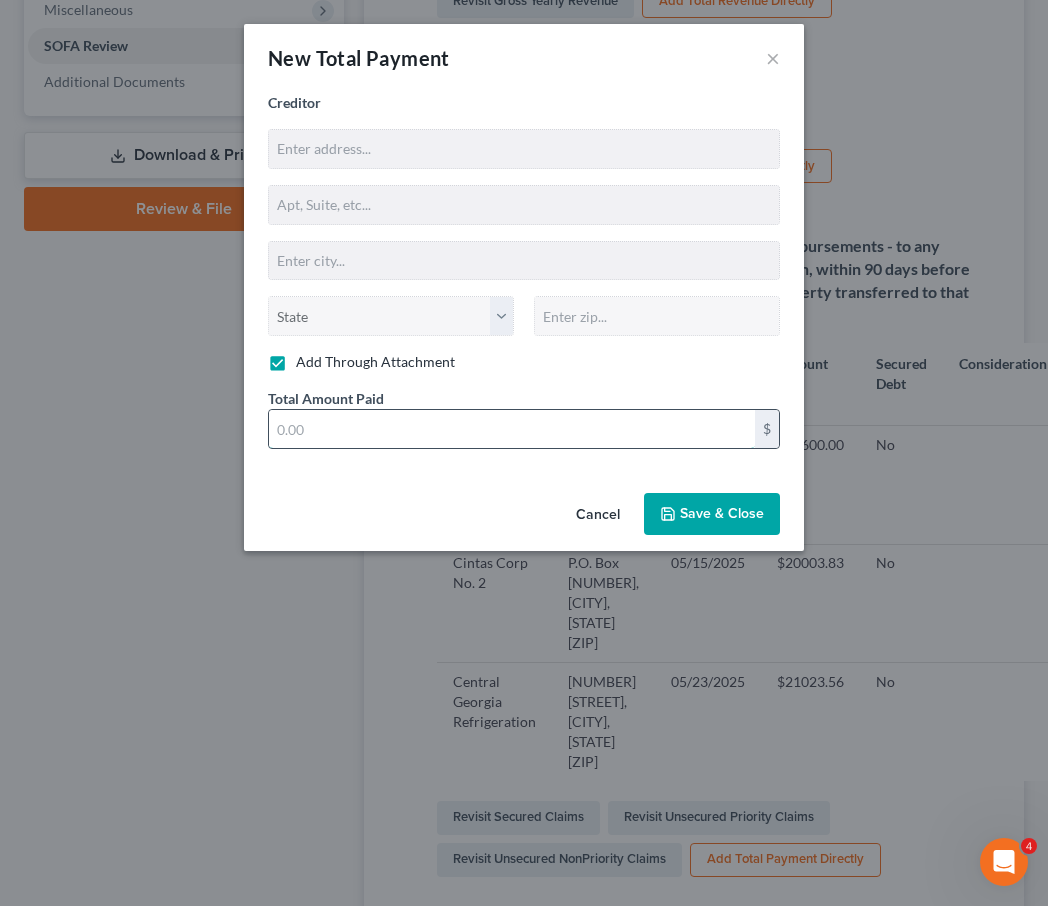 click at bounding box center (512, 429) 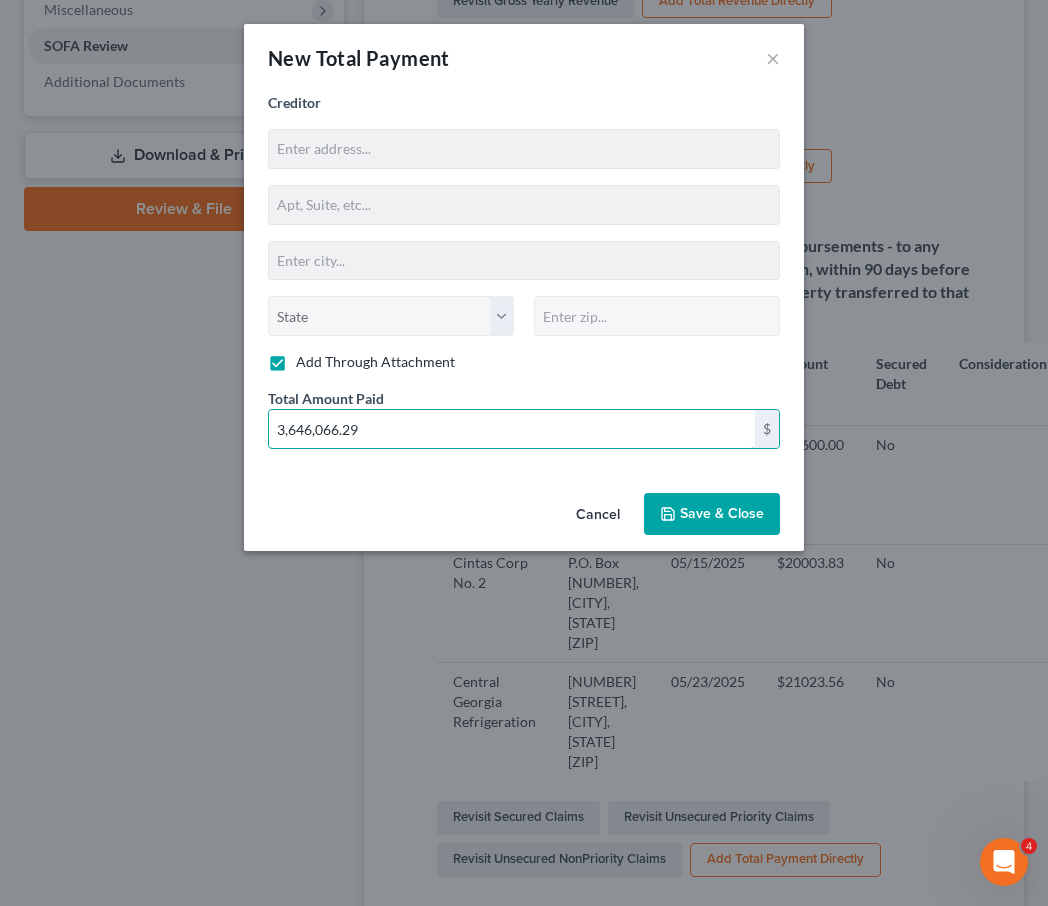 type on "3,646,066.29" 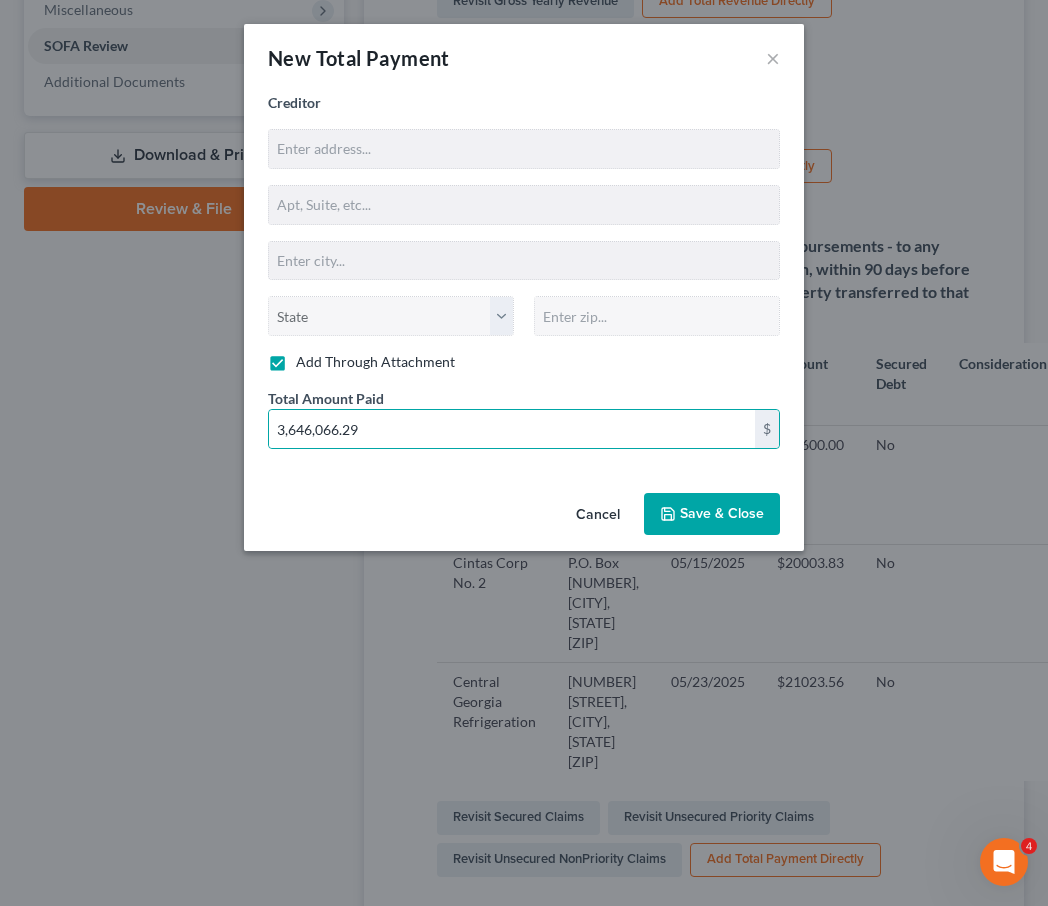 click on "Save & Close" at bounding box center [722, 513] 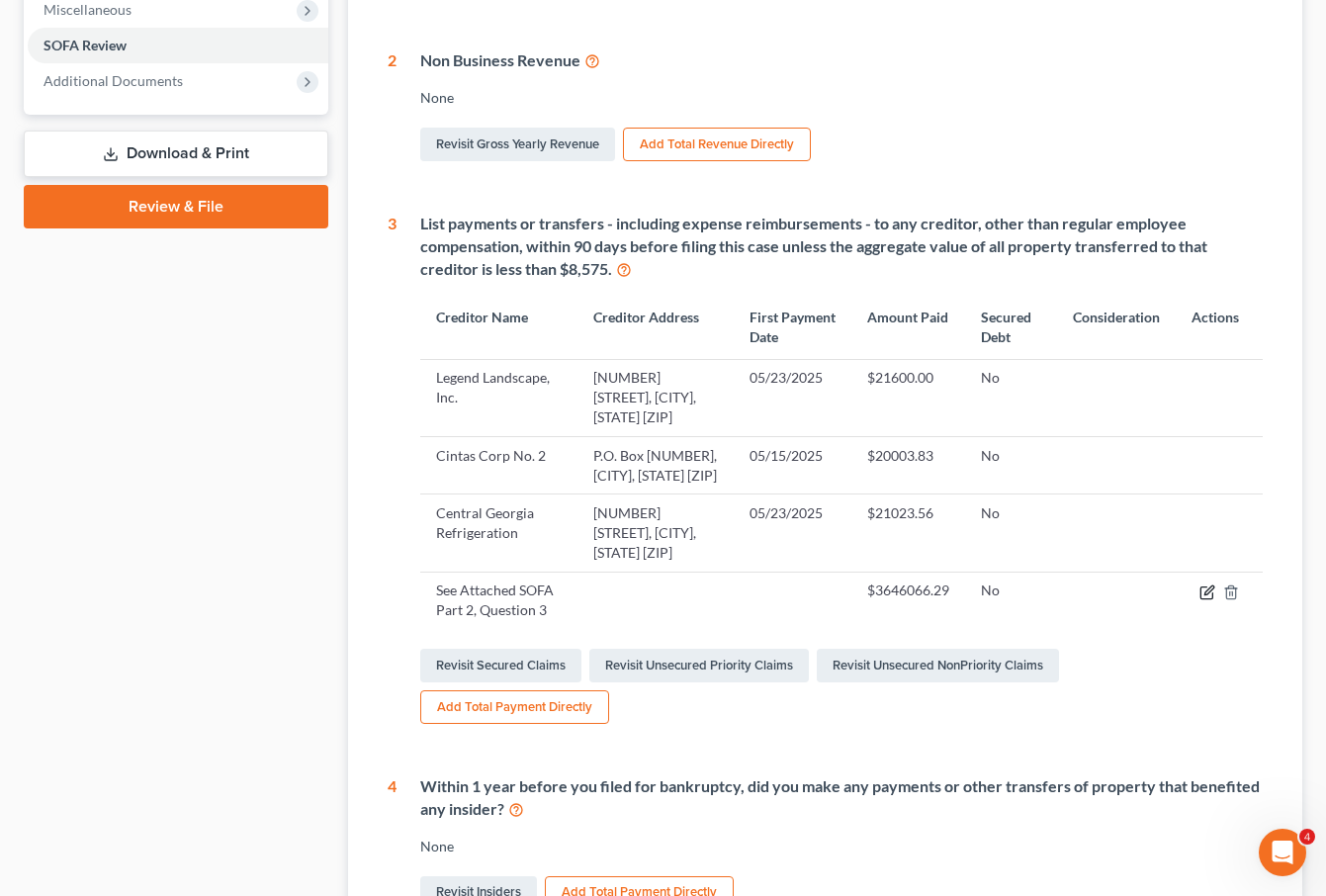 click 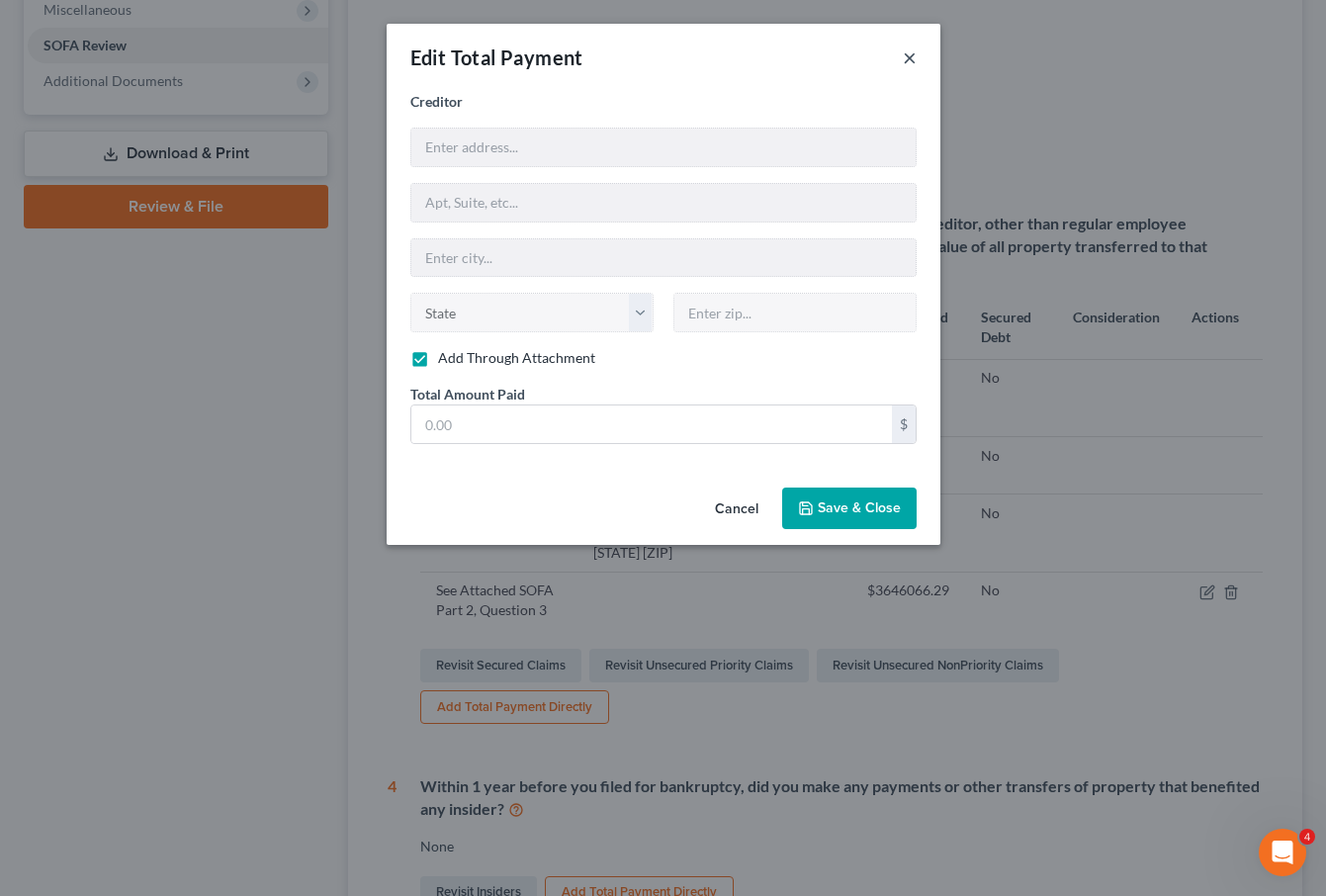 click on "×" at bounding box center [910, 57] 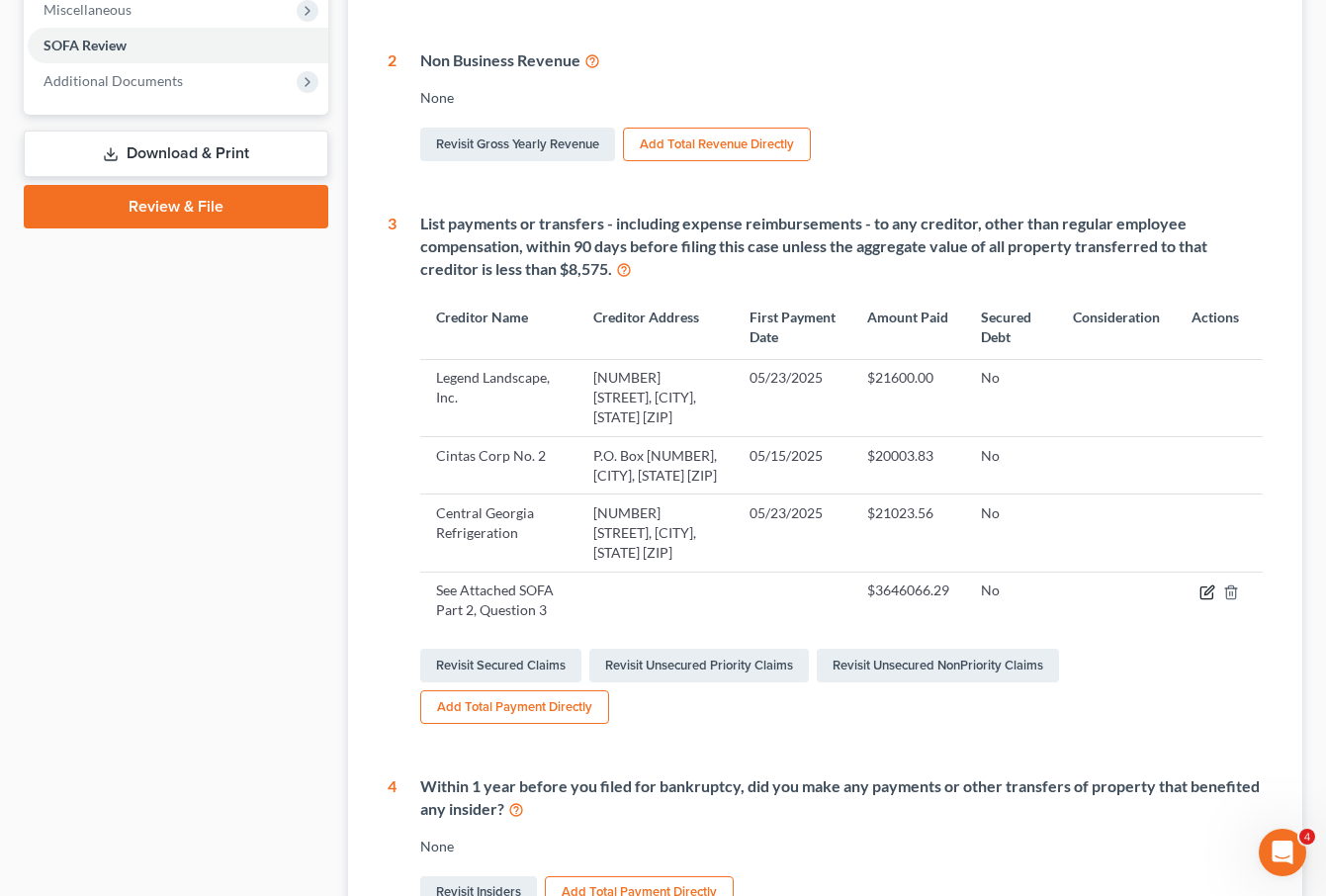 click 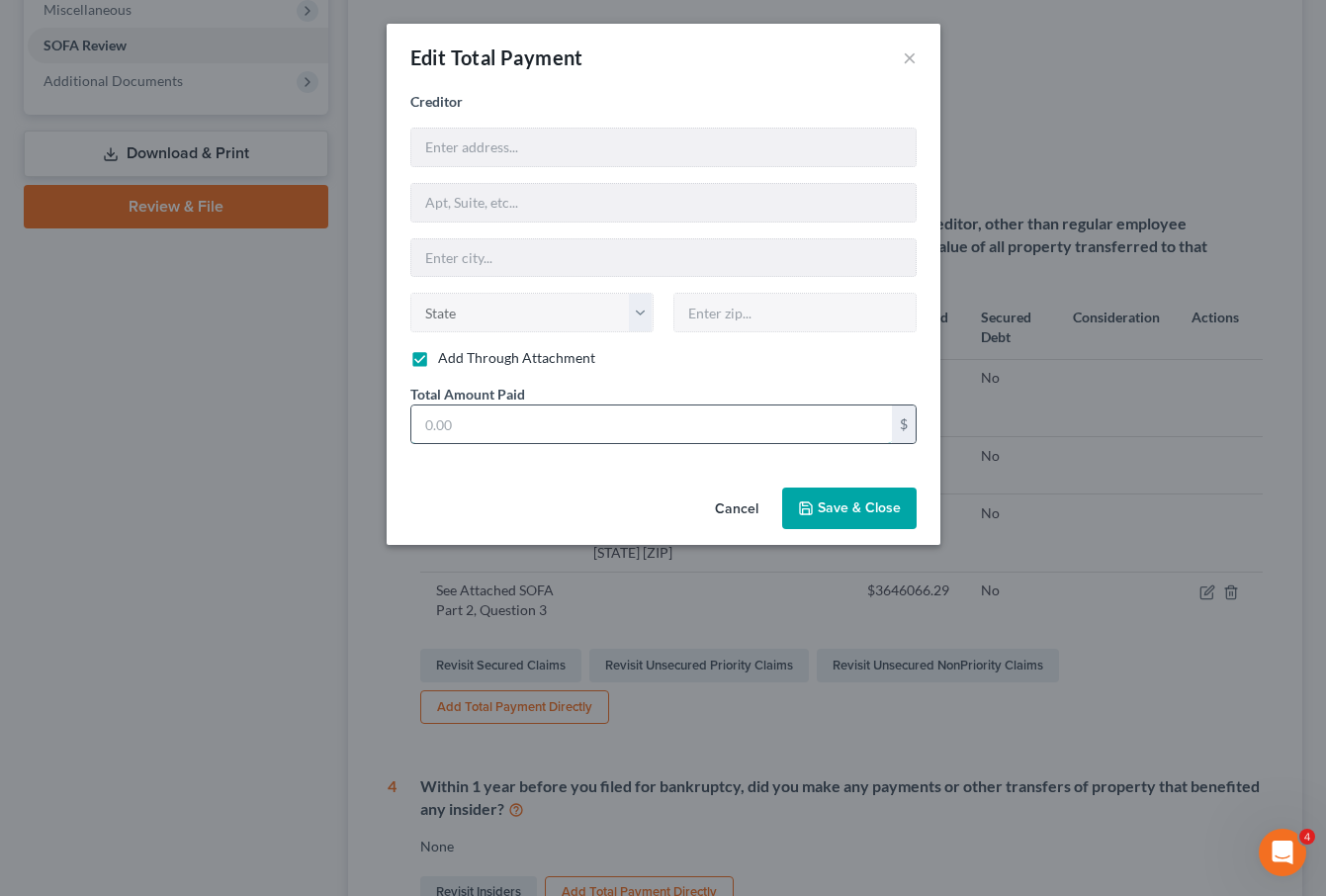 click at bounding box center (652, 424) 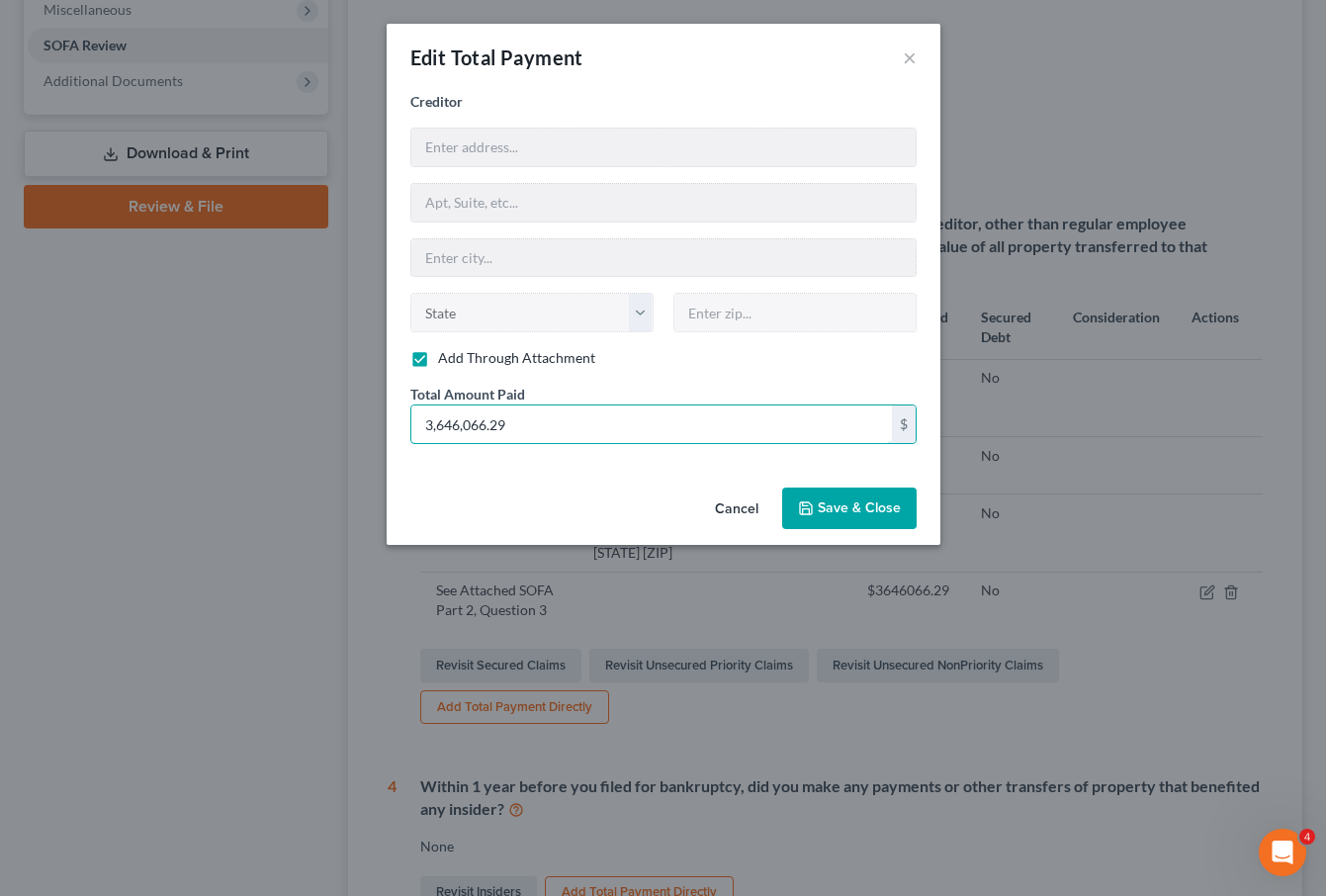 type on "3,646,066.29" 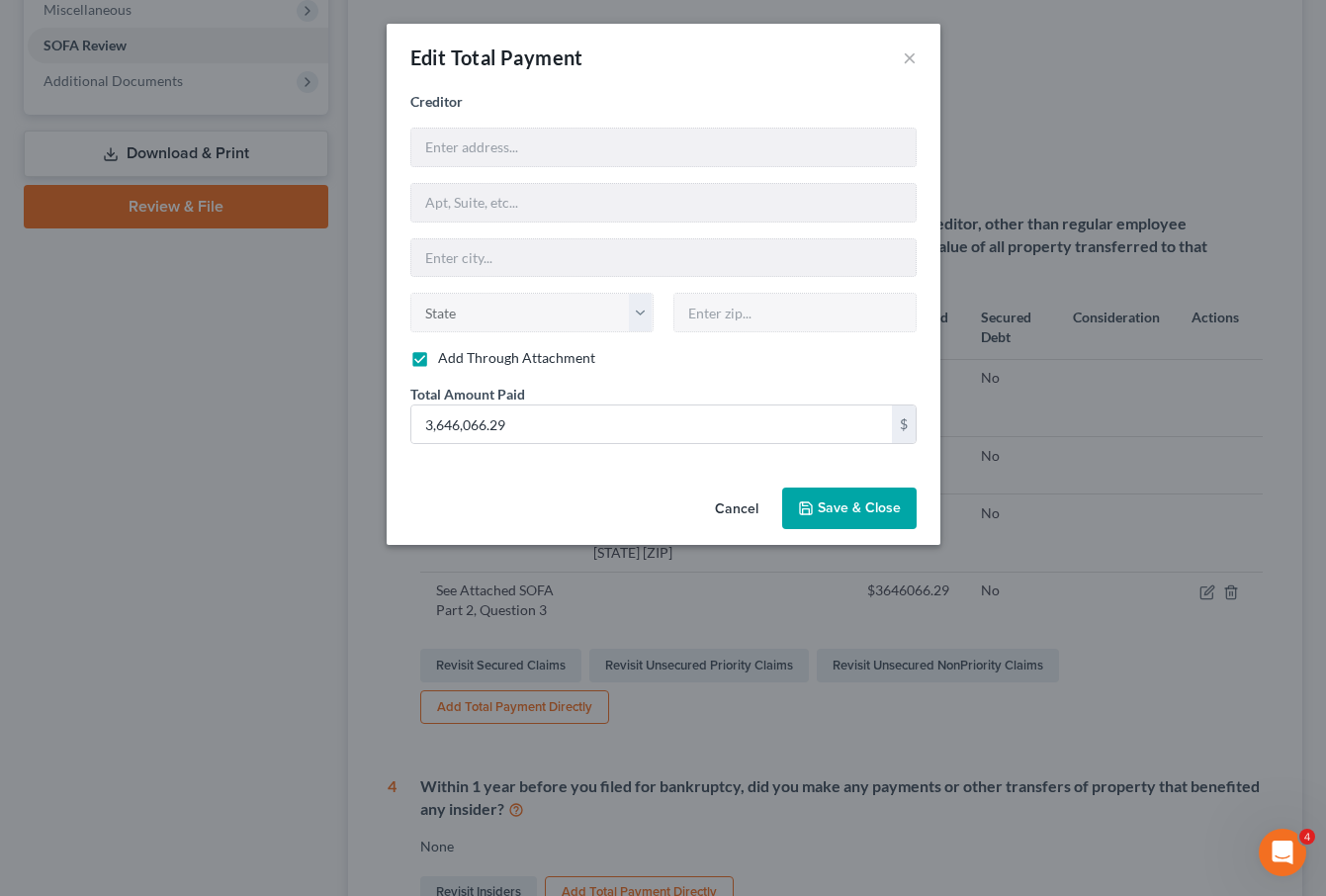 click on "Save & Close" at bounding box center [859, 507] 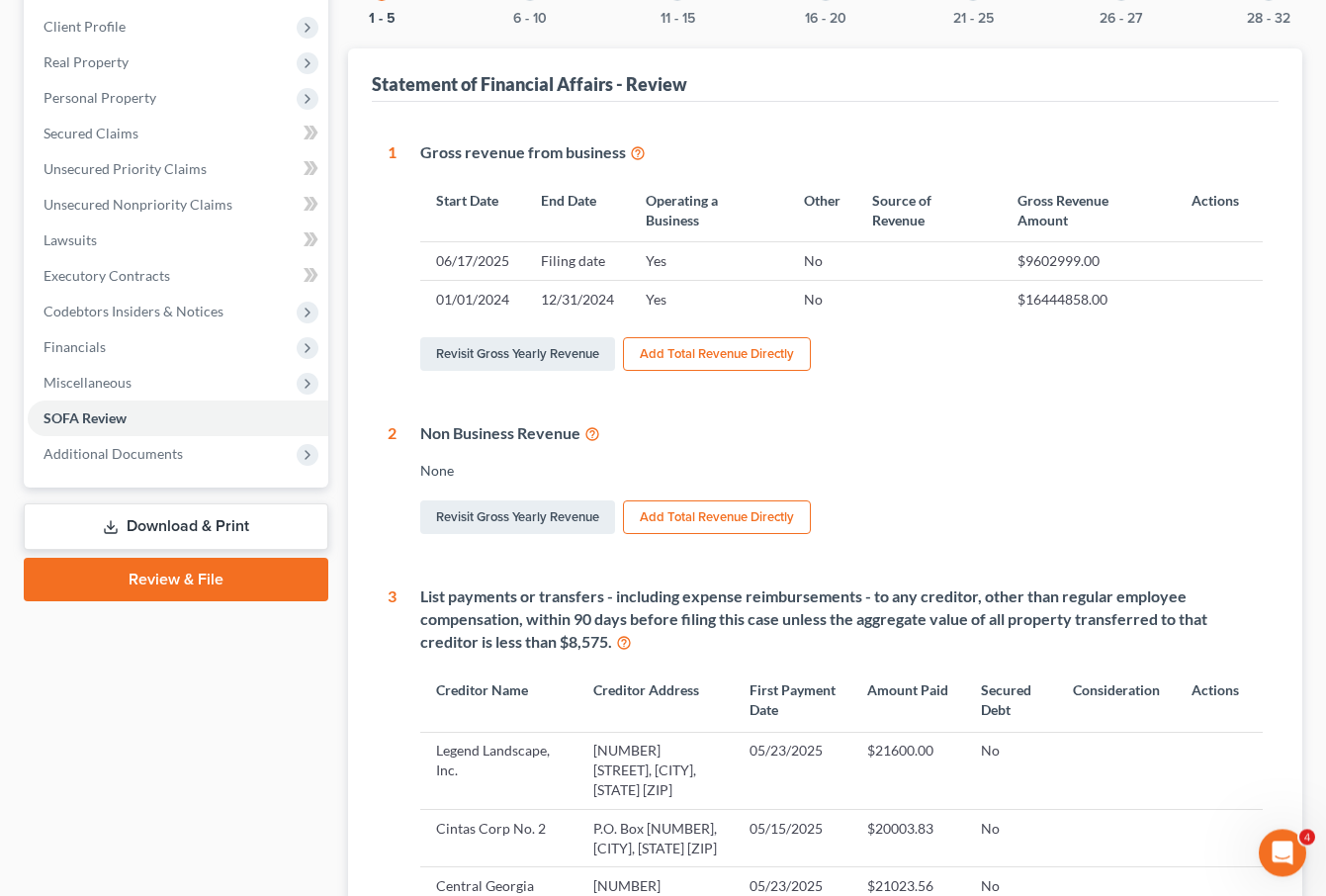scroll, scrollTop: 202, scrollLeft: 0, axis: vertical 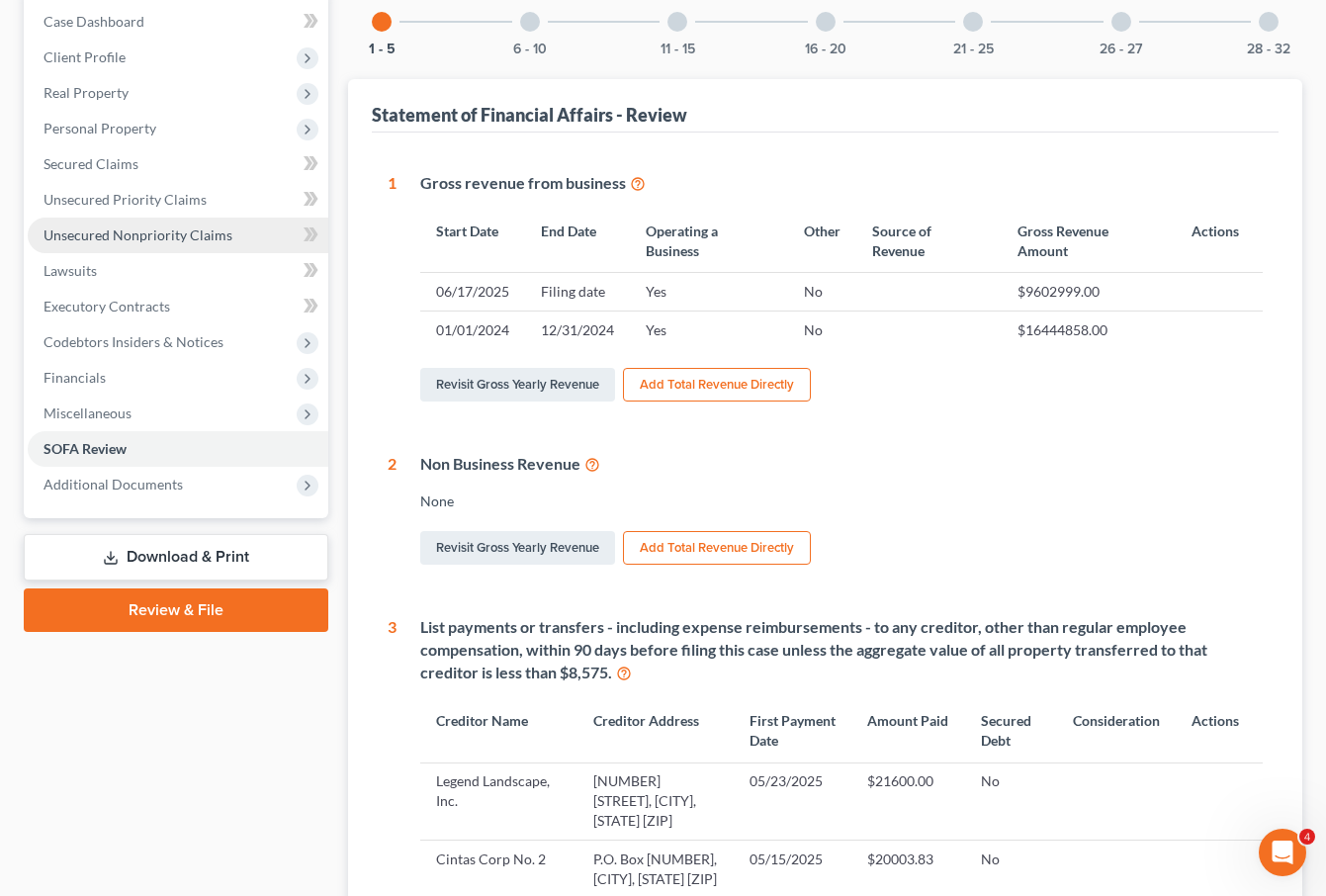click on "Unsecured Nonpriority Claims" at bounding box center [137, 234] 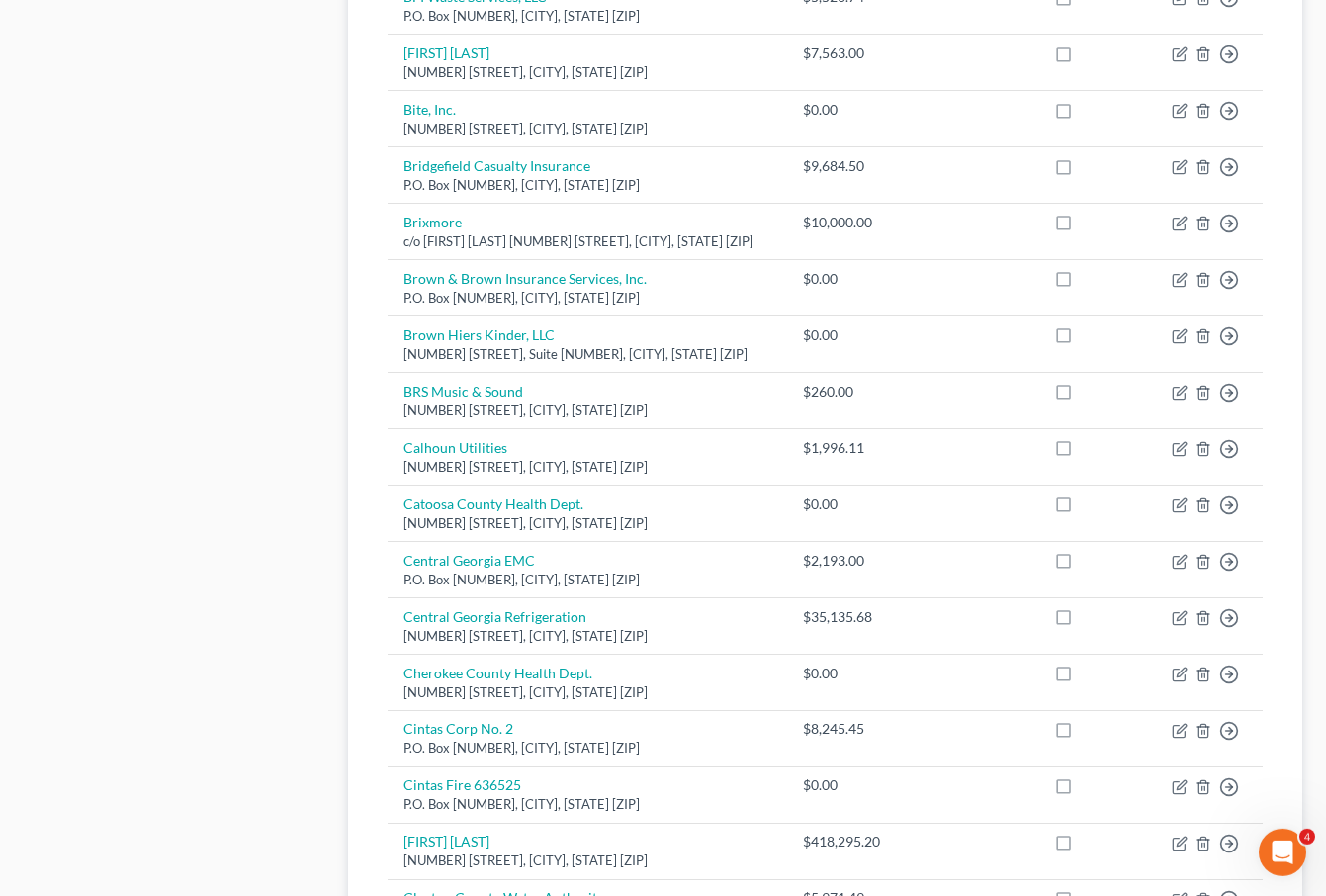scroll, scrollTop: 919, scrollLeft: 0, axis: vertical 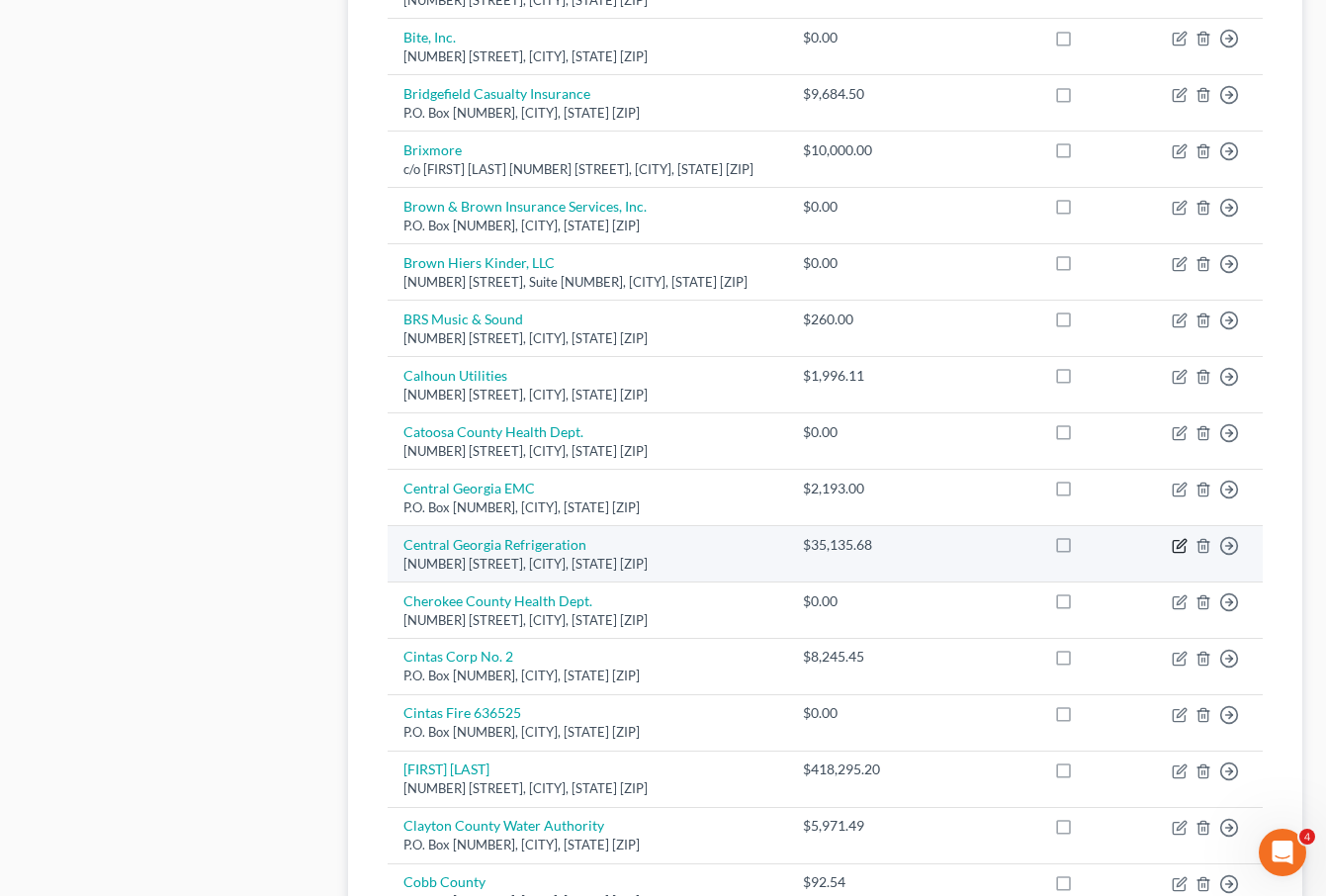 click 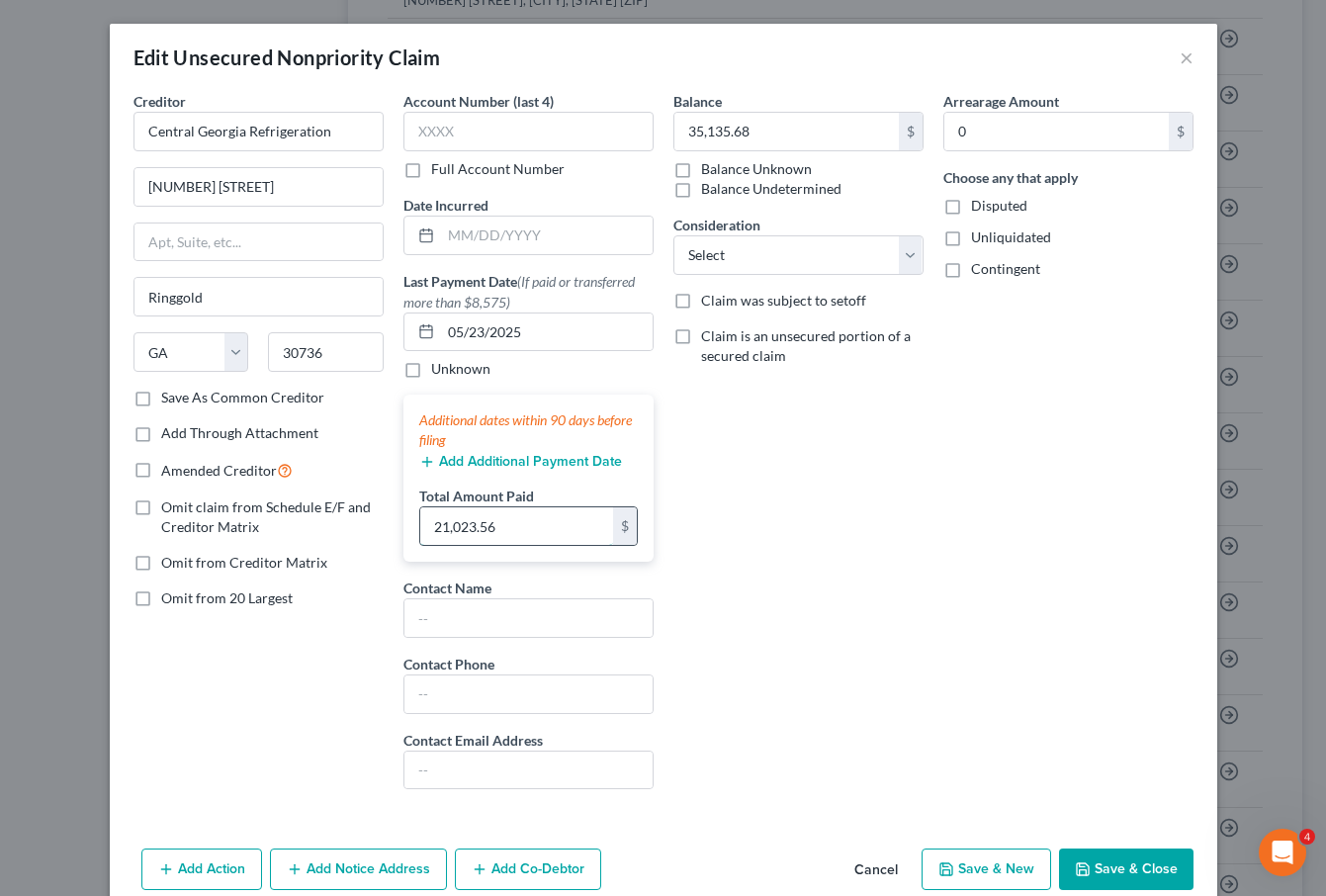 drag, startPoint x: 562, startPoint y: 522, endPoint x: 422, endPoint y: 519, distance: 140.0321 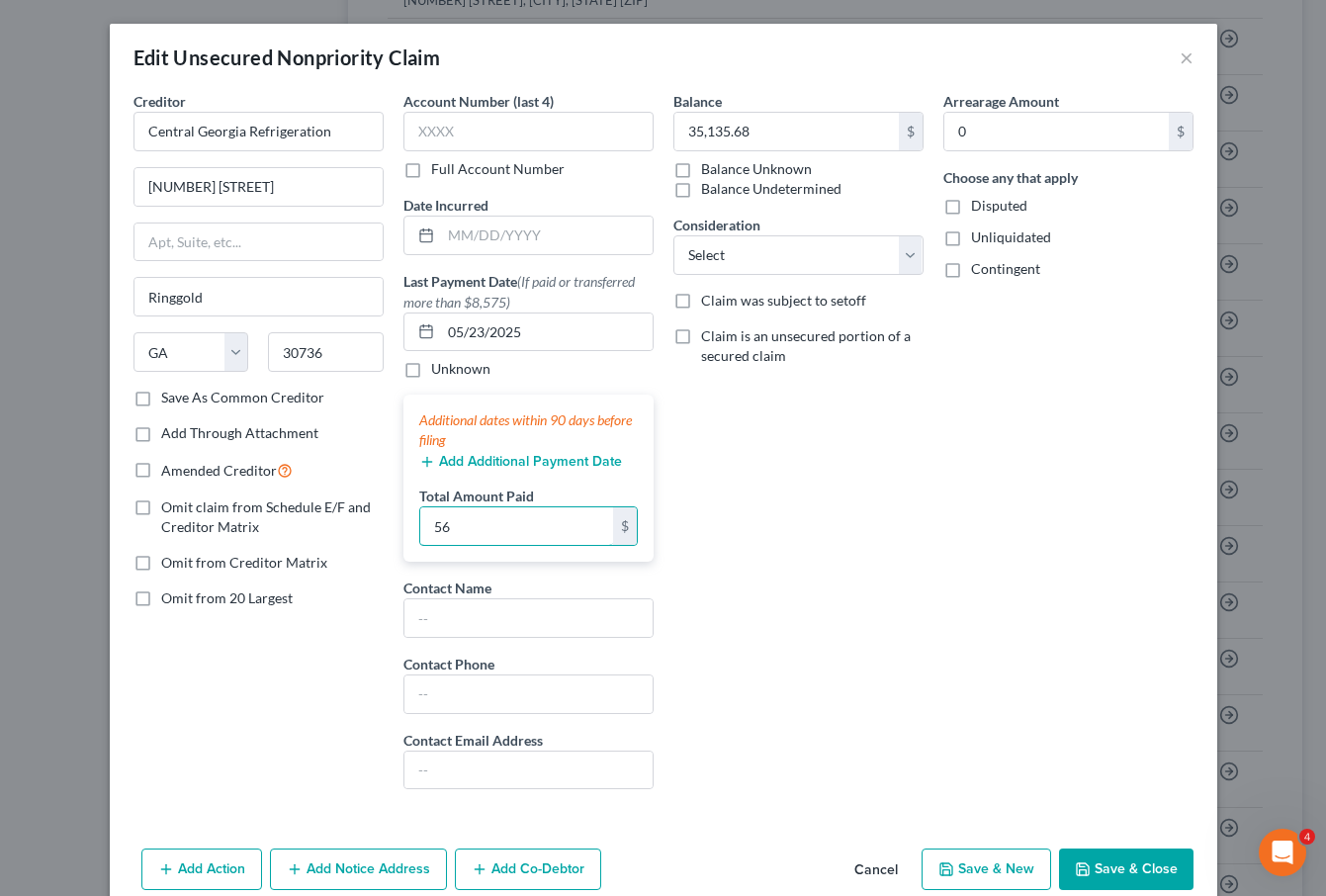 type on "6" 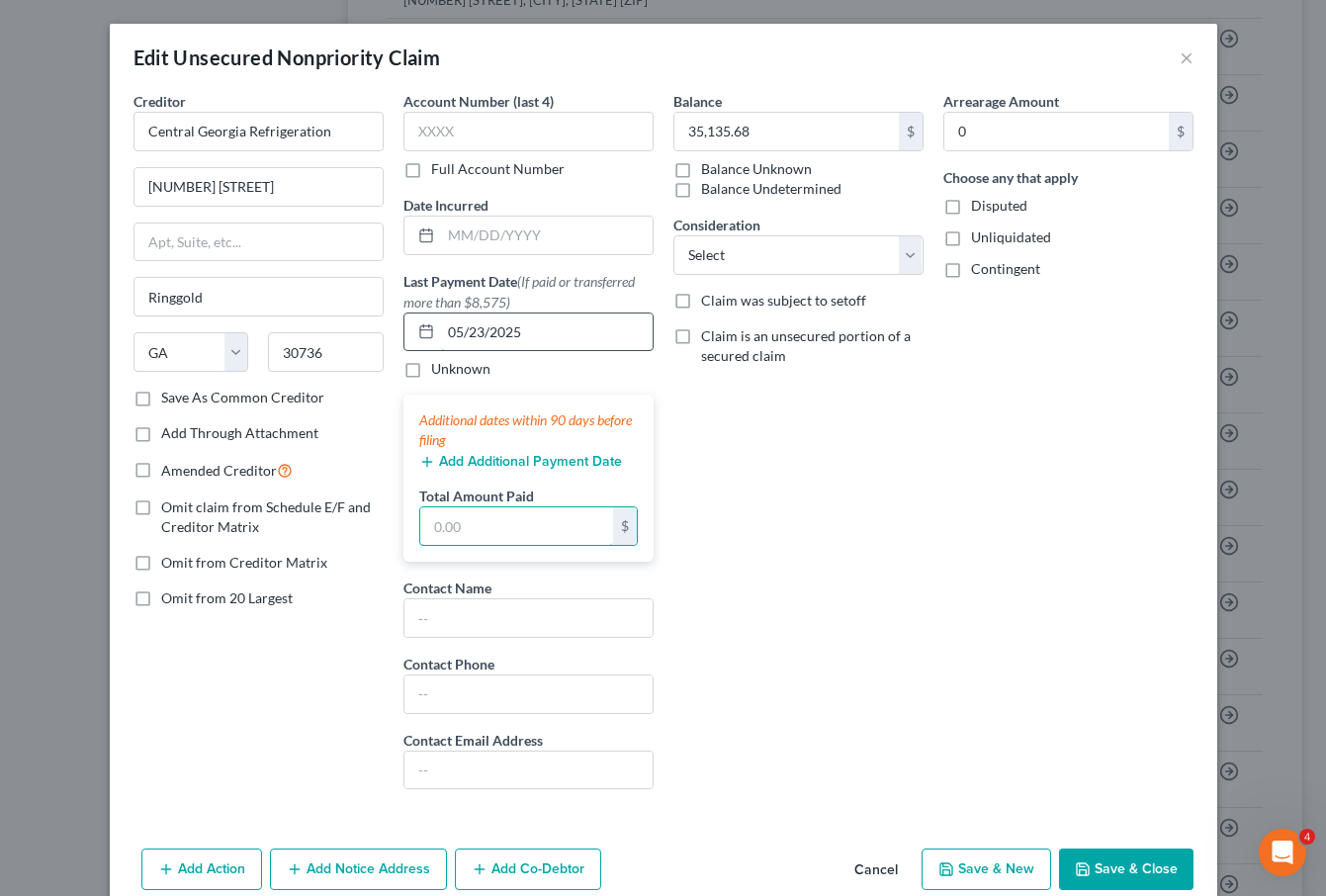 type 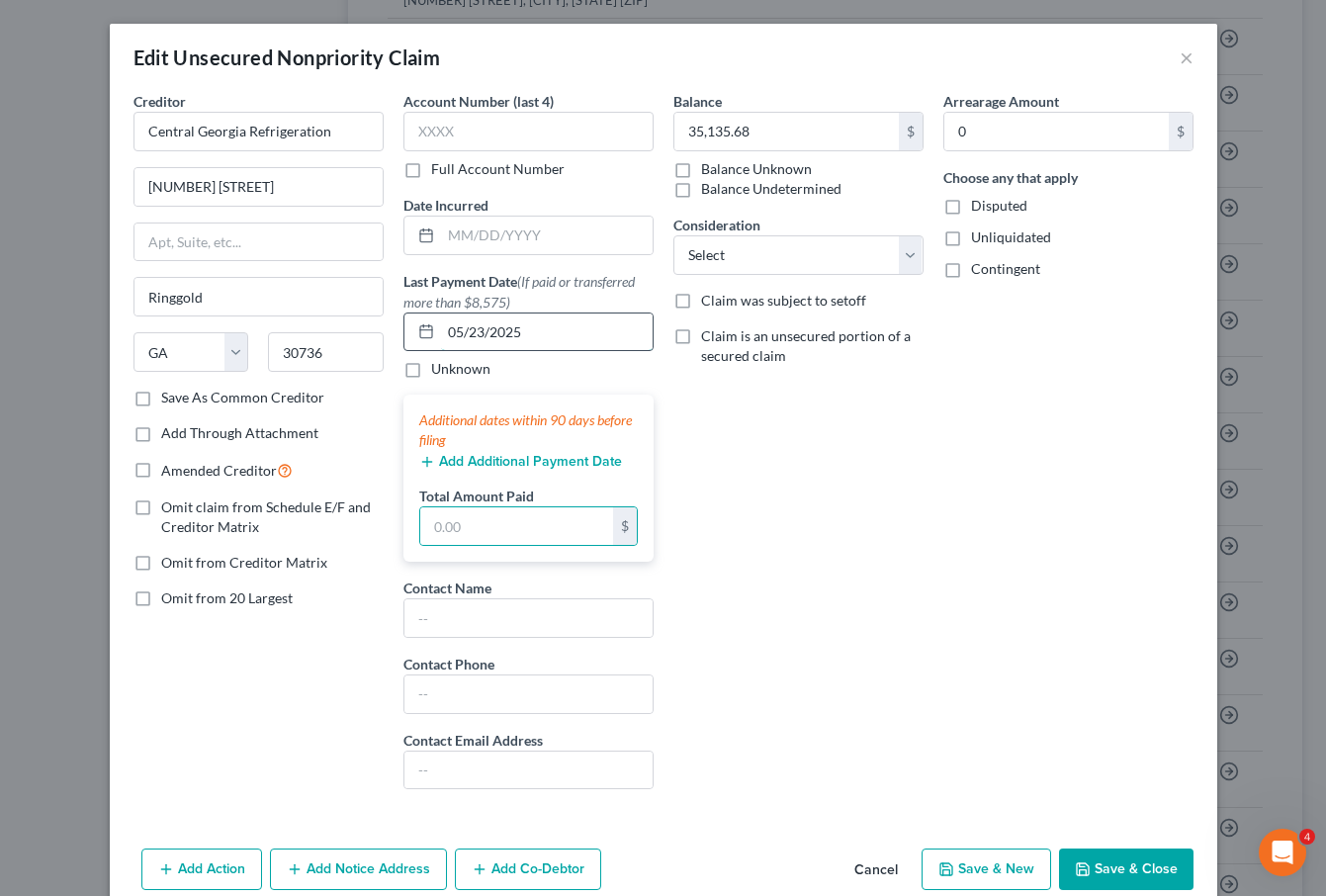 click on "05/23/2025" at bounding box center [547, 332] 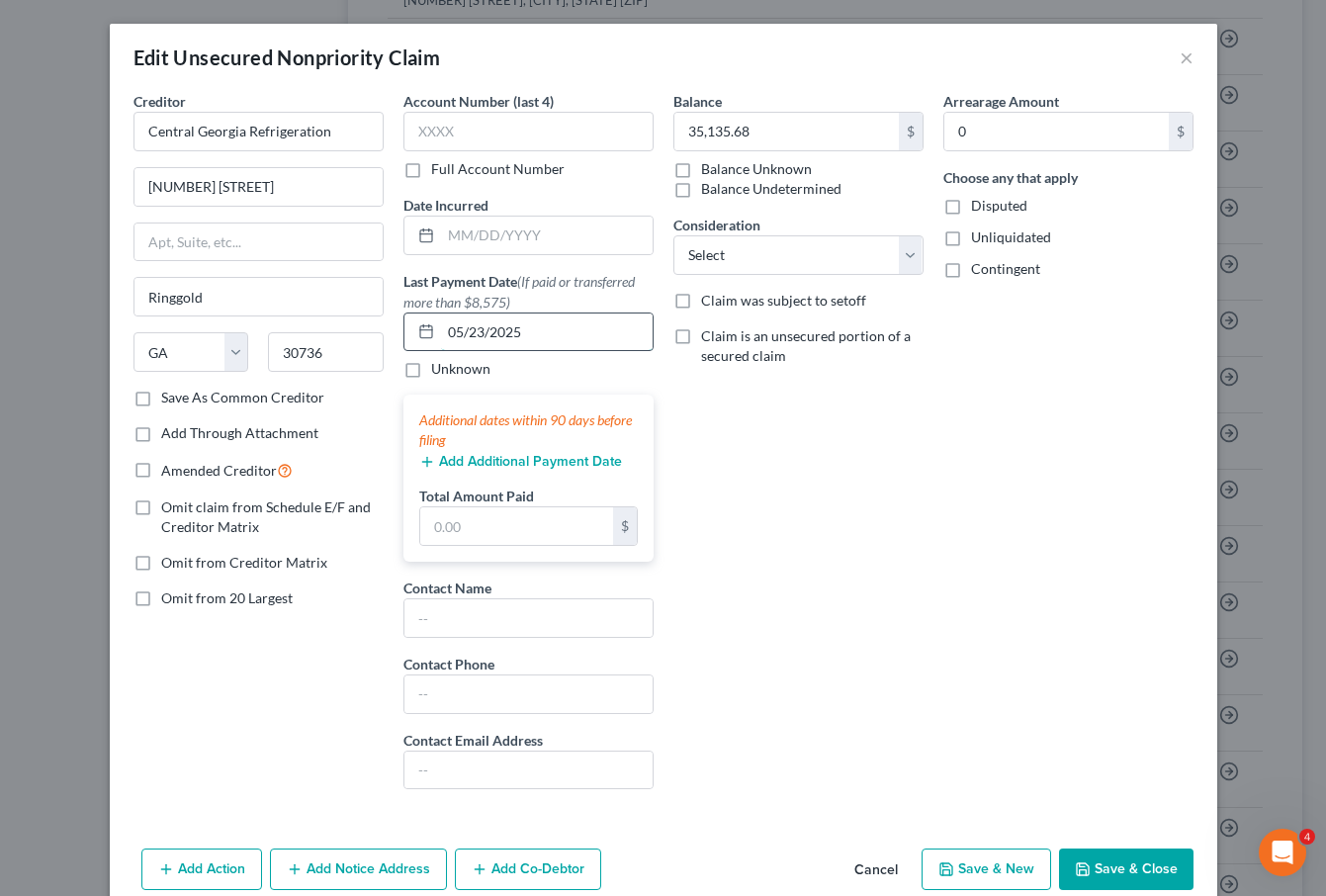 drag, startPoint x: 532, startPoint y: 331, endPoint x: 348, endPoint y: 334, distance: 184.02445 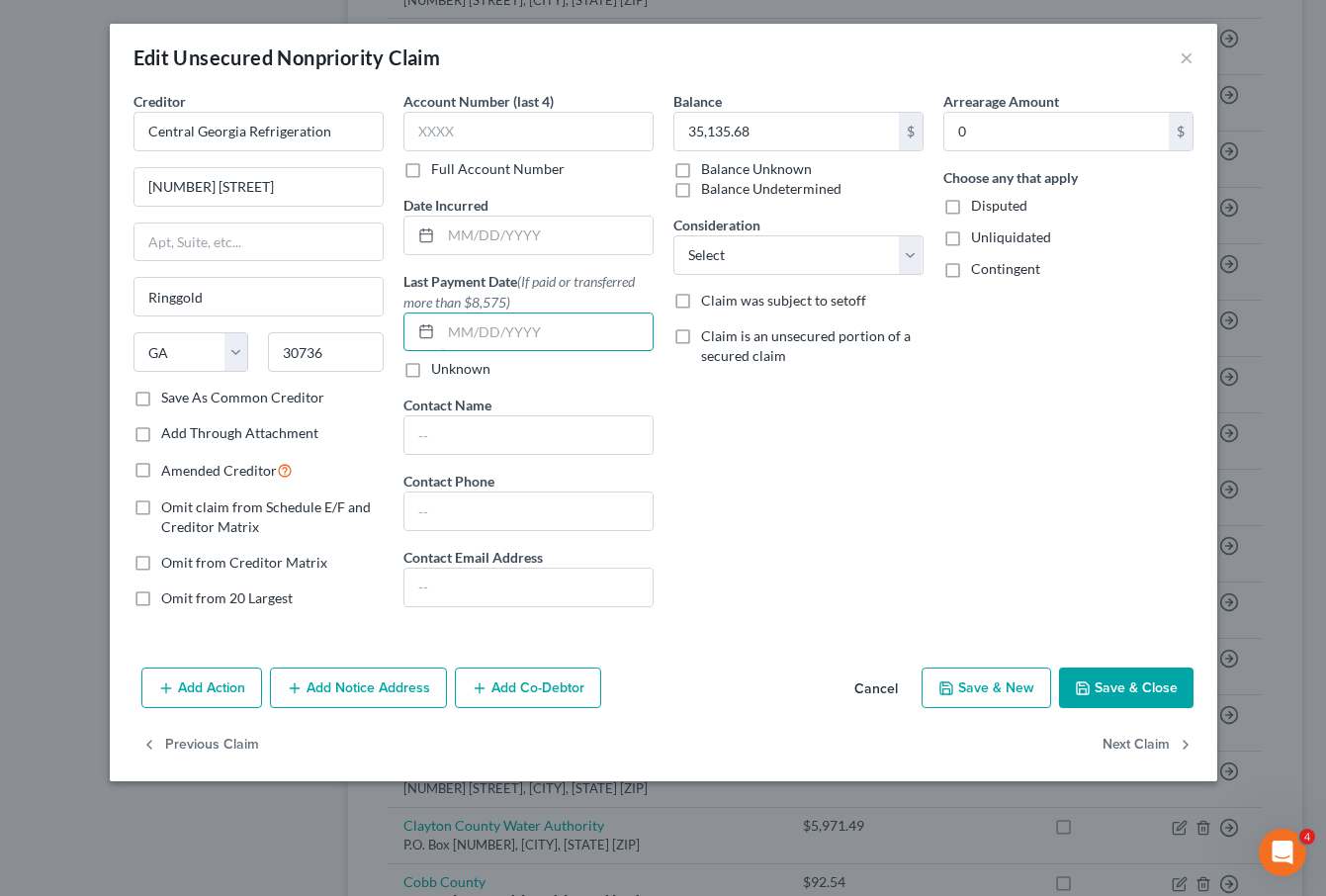 type 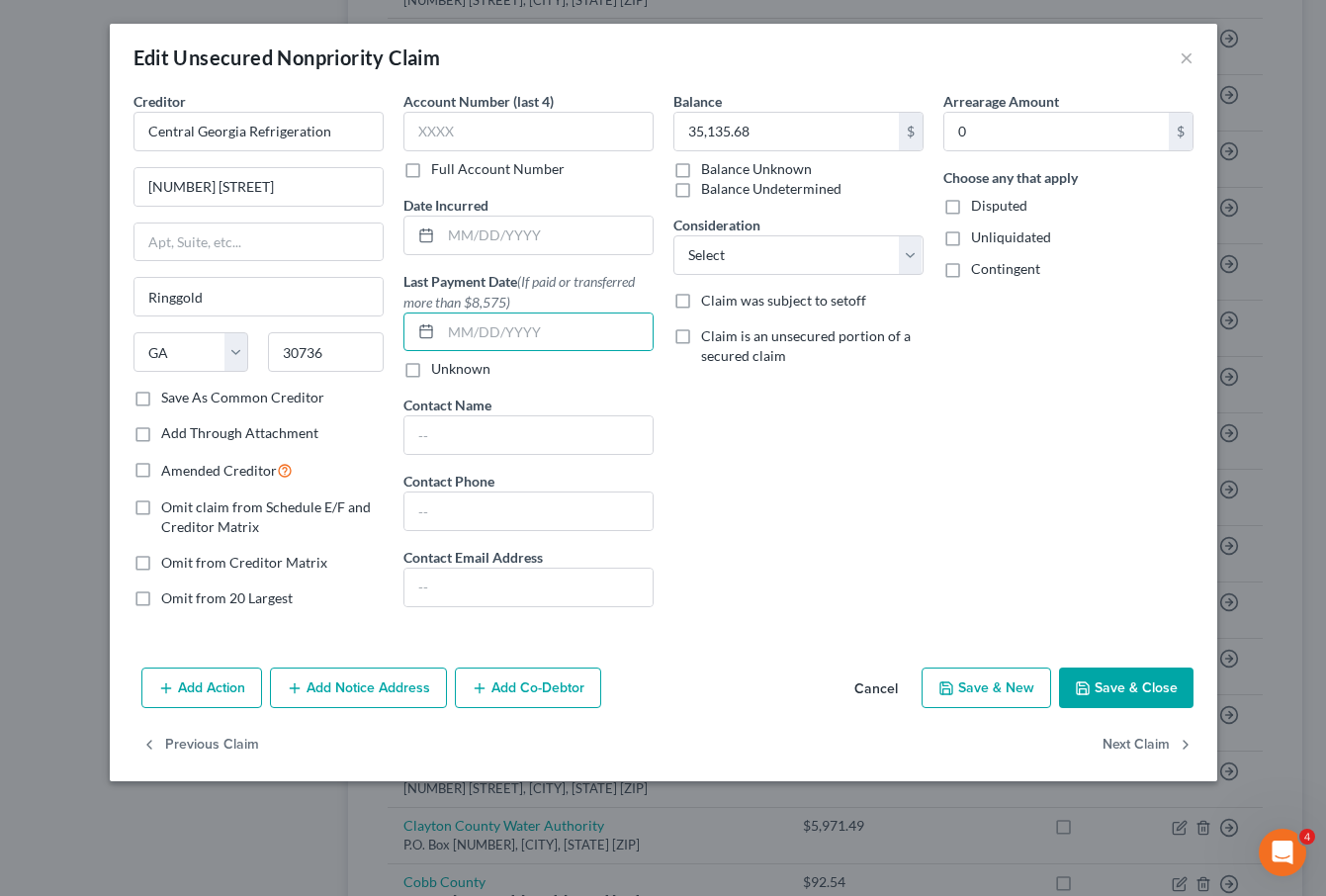 click on "Save & Close" at bounding box center (1126, 688) 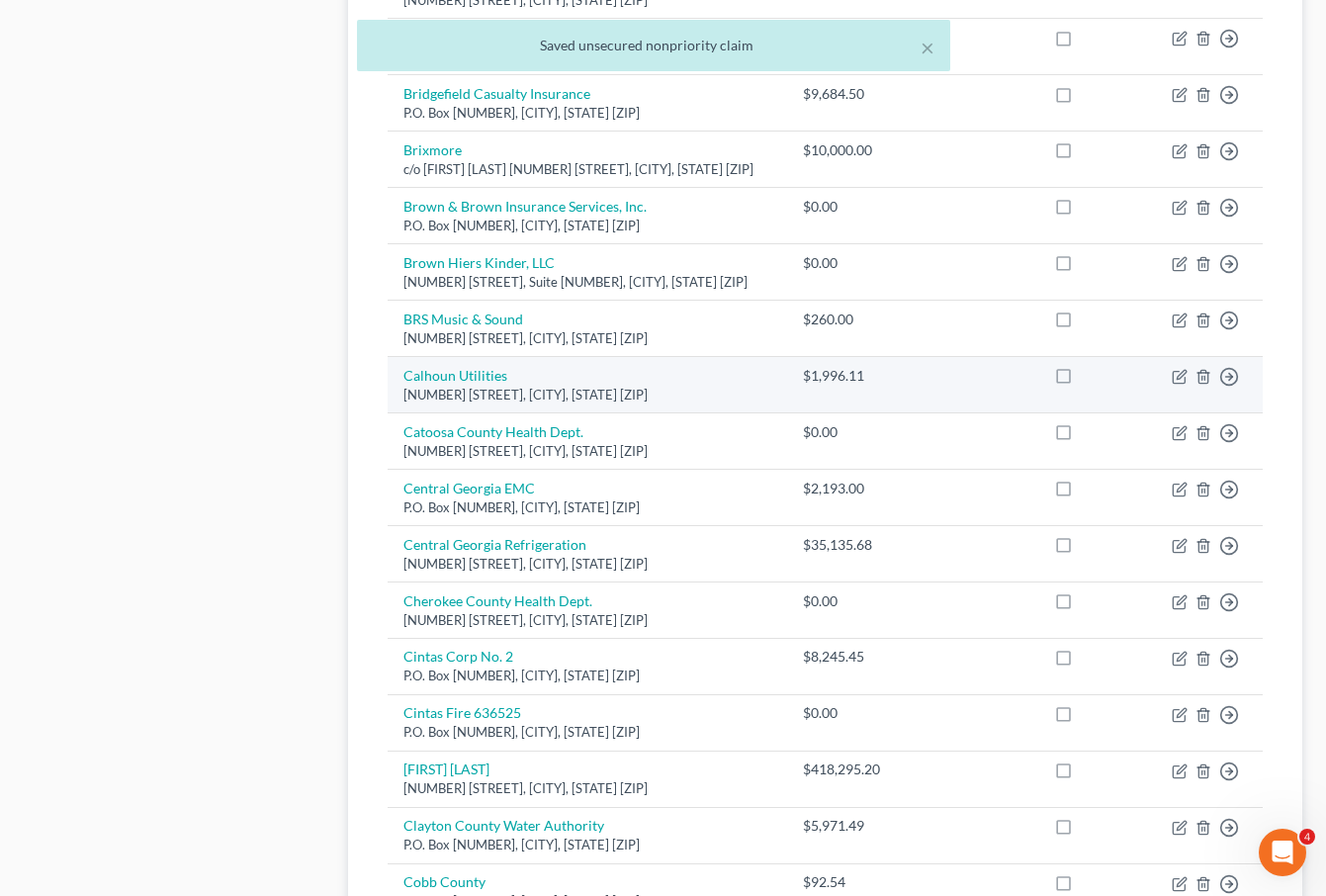 scroll, scrollTop: 1020, scrollLeft: 0, axis: vertical 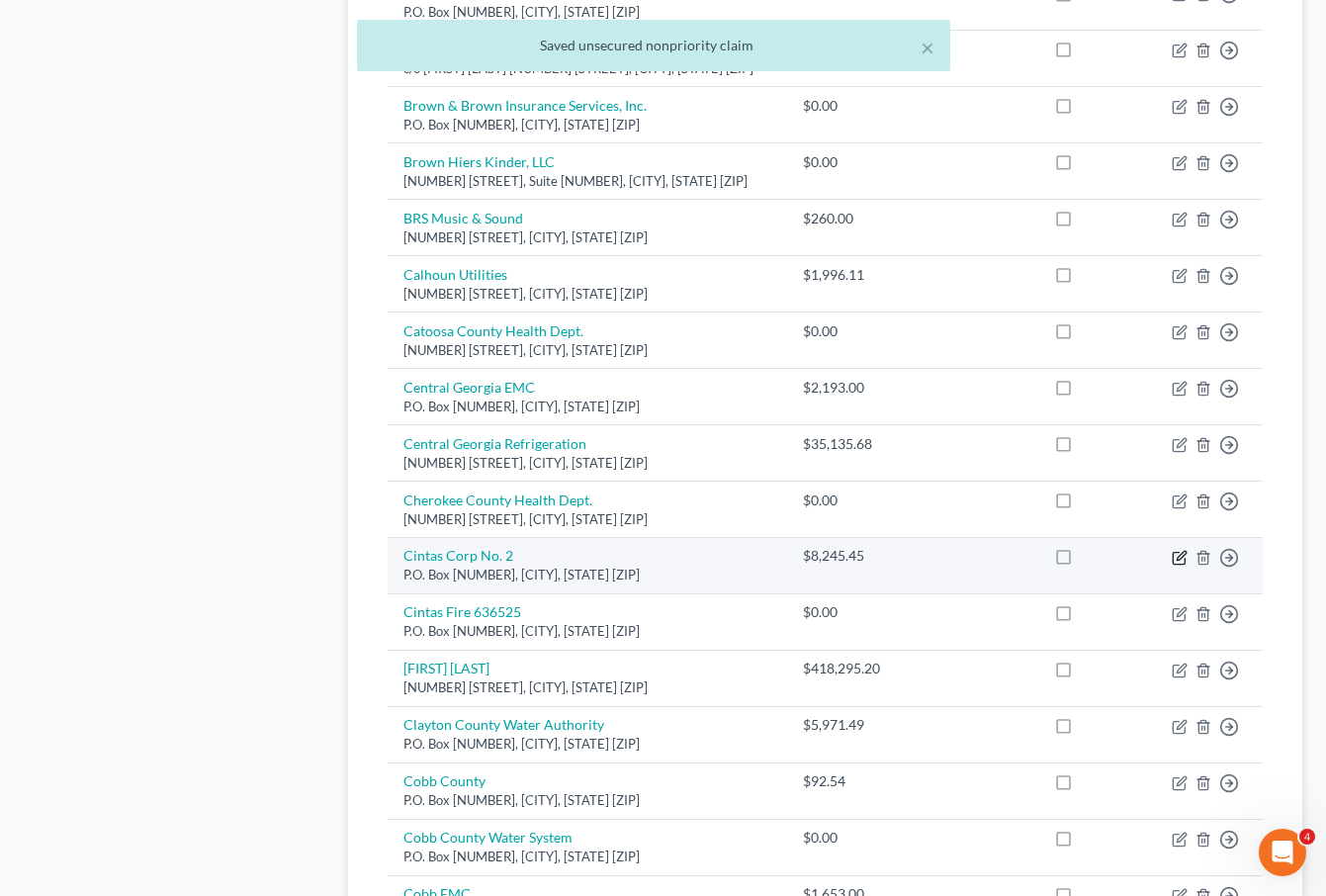 click 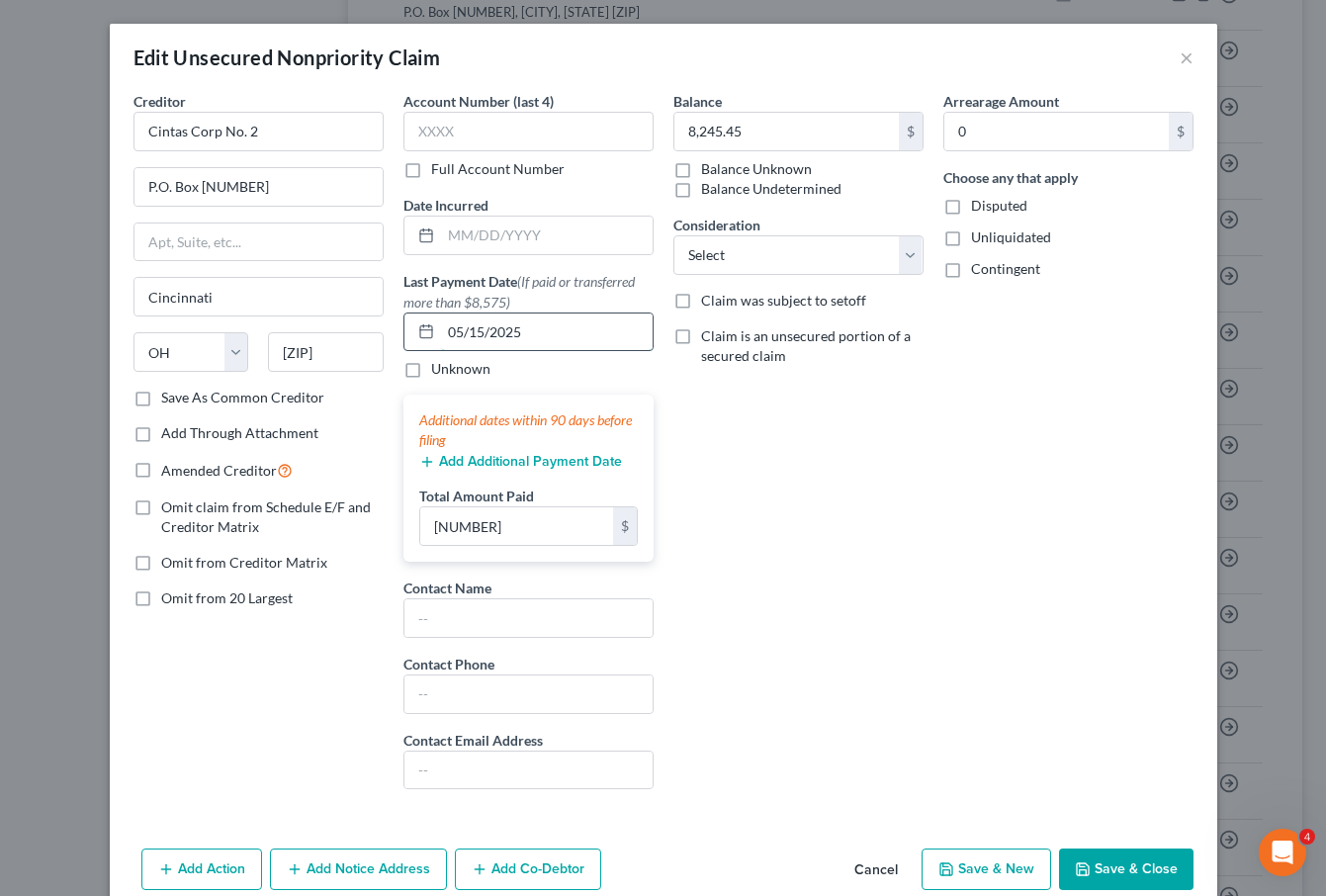 drag, startPoint x: 532, startPoint y: 327, endPoint x: 364, endPoint y: 328, distance: 168.00298 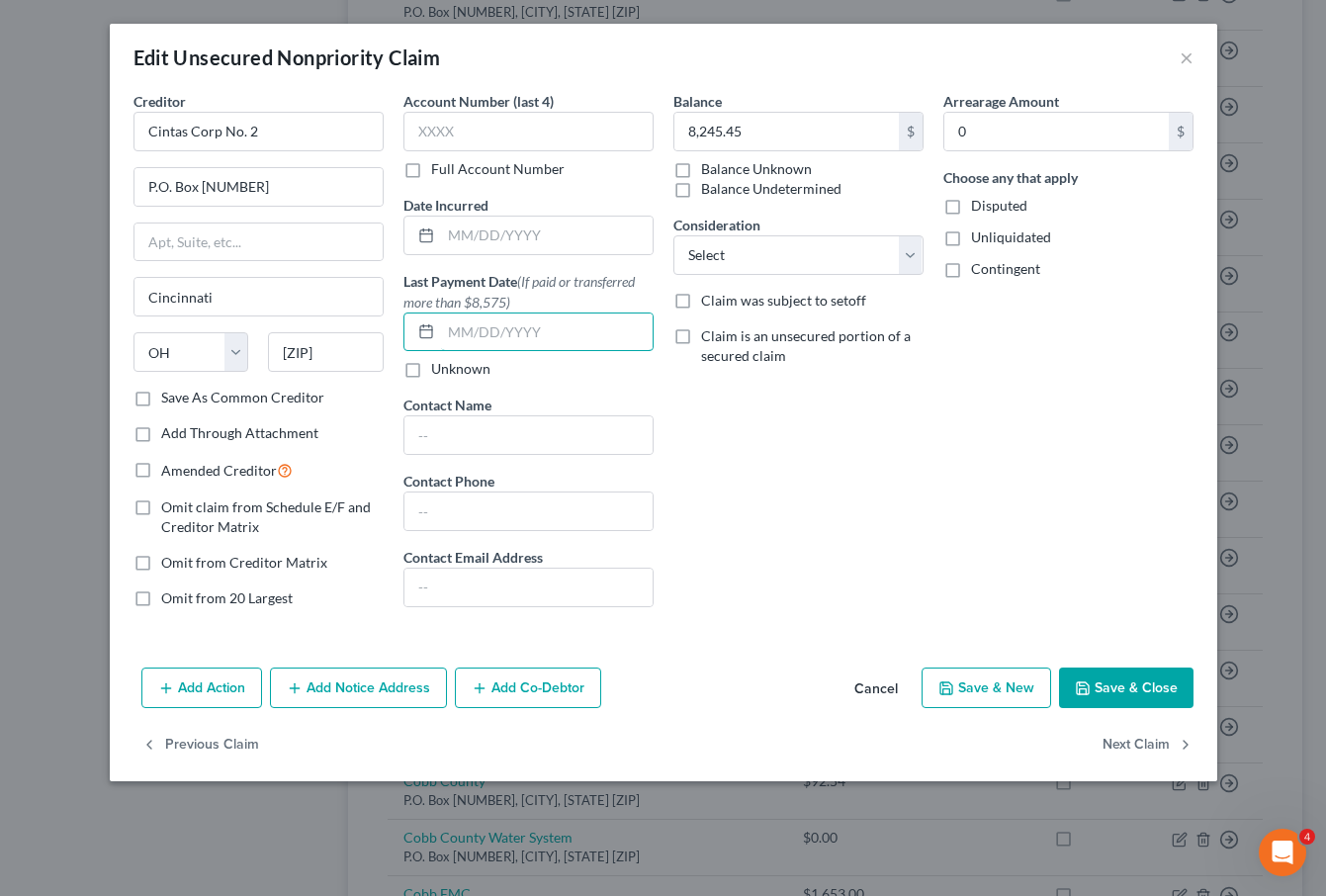 type 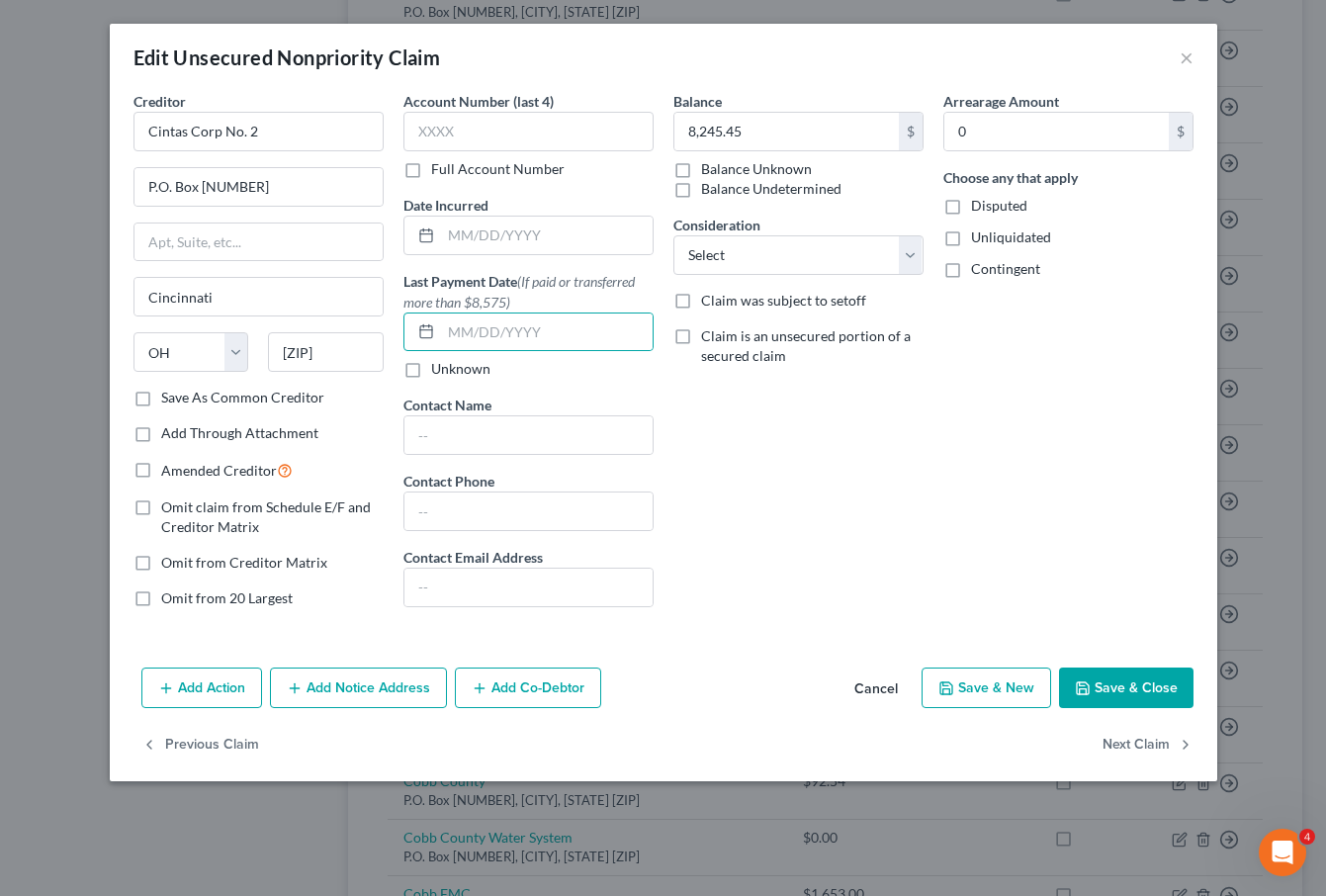 click on "Save & Close" at bounding box center [1126, 688] 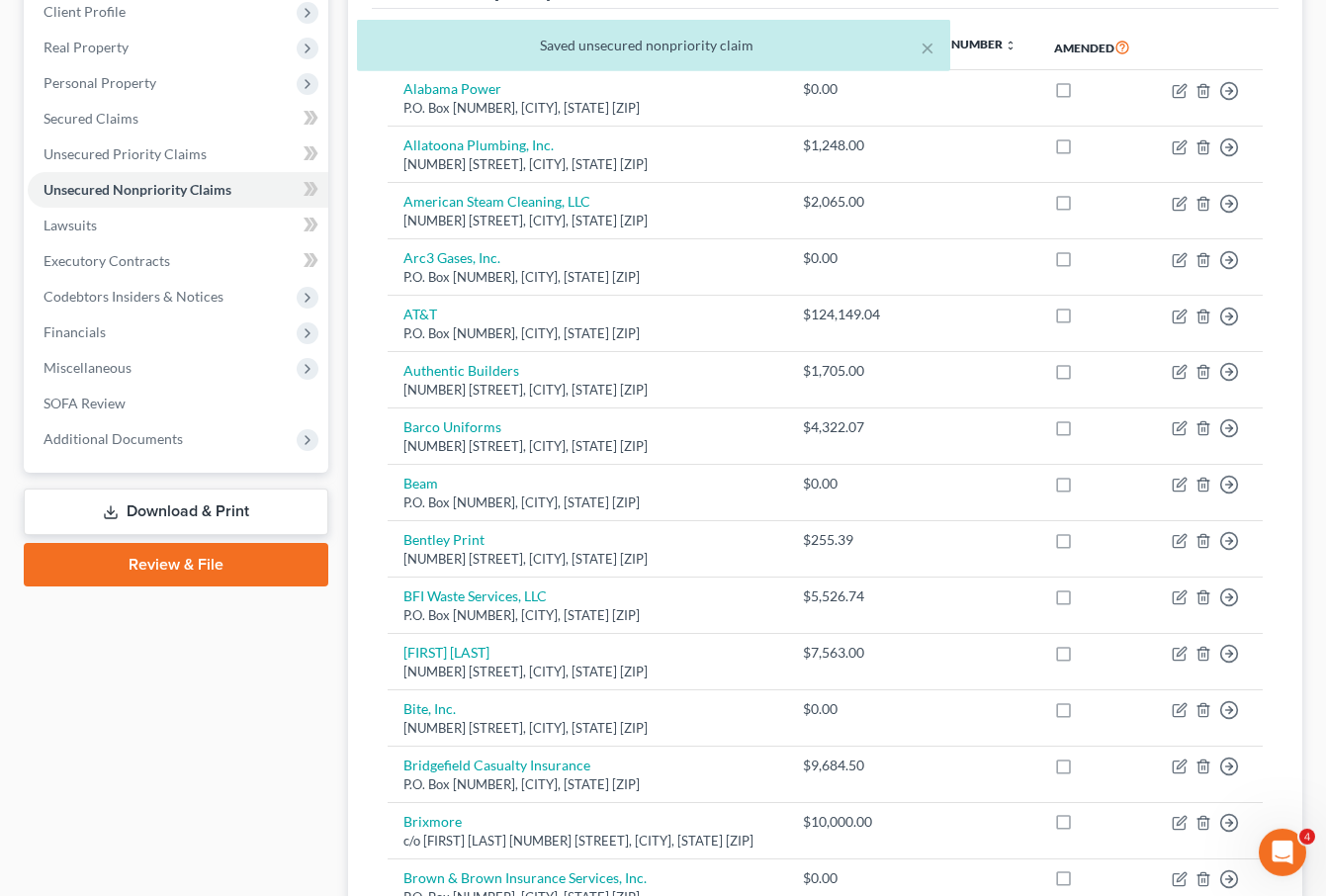 scroll, scrollTop: 11, scrollLeft: 0, axis: vertical 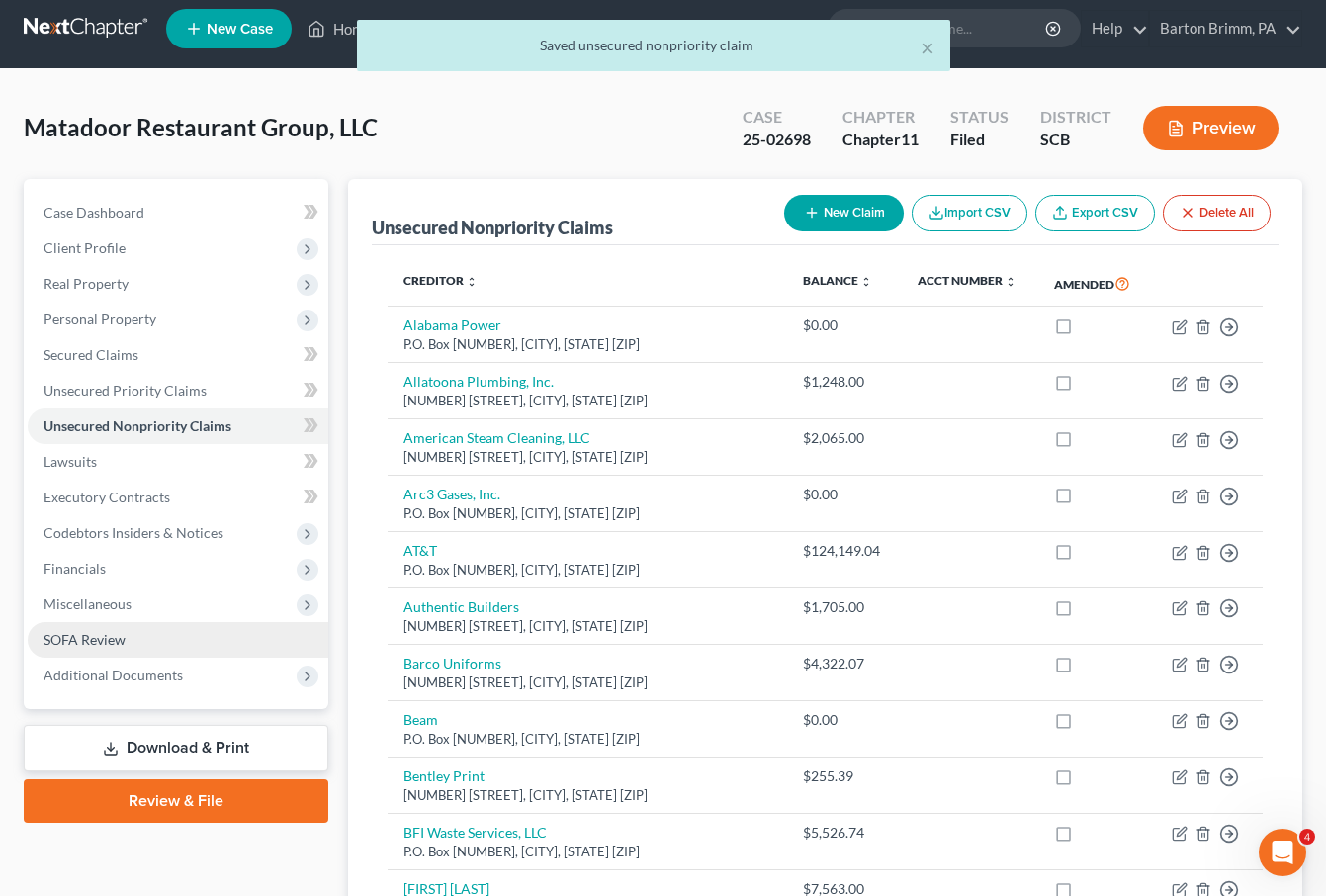 click on "SOFA Review" at bounding box center [178, 640] 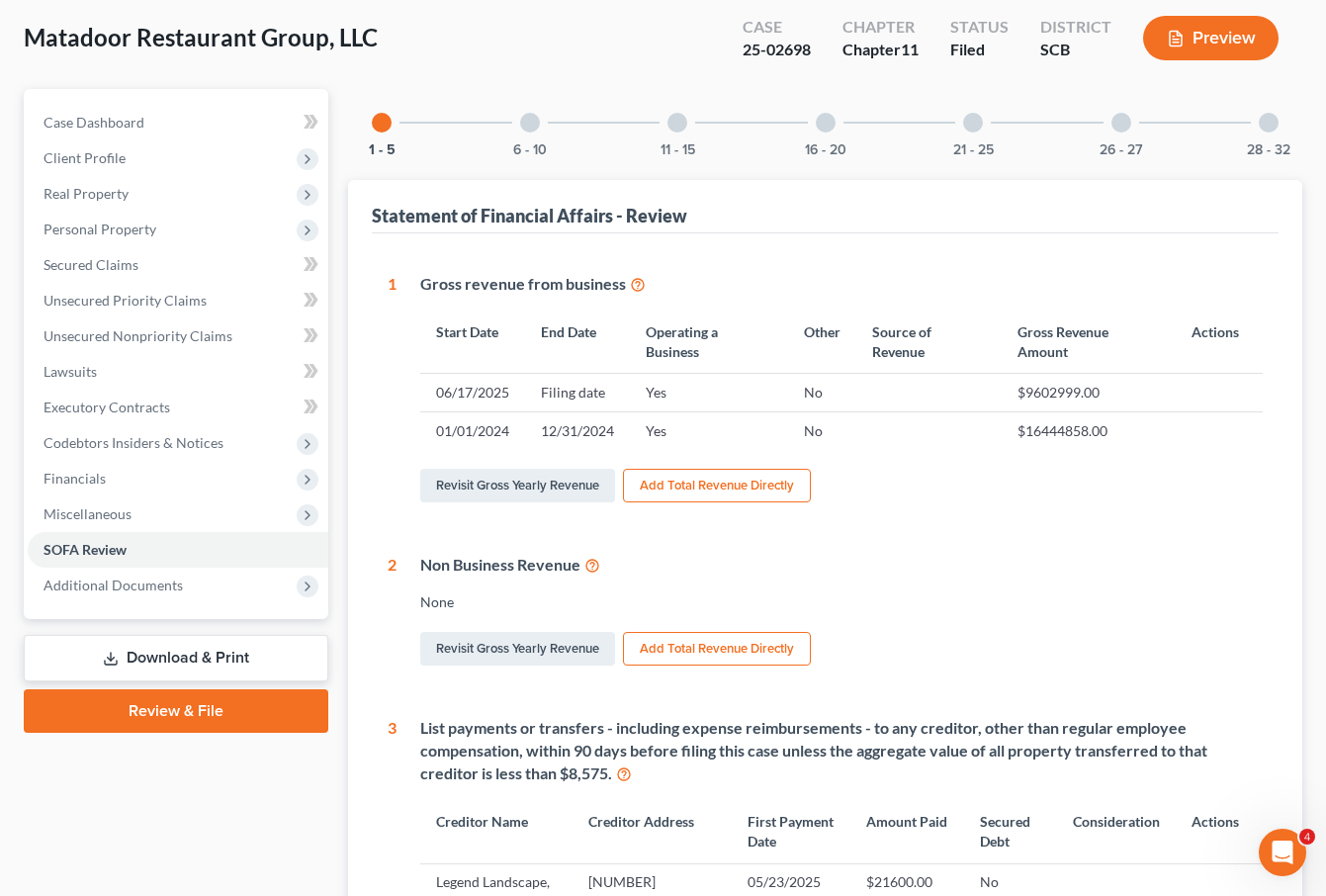 scroll, scrollTop: 0, scrollLeft: 0, axis: both 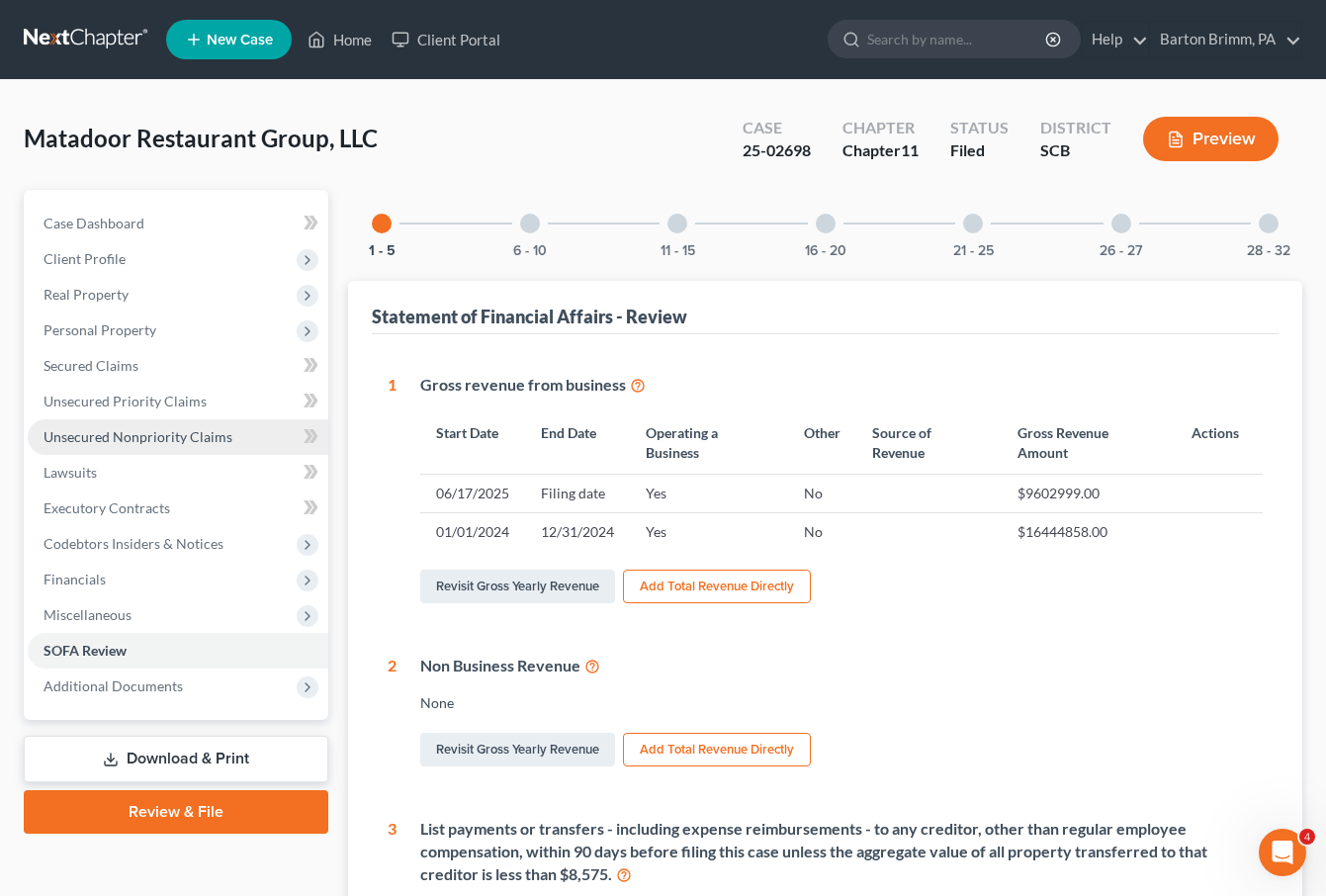 click on "Unsecured Nonpriority Claims" at bounding box center [137, 436] 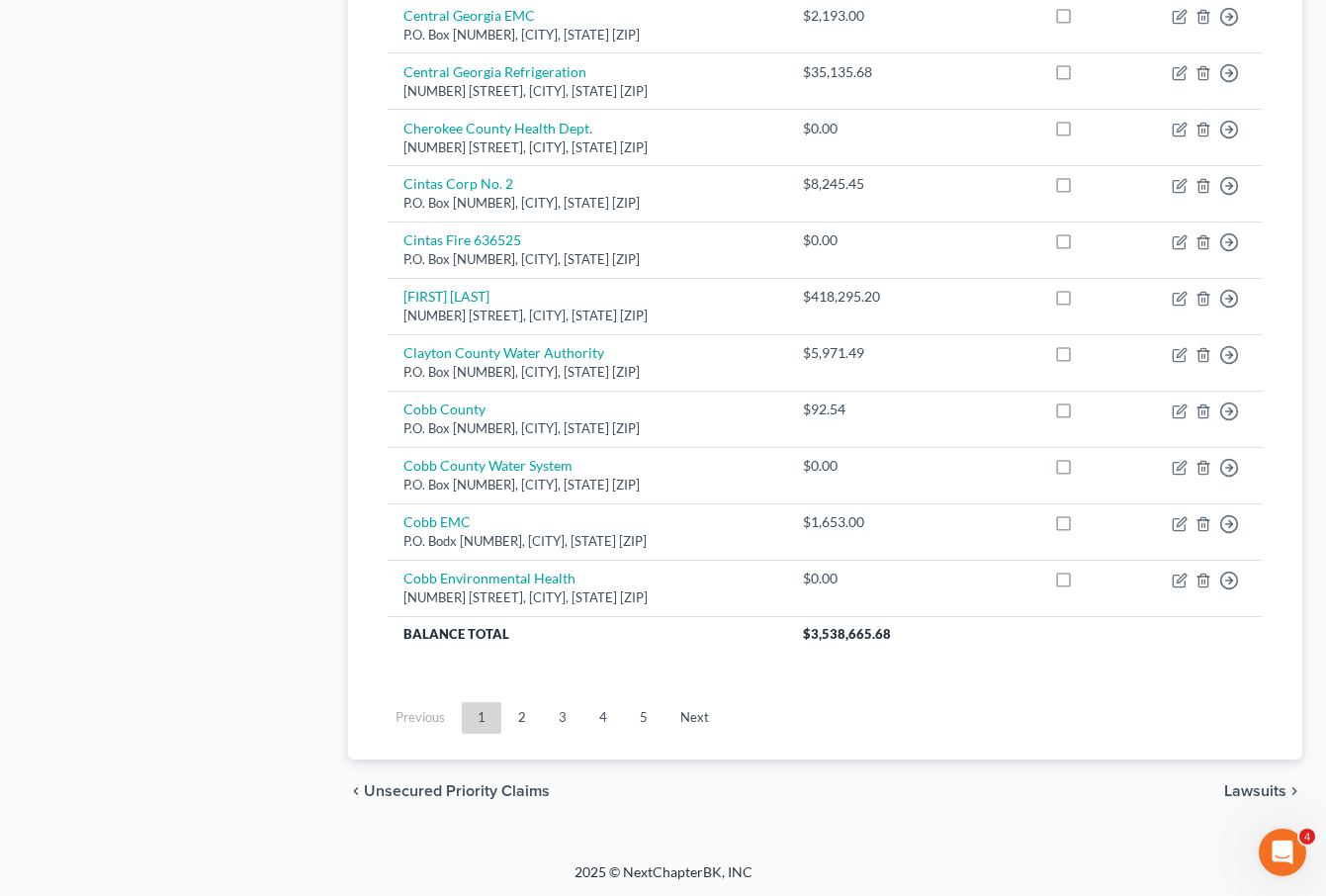 scroll, scrollTop: 1428, scrollLeft: 0, axis: vertical 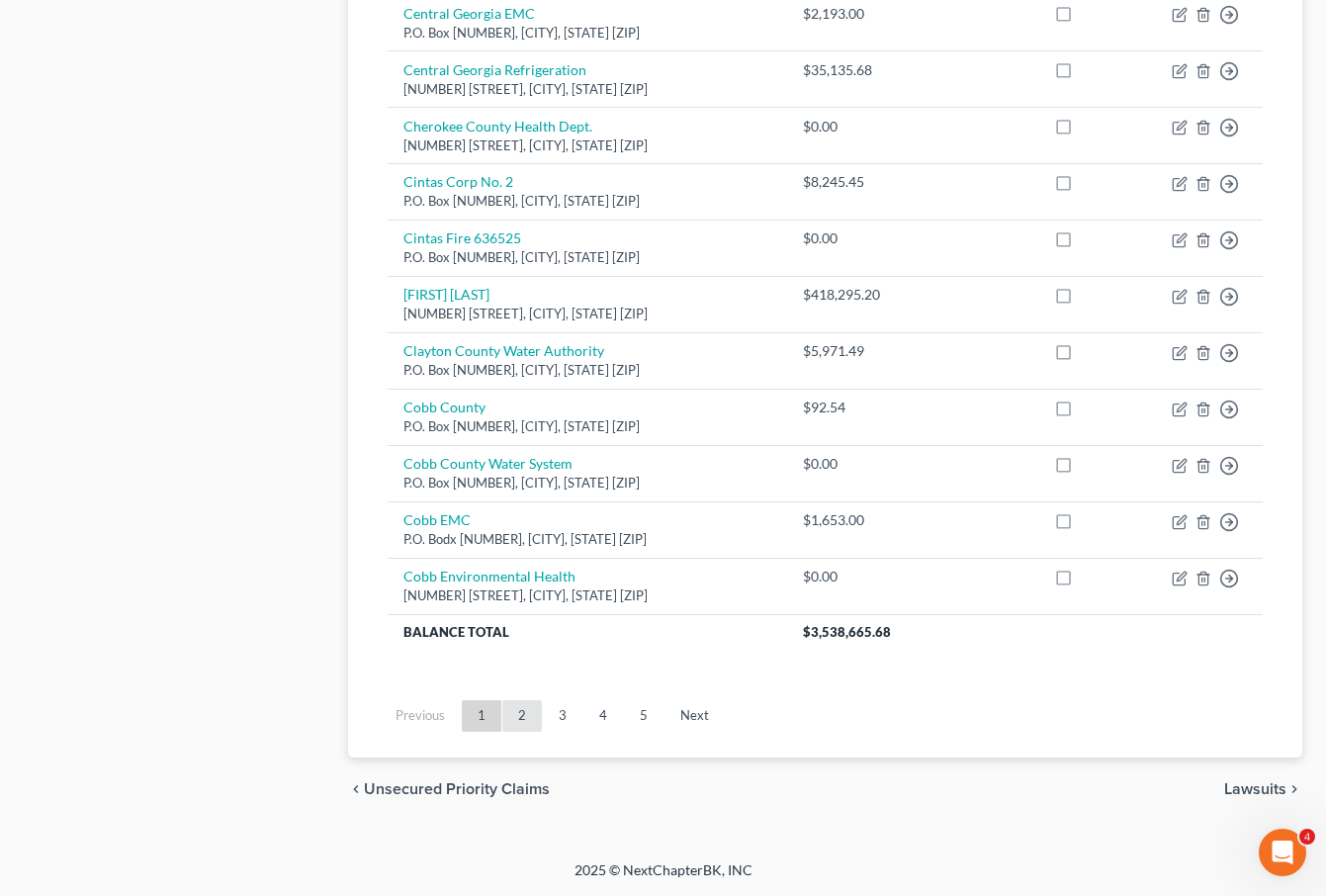 click on "2" at bounding box center [522, 716] 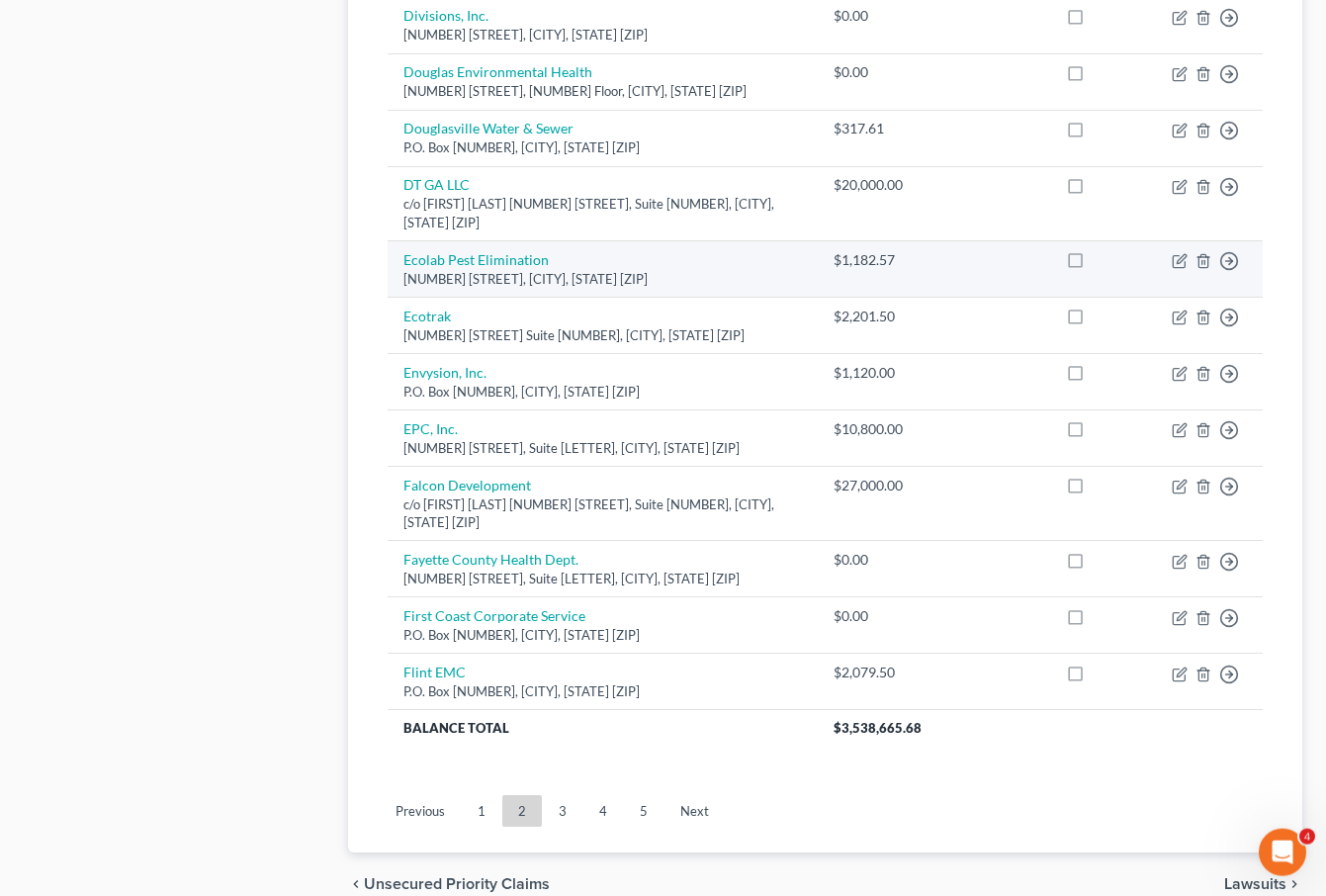 scroll, scrollTop: 1393, scrollLeft: 0, axis: vertical 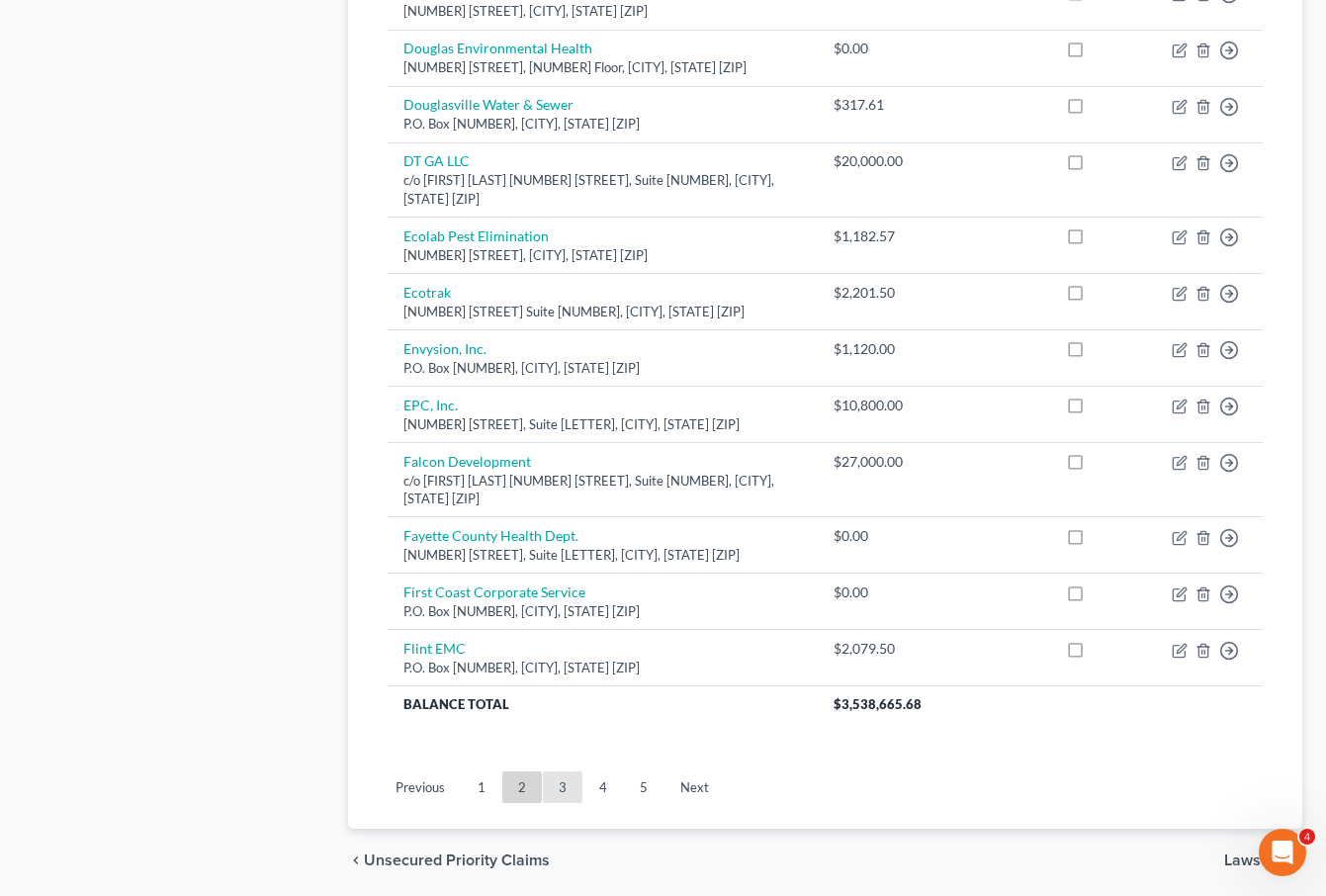 click on "3" at bounding box center (563, 787) 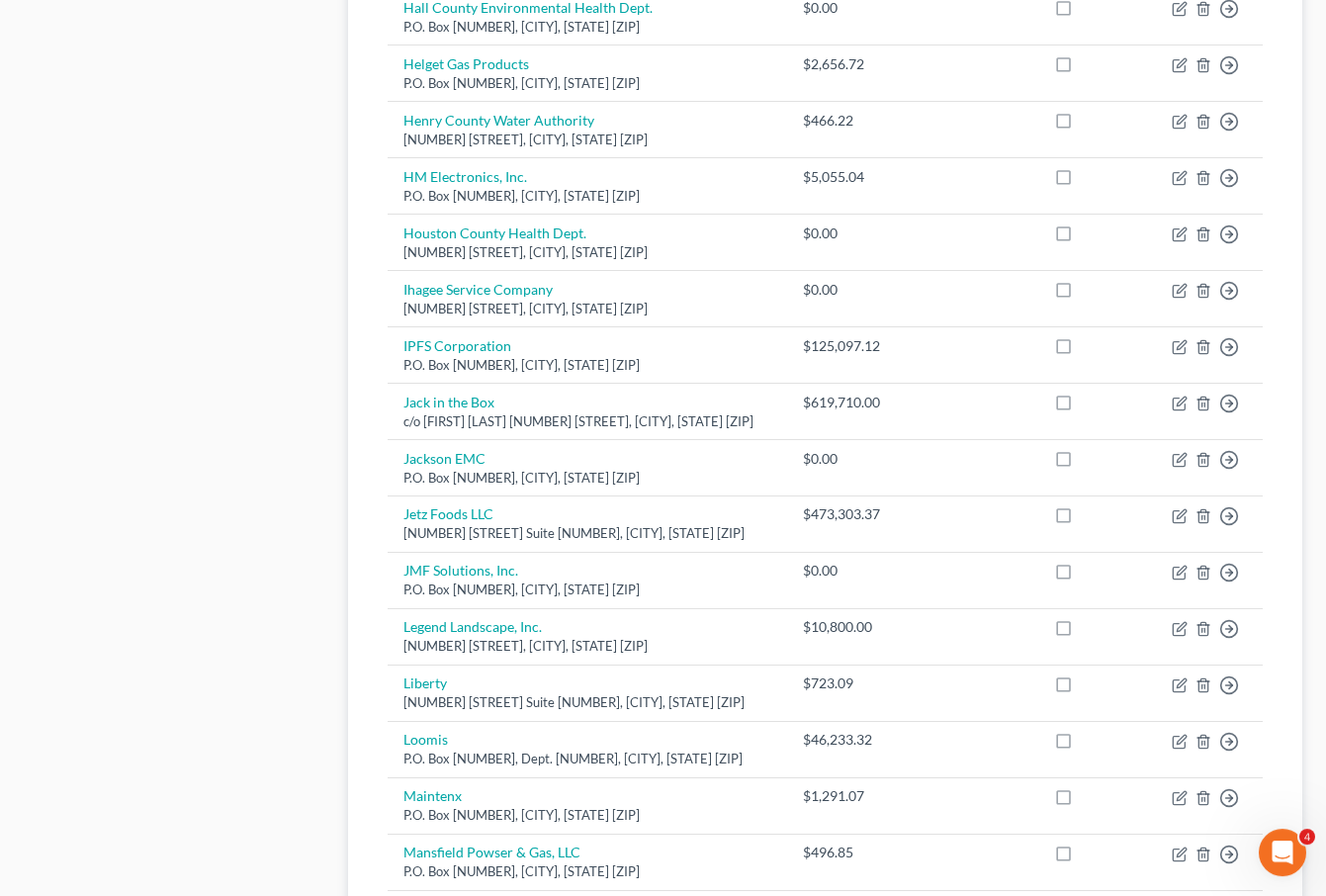scroll, scrollTop: 1221, scrollLeft: 0, axis: vertical 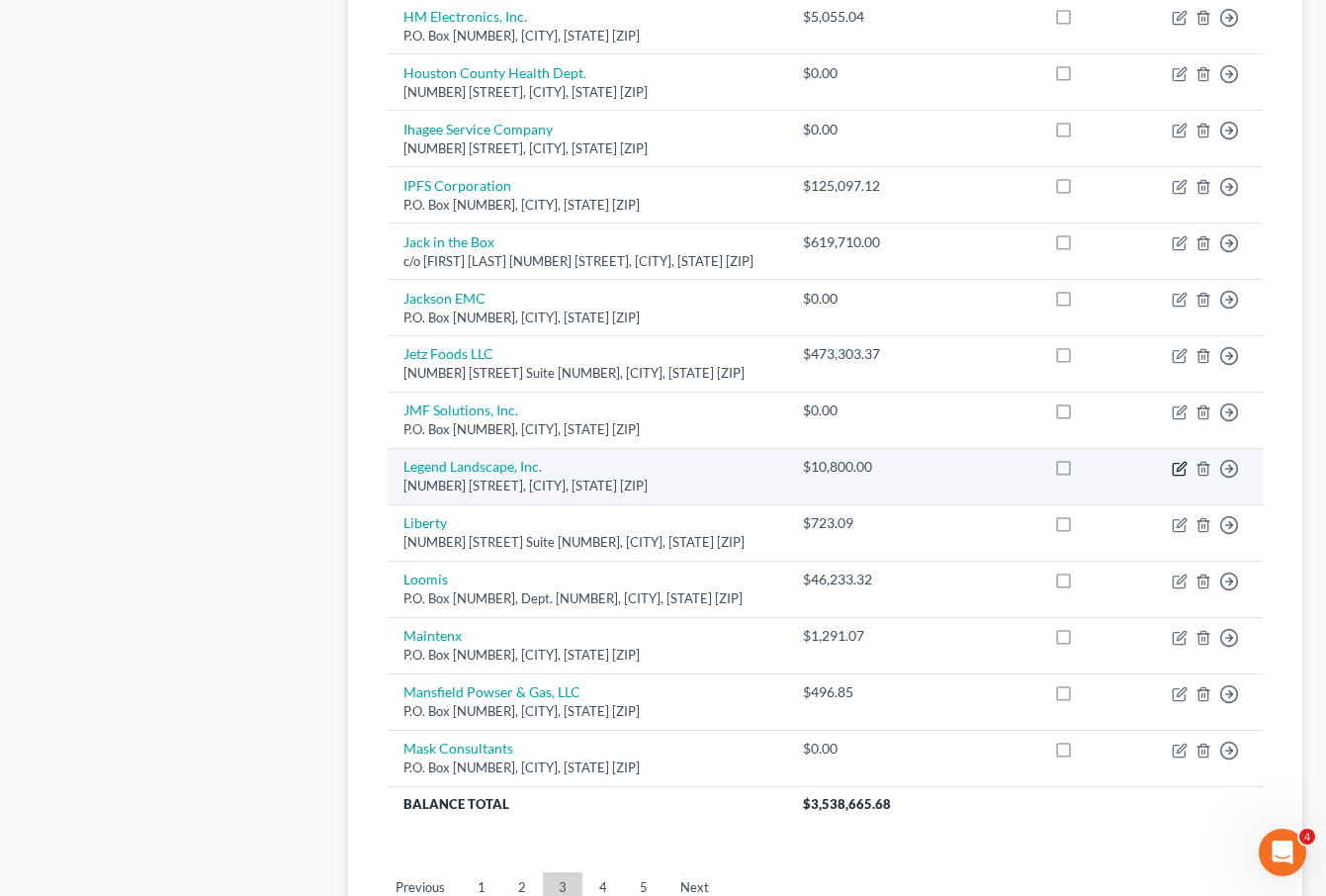 click 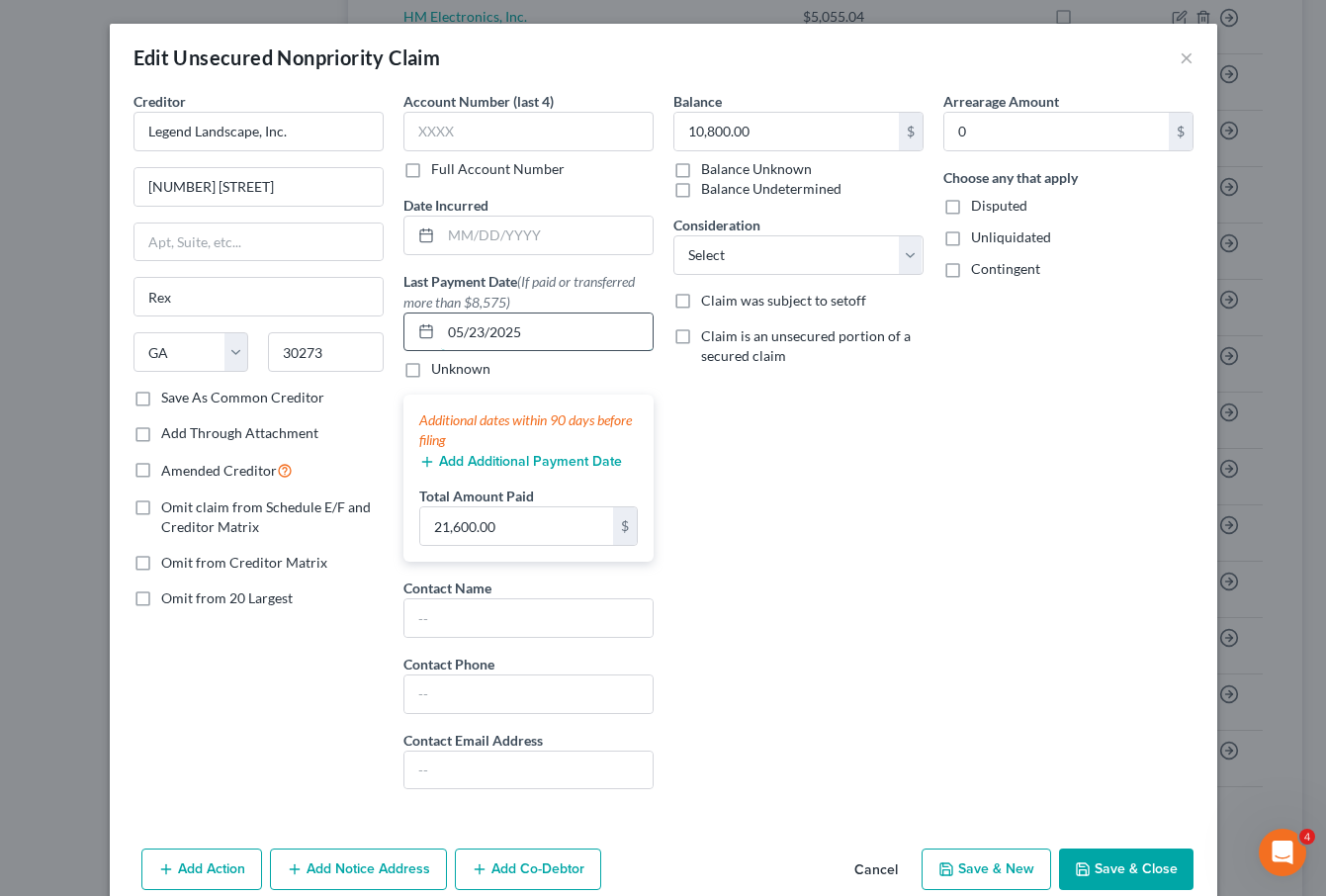 drag, startPoint x: 528, startPoint y: 325, endPoint x: 371, endPoint y: 329, distance: 157.05095 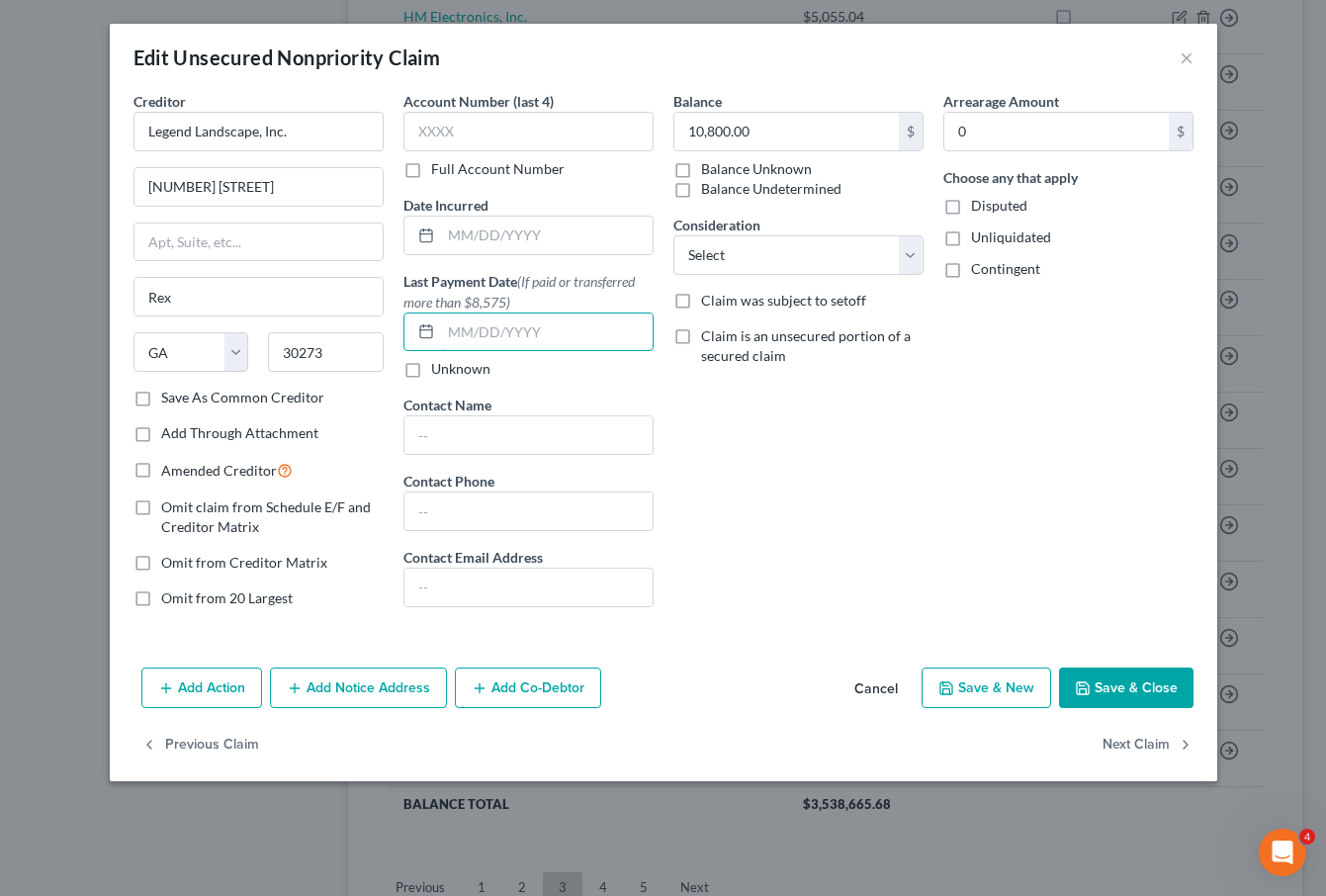 type 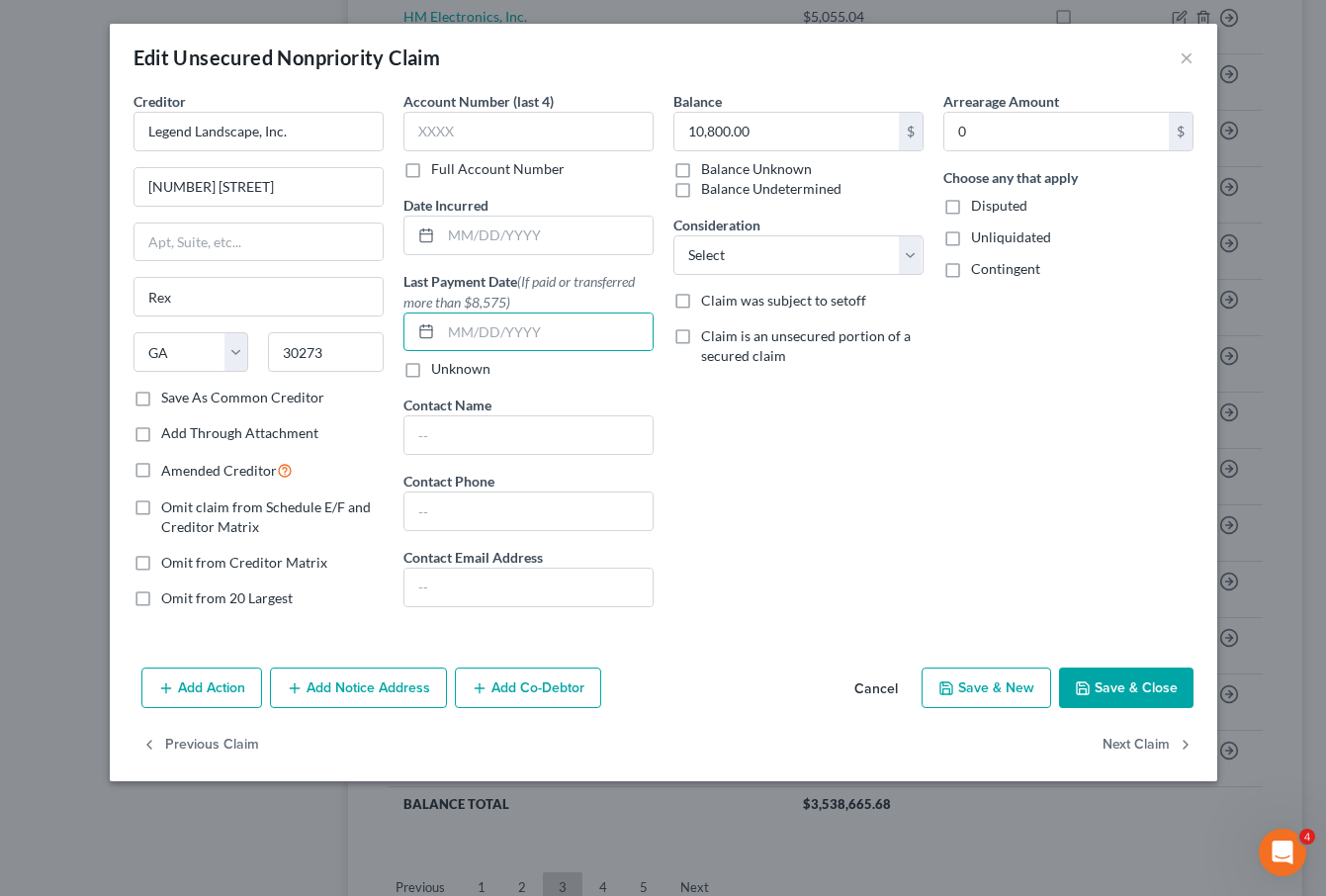 click on "Save & Close" at bounding box center (1126, 688) 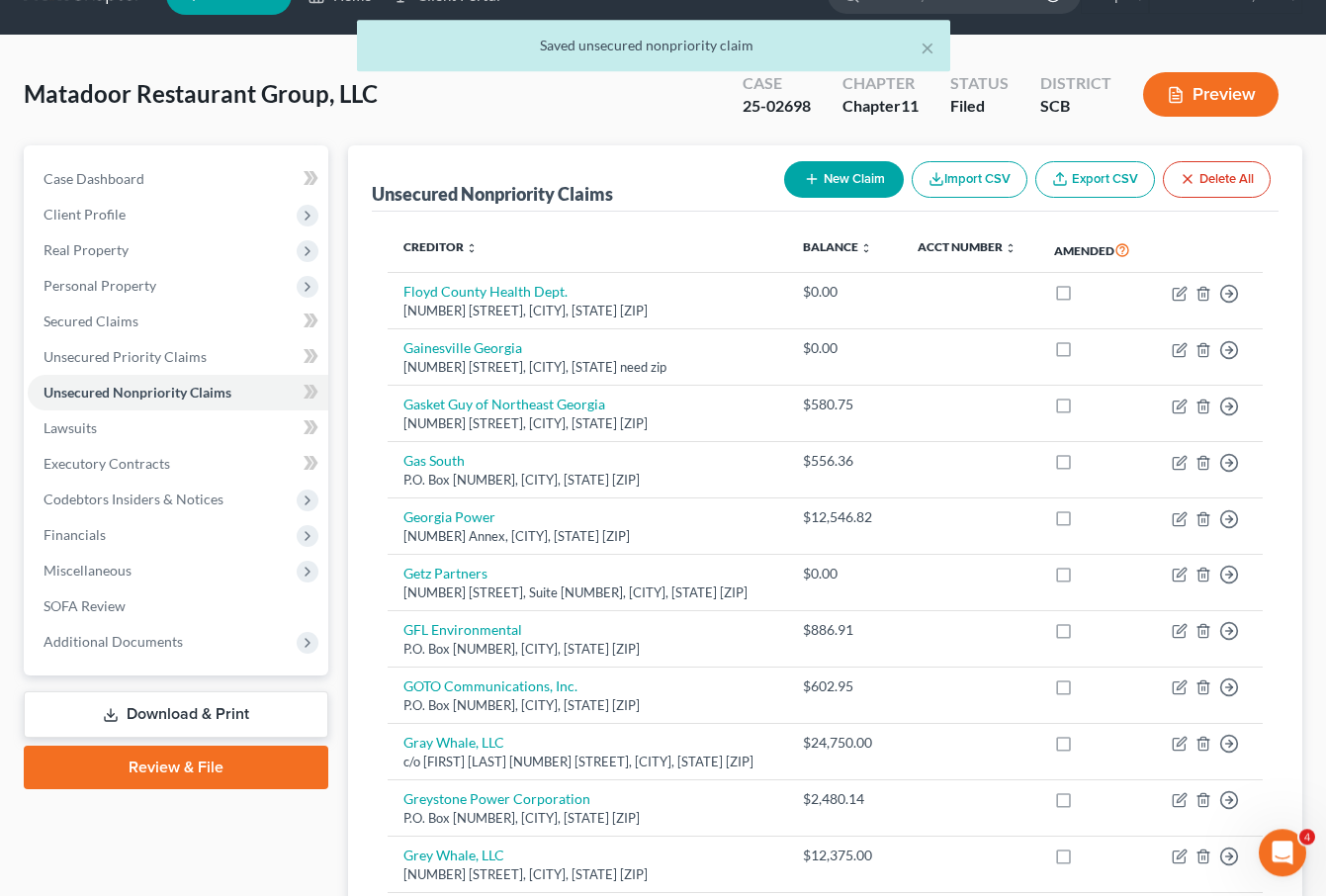 scroll, scrollTop: 11, scrollLeft: 0, axis: vertical 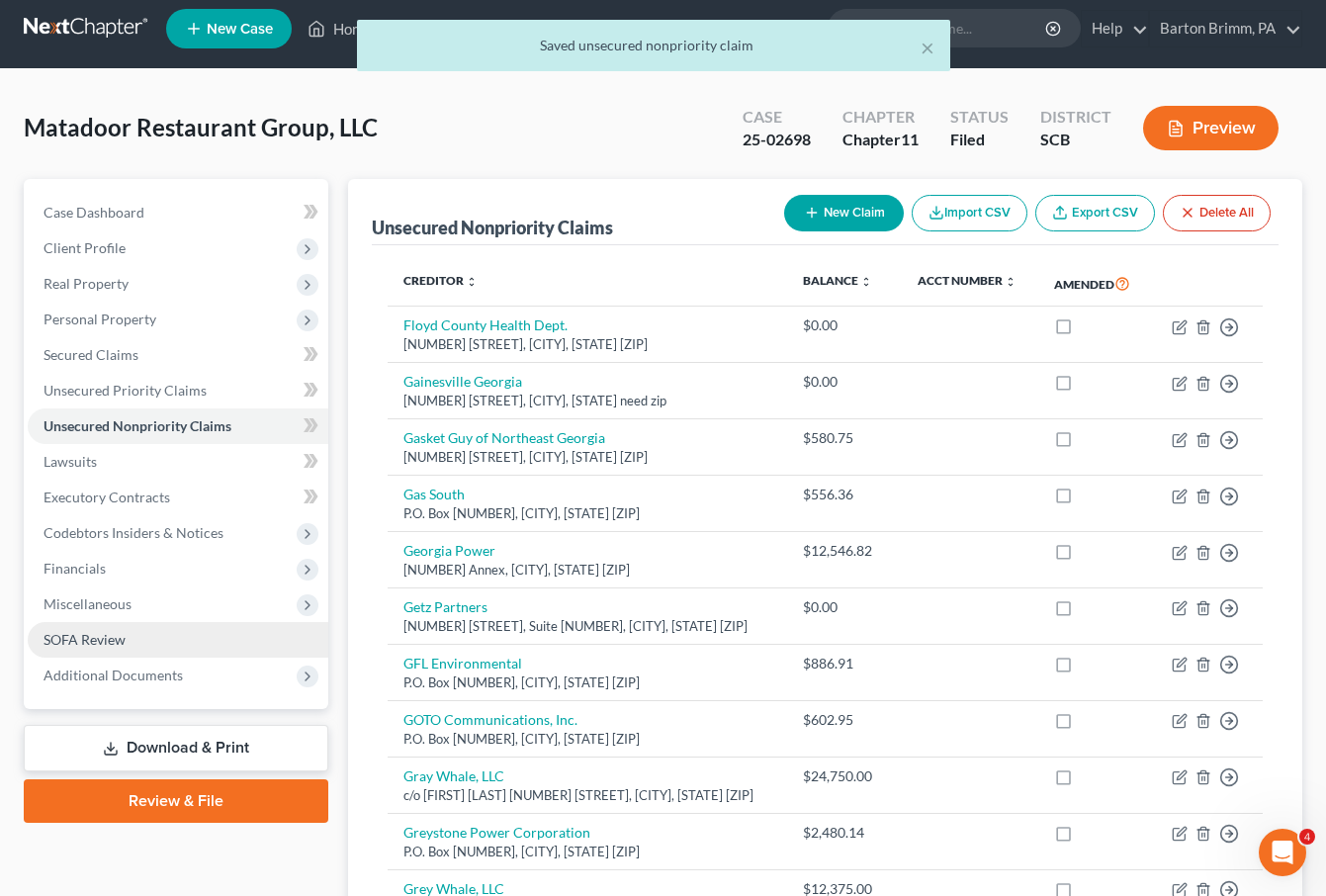 click on "SOFA Review" at bounding box center [178, 640] 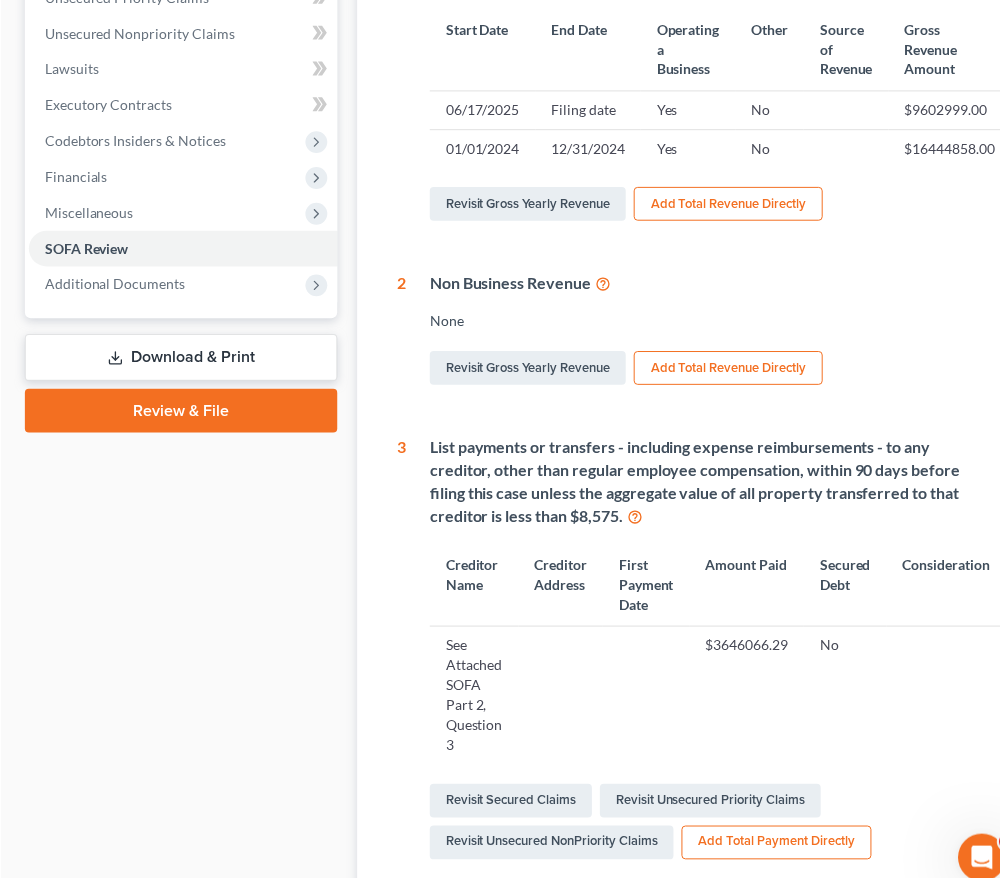 scroll, scrollTop: 444, scrollLeft: 0, axis: vertical 